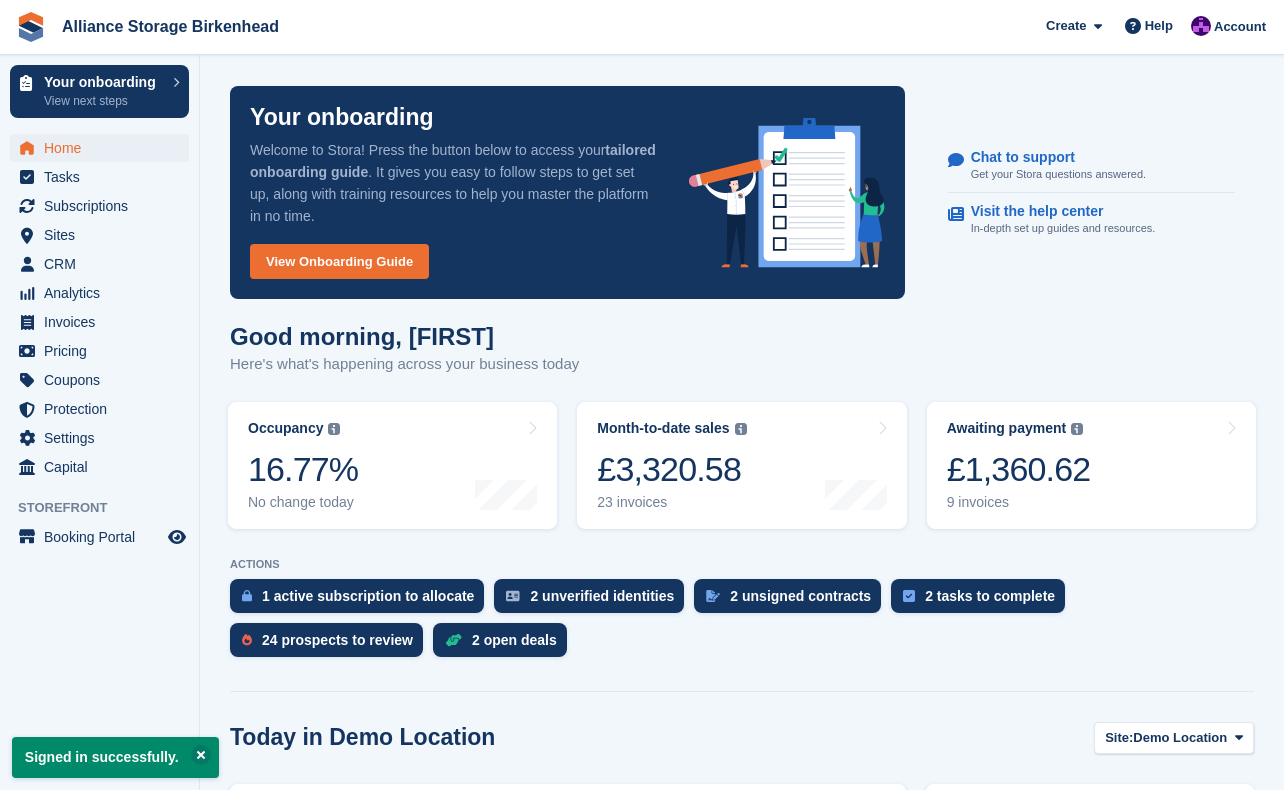 scroll, scrollTop: 0, scrollLeft: 0, axis: both 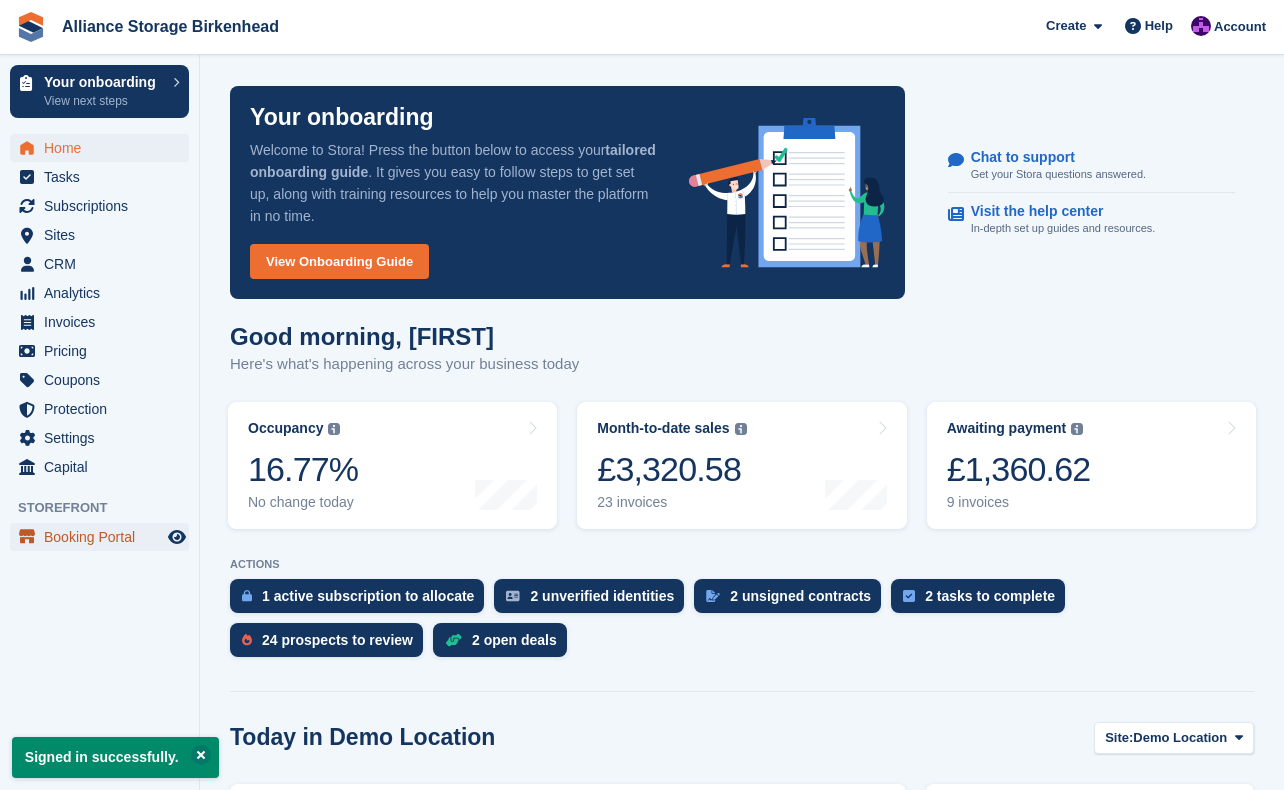 click on "Booking Portal" at bounding box center (104, 537) 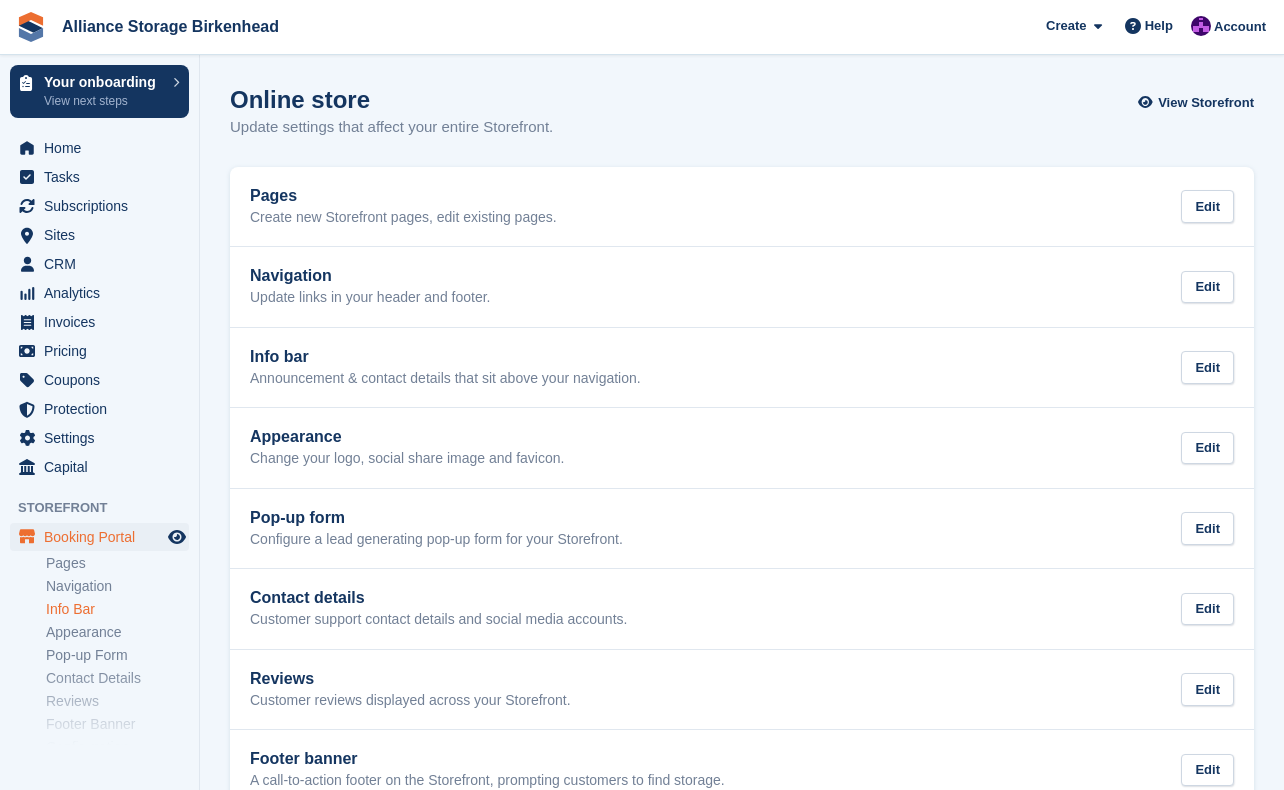 scroll, scrollTop: 0, scrollLeft: 0, axis: both 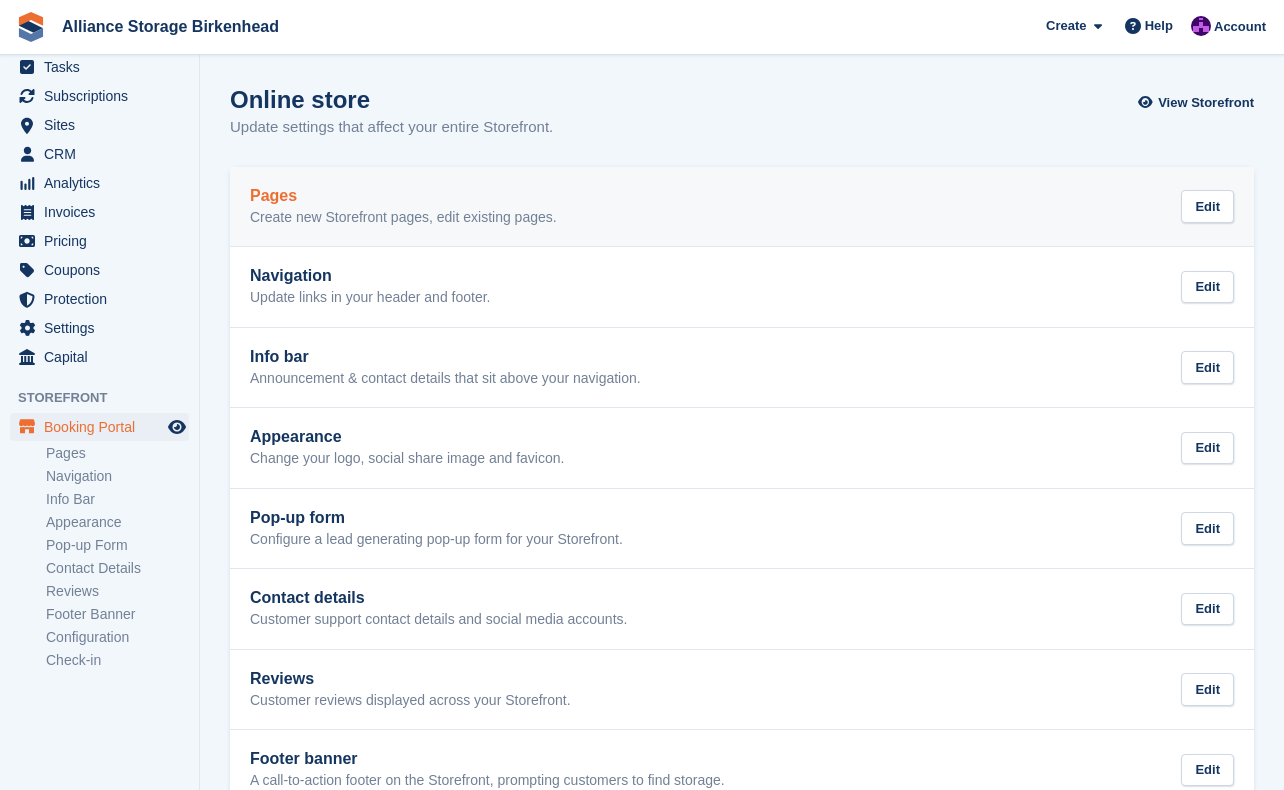 click on "Pages
Create new Storefront pages, edit existing pages.
Edit" at bounding box center [742, 207] 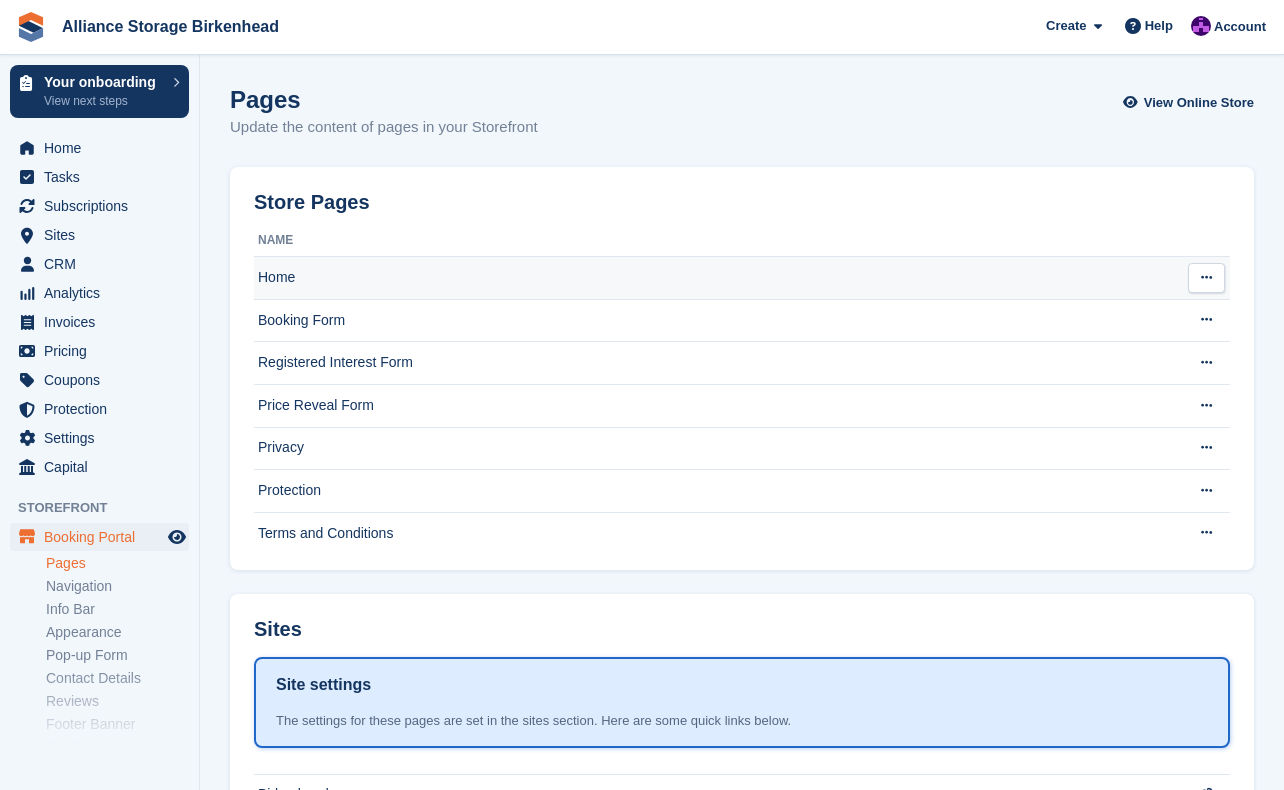 click on "Home" at bounding box center [717, 278] 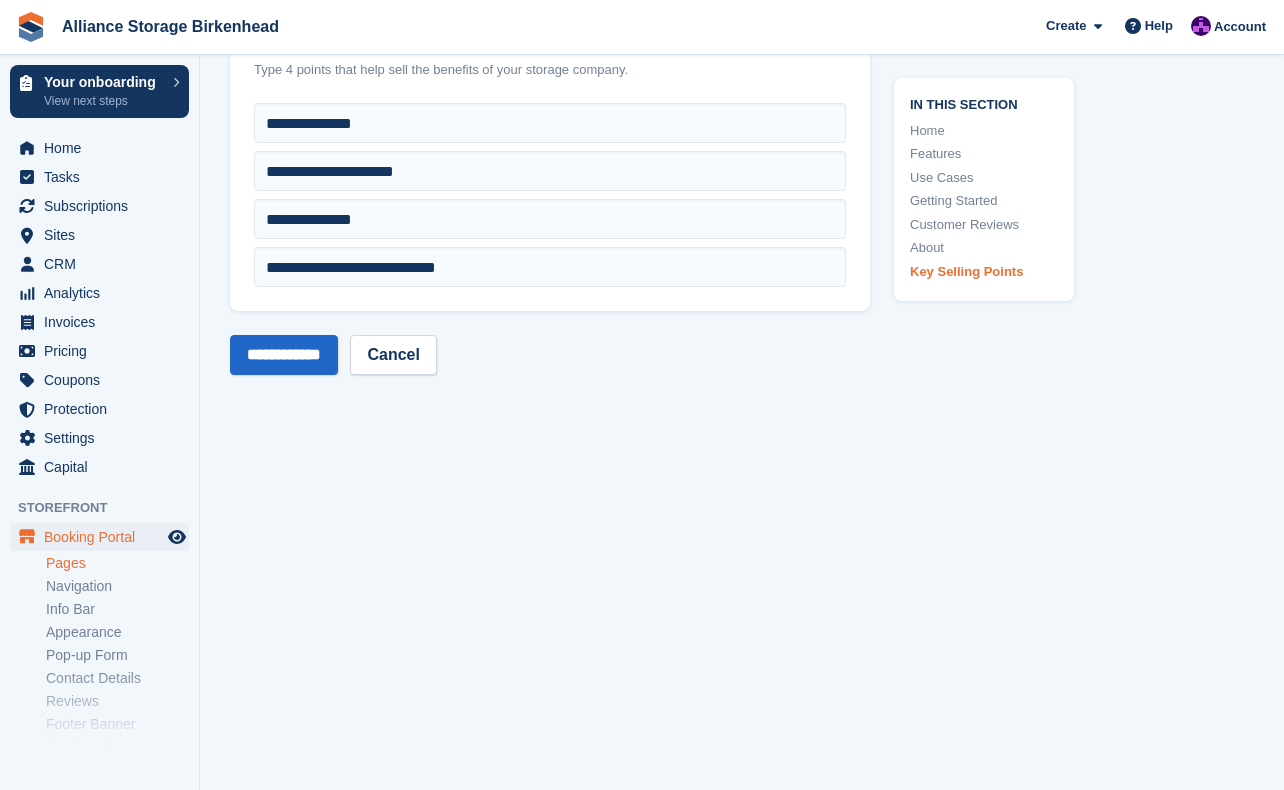 scroll, scrollTop: 6118, scrollLeft: 0, axis: vertical 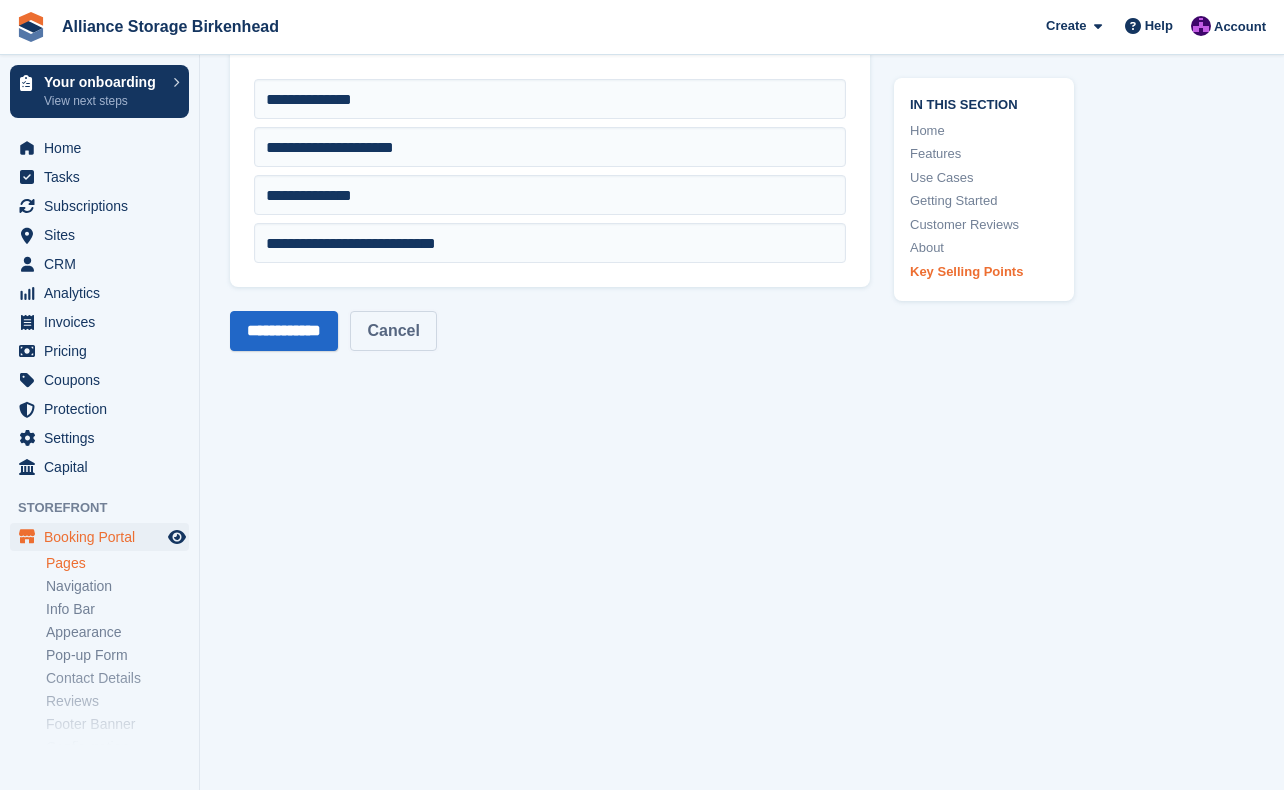 click on "Cancel" at bounding box center [393, 331] 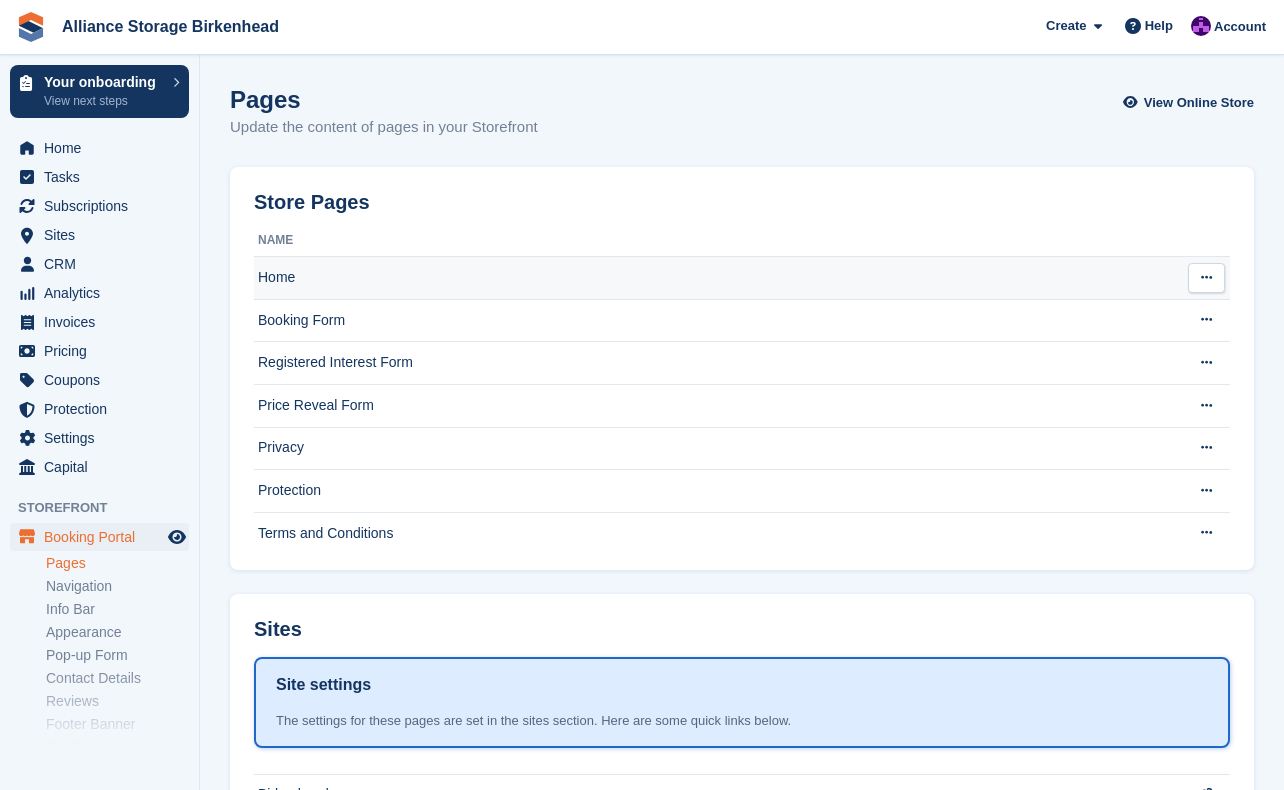 scroll, scrollTop: 0, scrollLeft: 0, axis: both 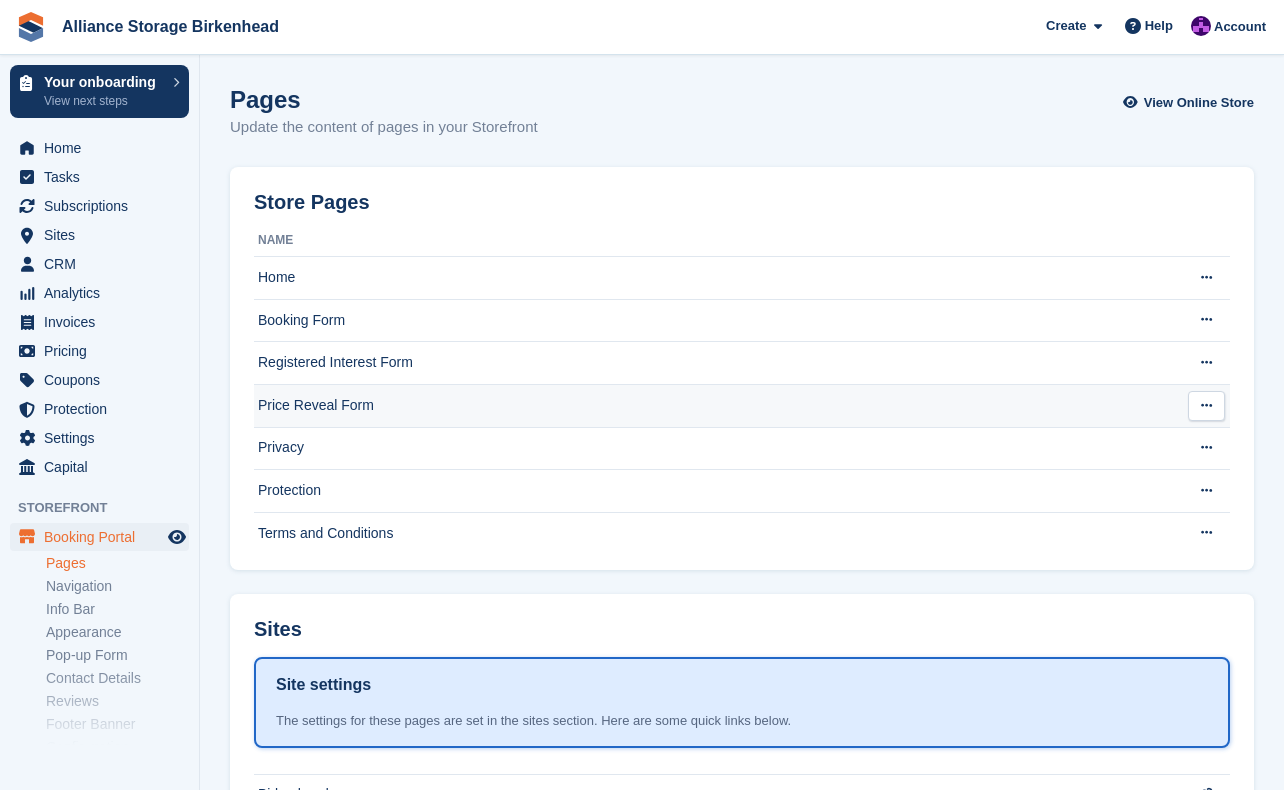 click on "Price Reveal Form" at bounding box center [717, 405] 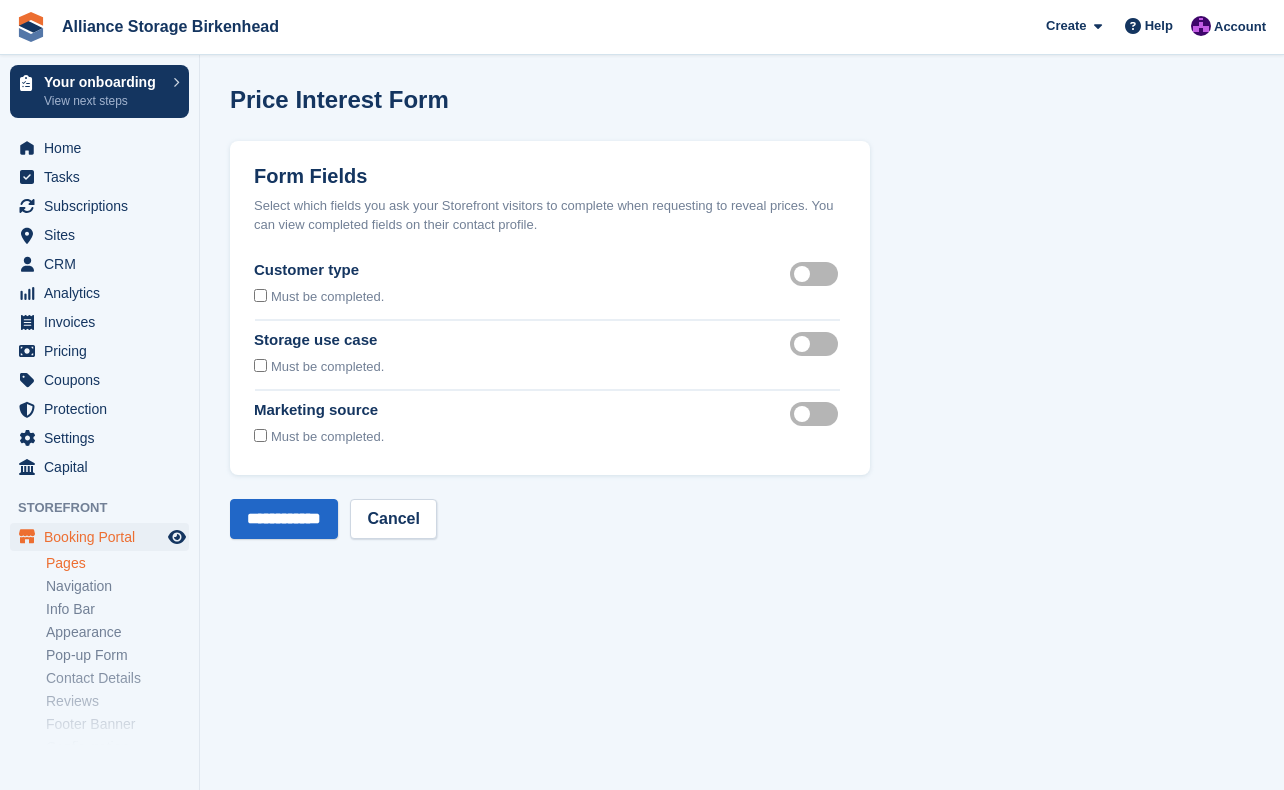 scroll, scrollTop: 0, scrollLeft: 0, axis: both 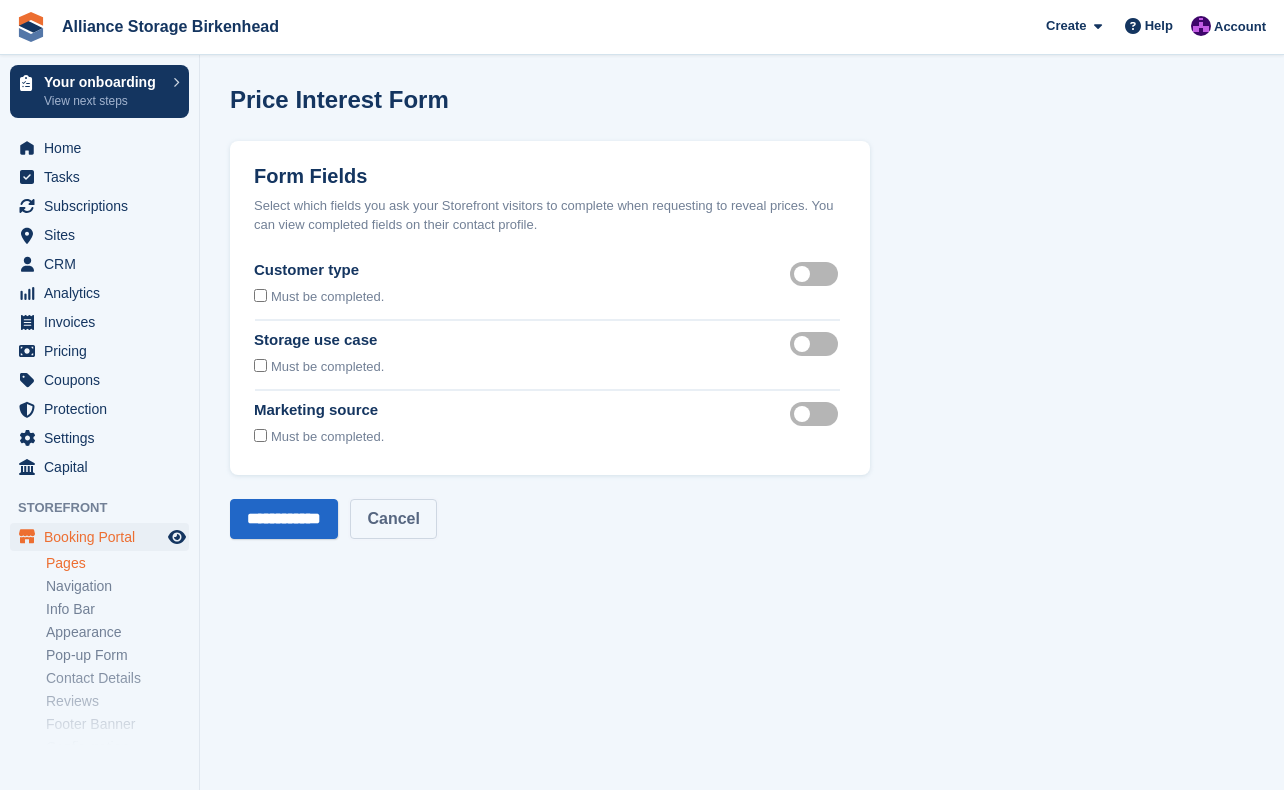 click on "Cancel" at bounding box center (393, 519) 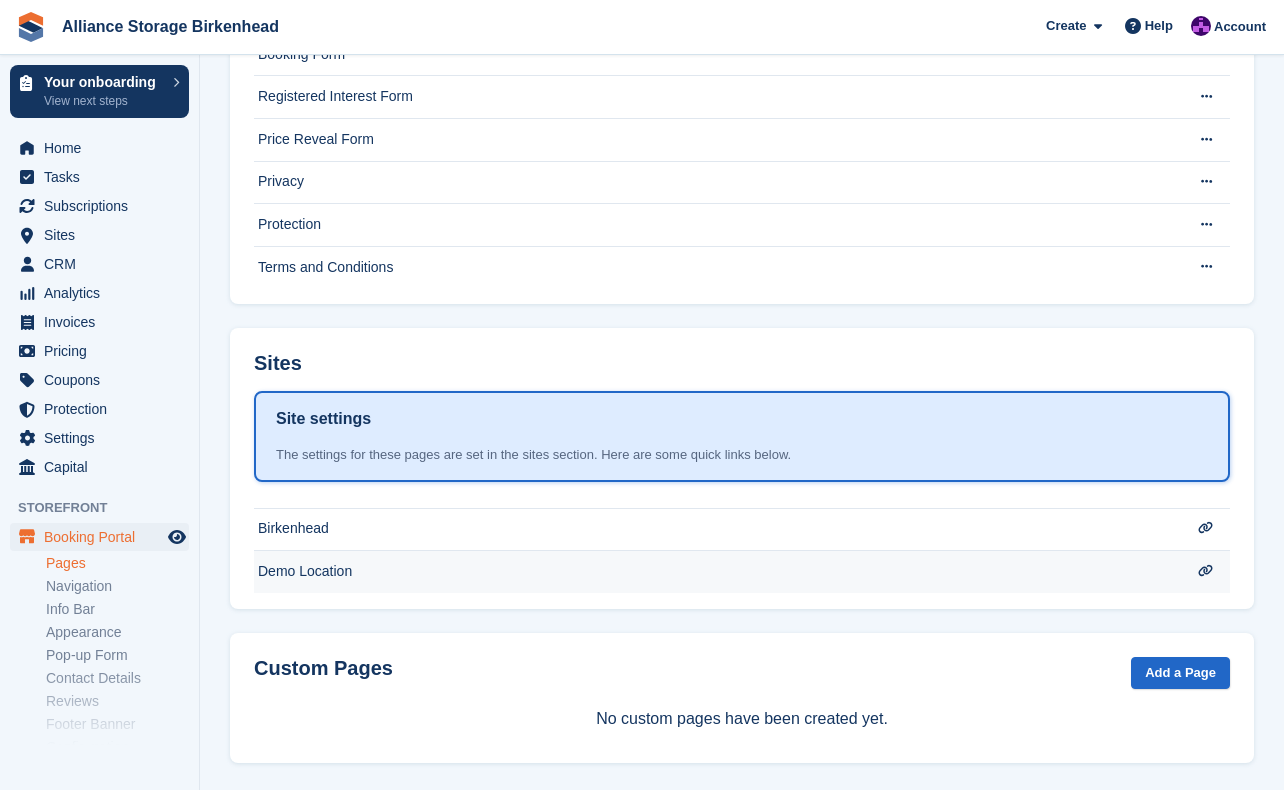 scroll, scrollTop: 278, scrollLeft: 0, axis: vertical 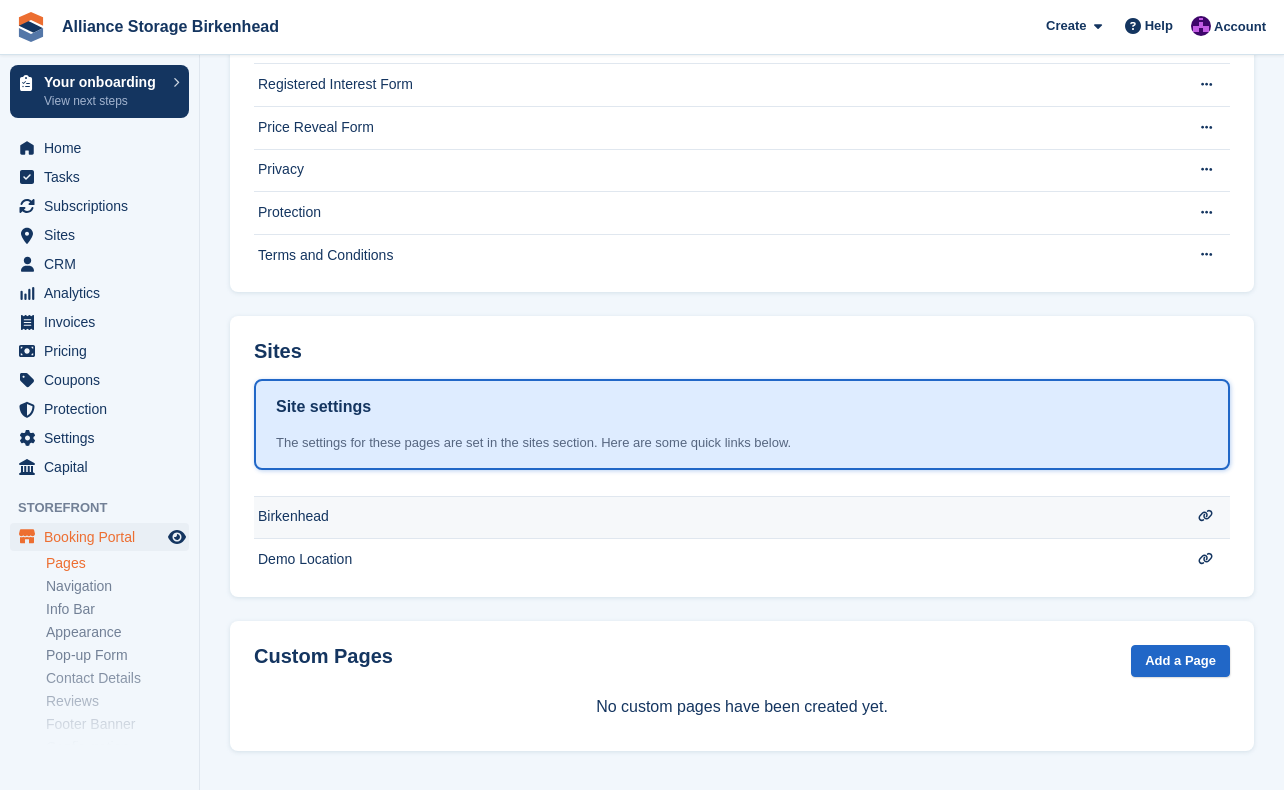 click on "Birkenhead" at bounding box center [717, 0] 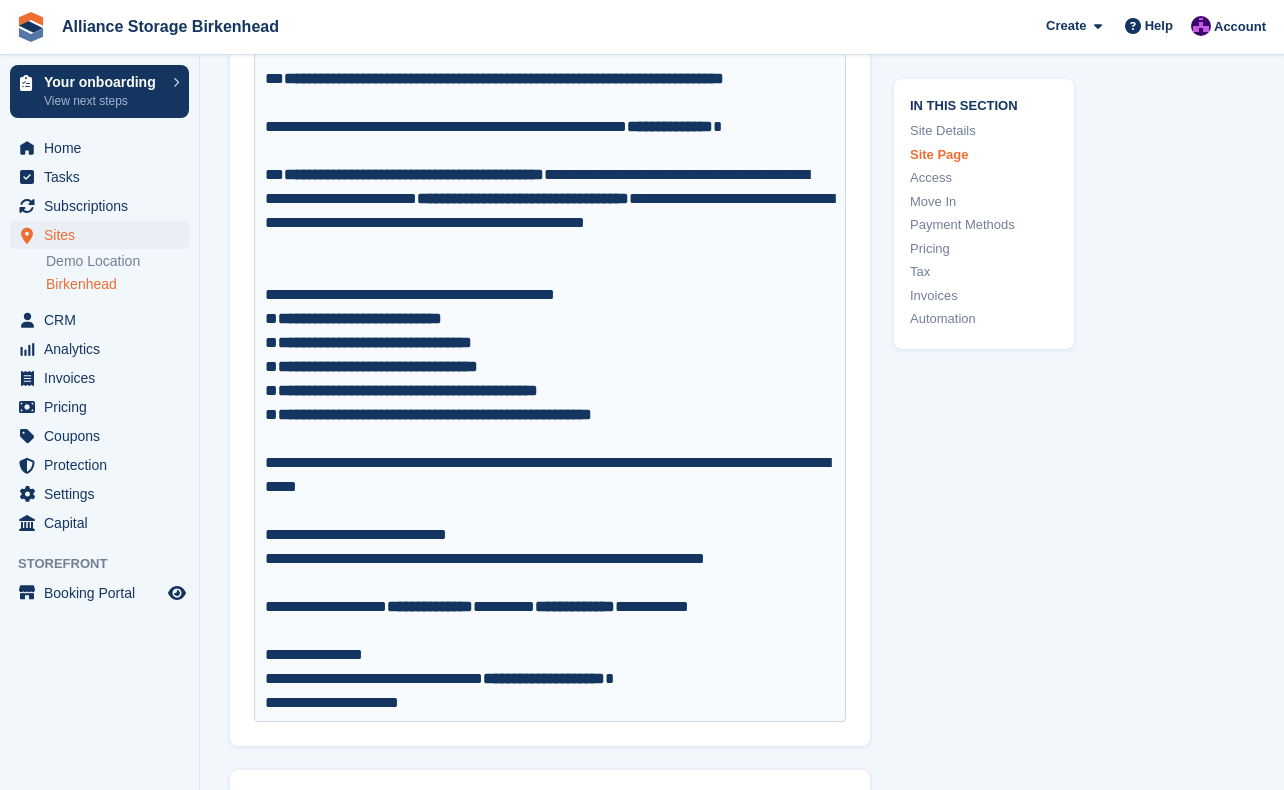 type on "**********" 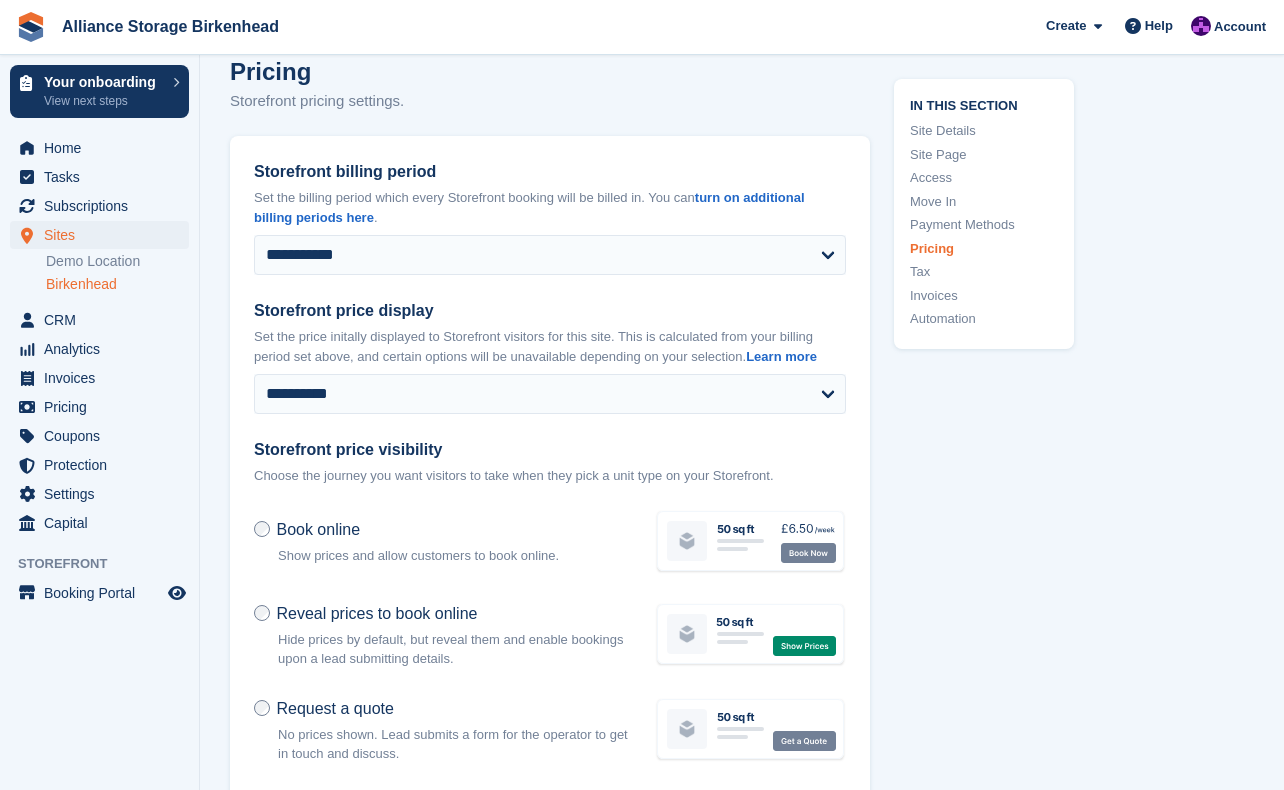 scroll, scrollTop: 7300, scrollLeft: 0, axis: vertical 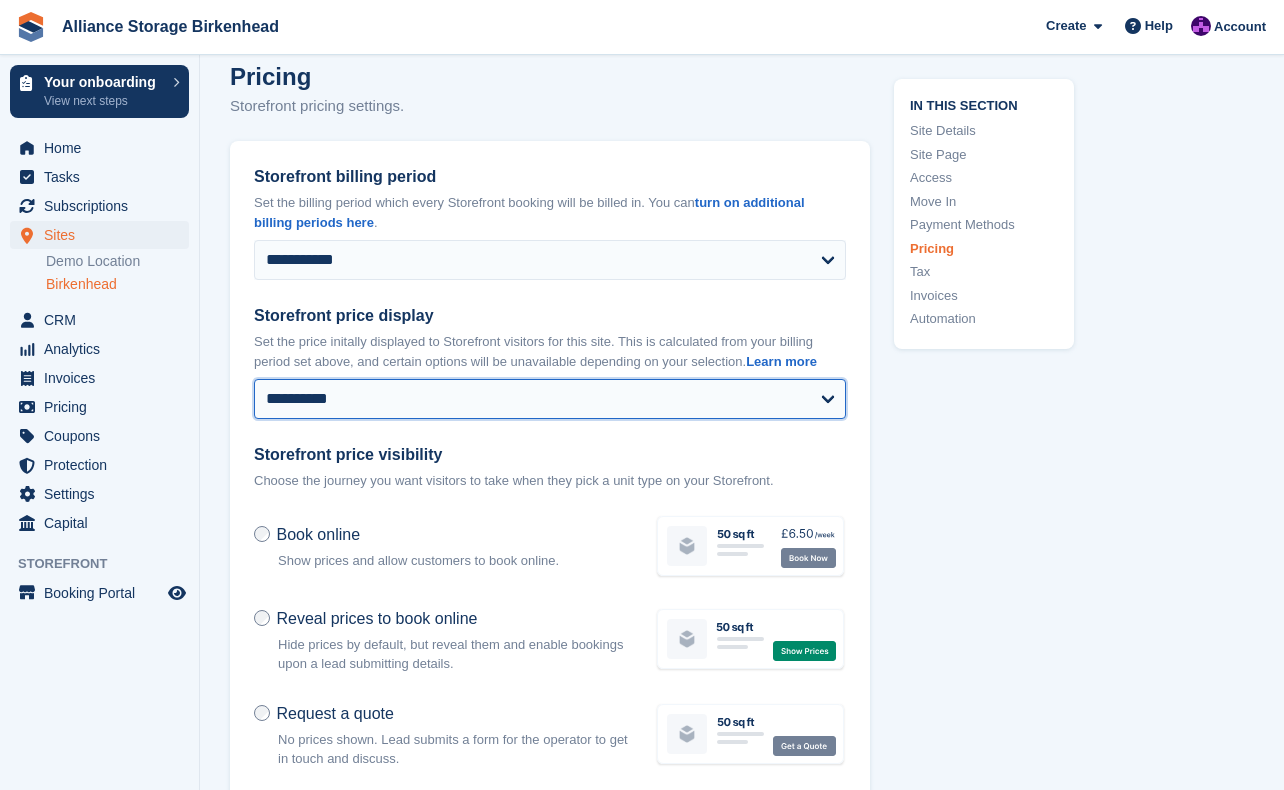 click on "**********" at bounding box center (550, 399) 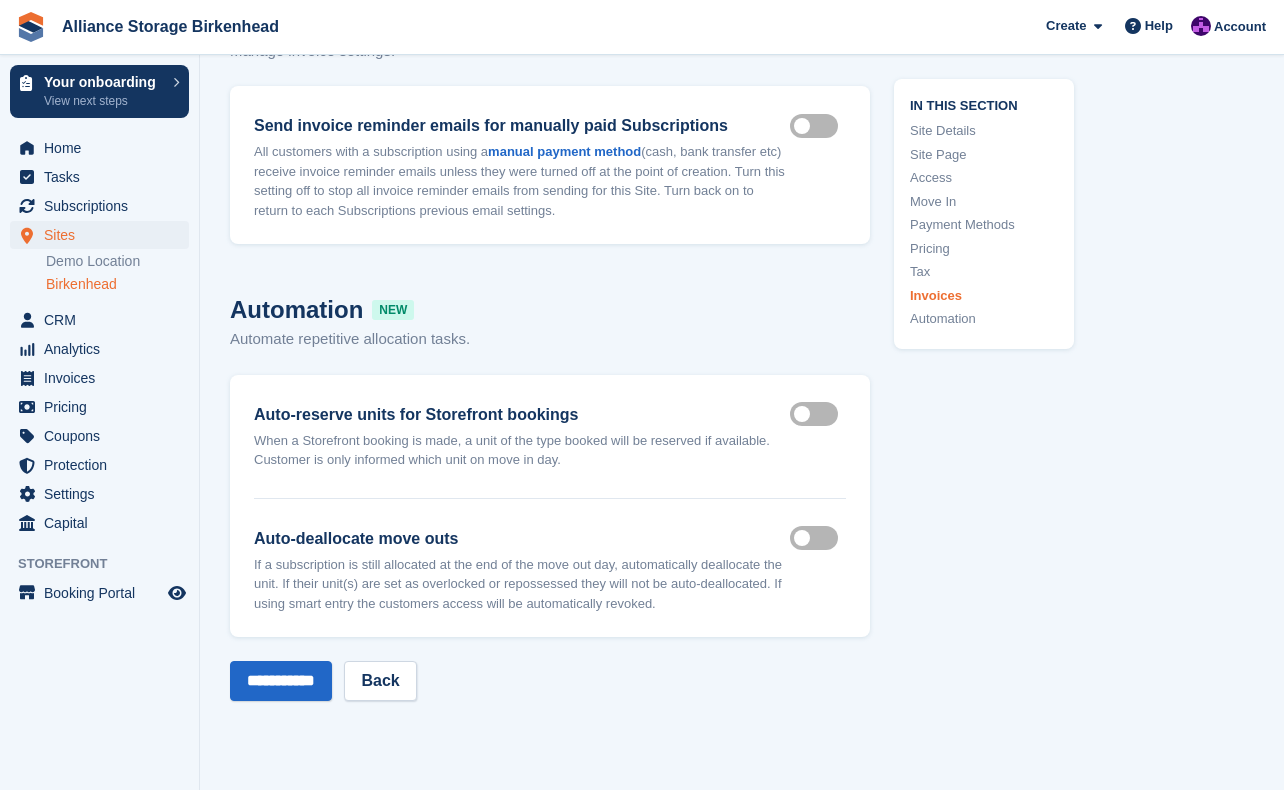scroll, scrollTop: 8500, scrollLeft: 0, axis: vertical 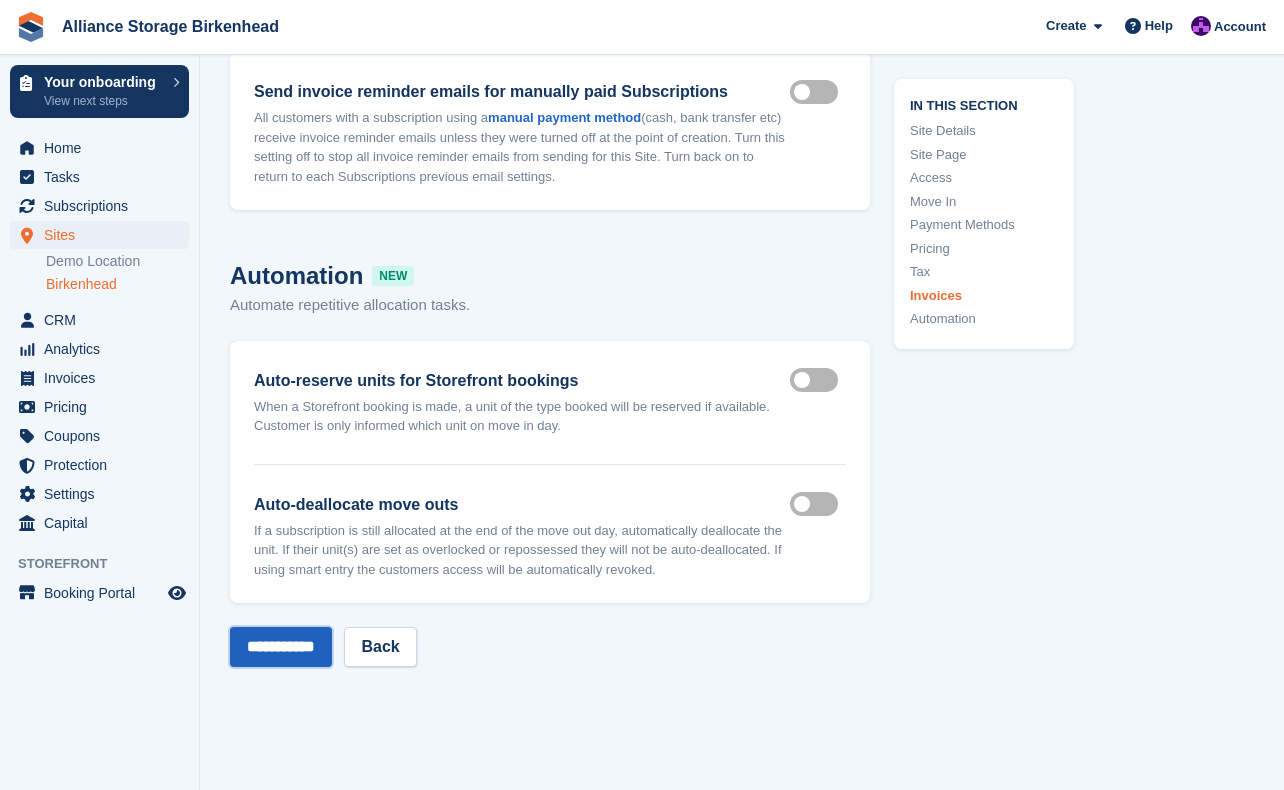 click on "**********" at bounding box center [281, 647] 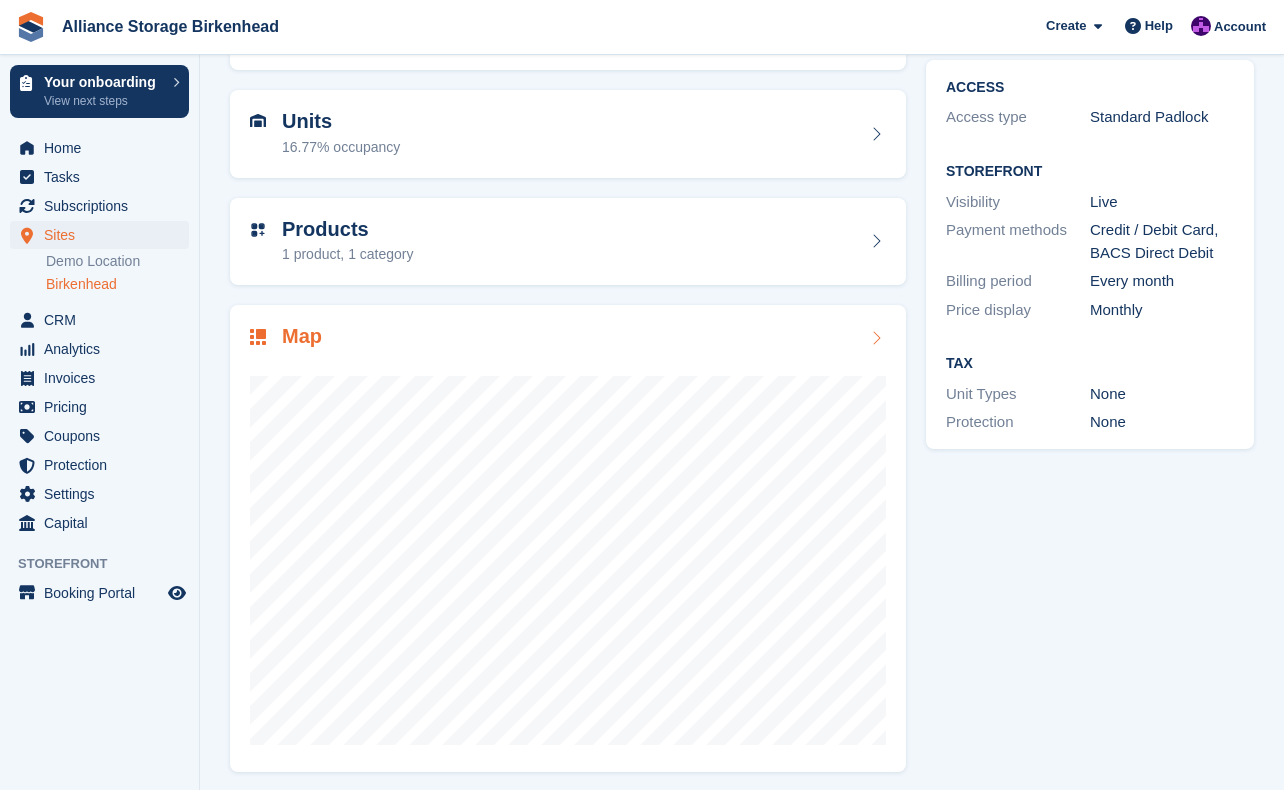 scroll, scrollTop: 170, scrollLeft: 0, axis: vertical 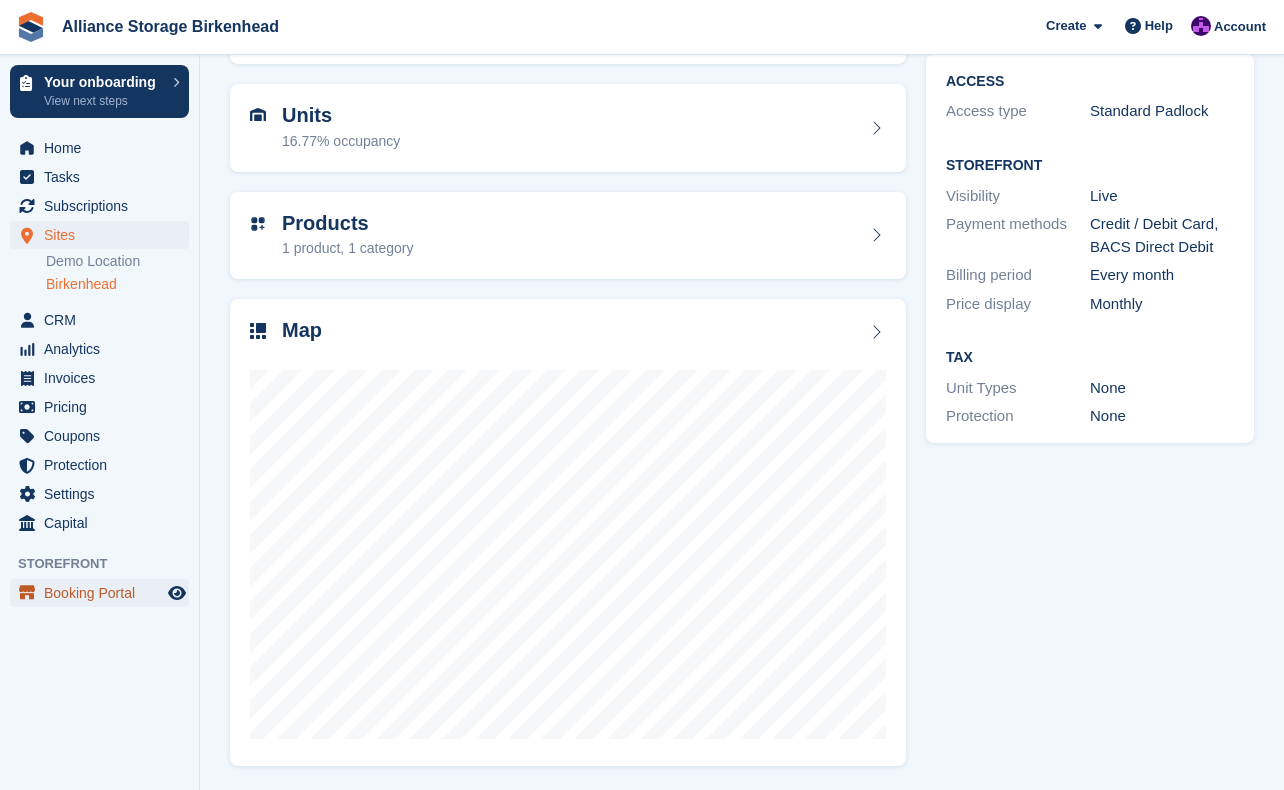 click on "Booking Portal" at bounding box center [104, 593] 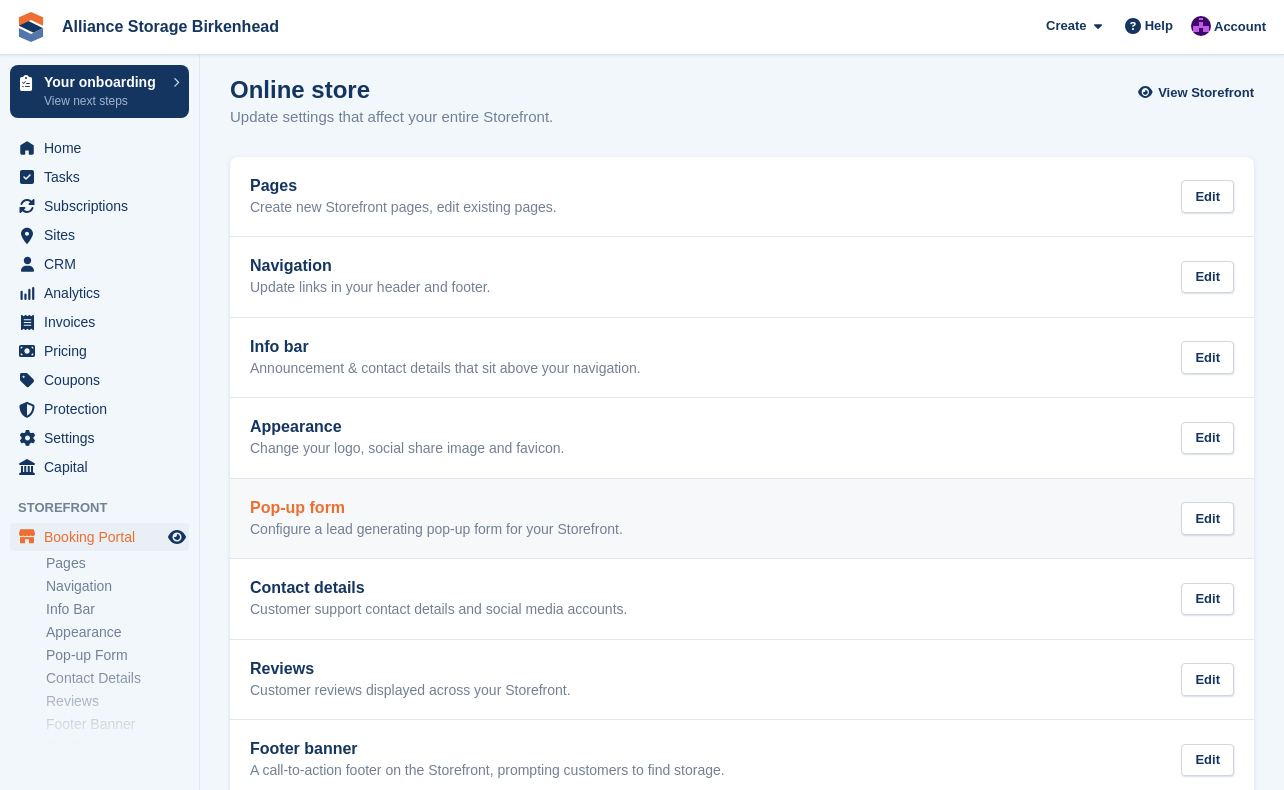 scroll, scrollTop: 0, scrollLeft: 0, axis: both 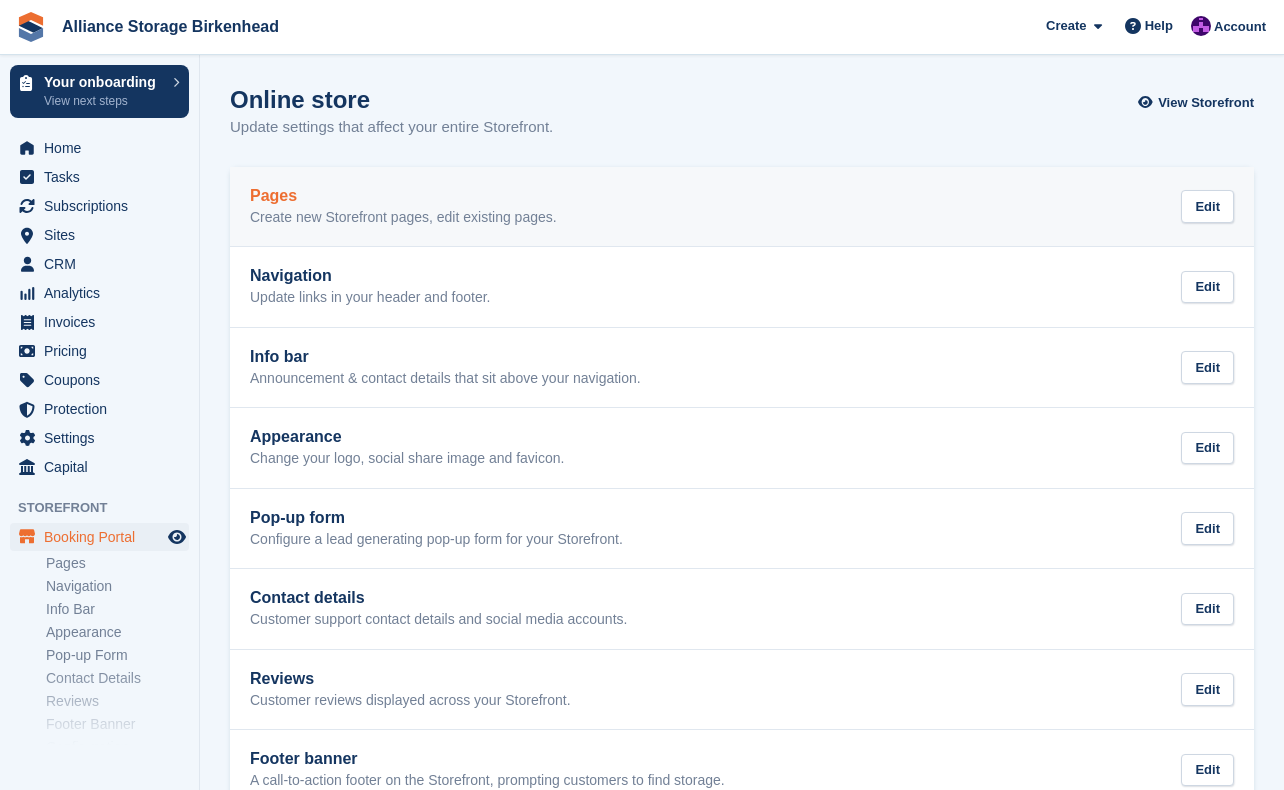 click on "Pages
Create new Storefront pages, edit existing pages.
Edit" at bounding box center (742, 207) 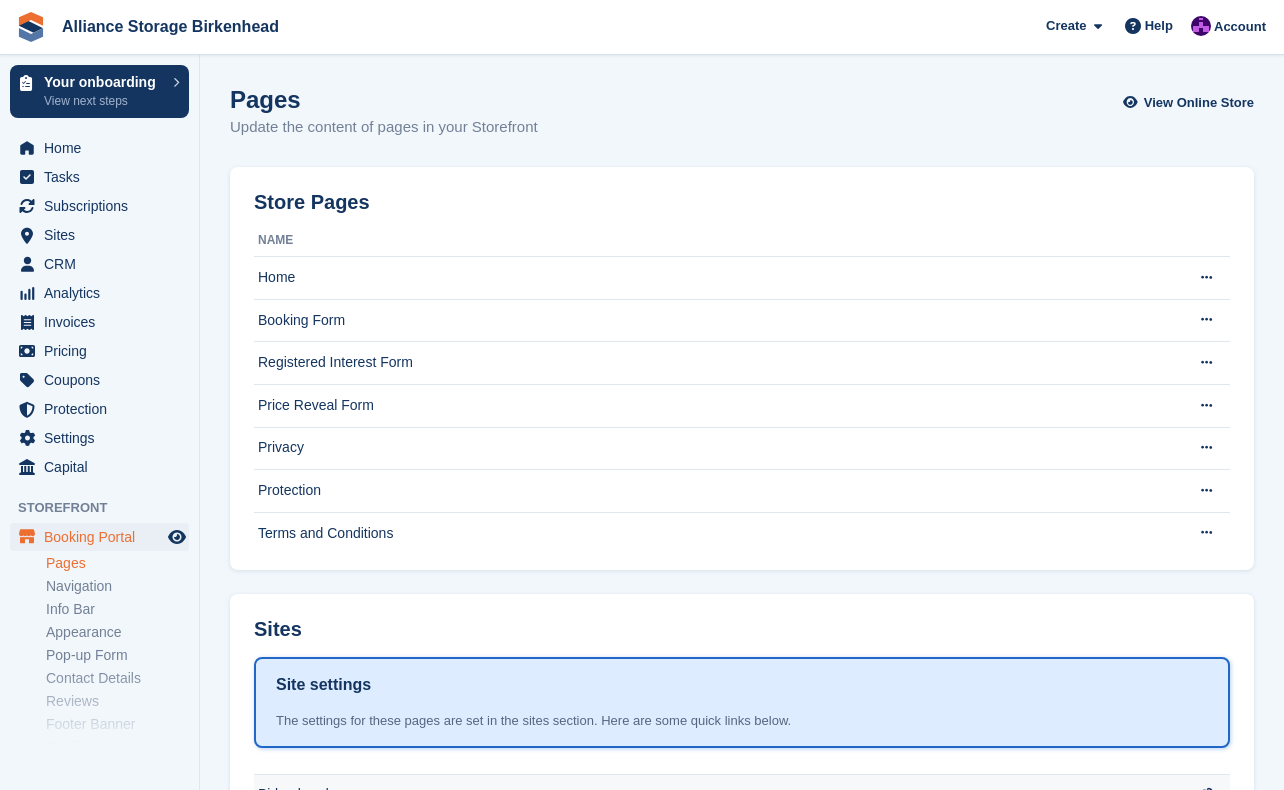scroll, scrollTop: 278, scrollLeft: 0, axis: vertical 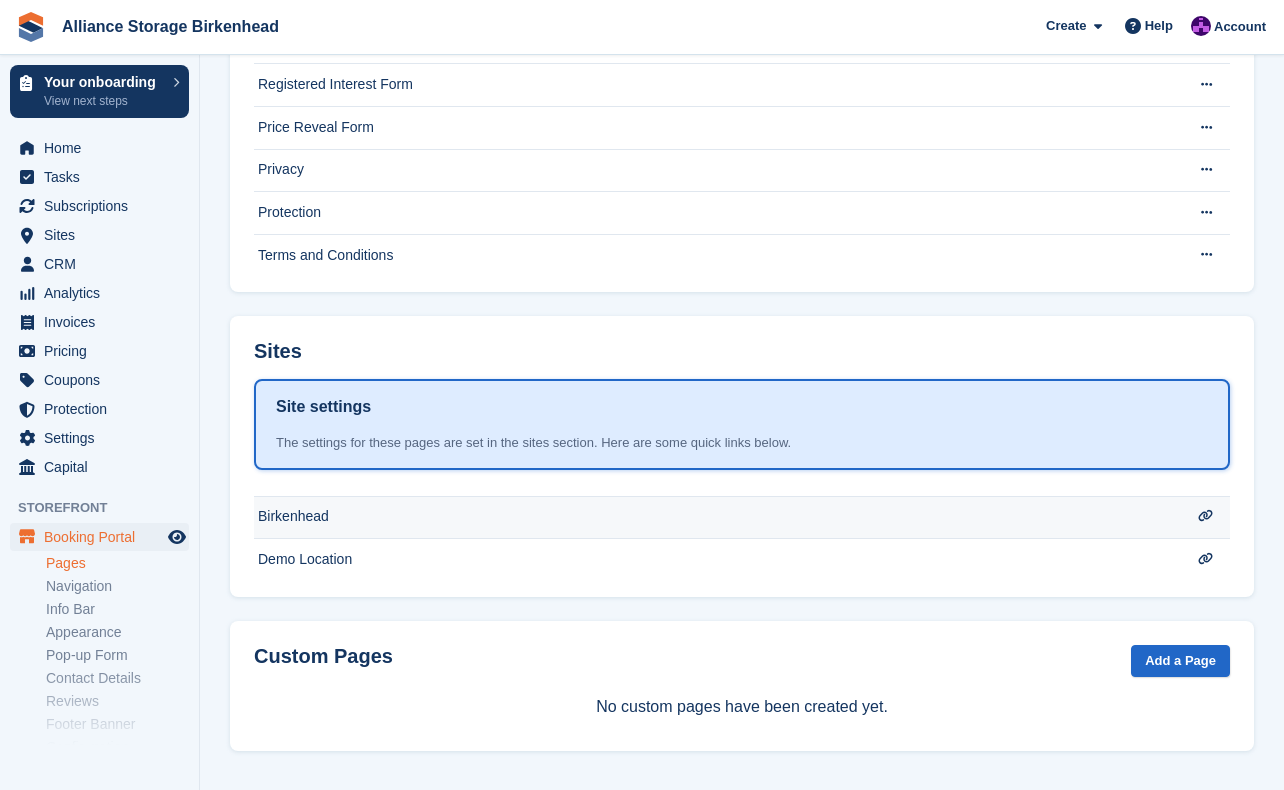 click on "Birkenhead" at bounding box center [717, 0] 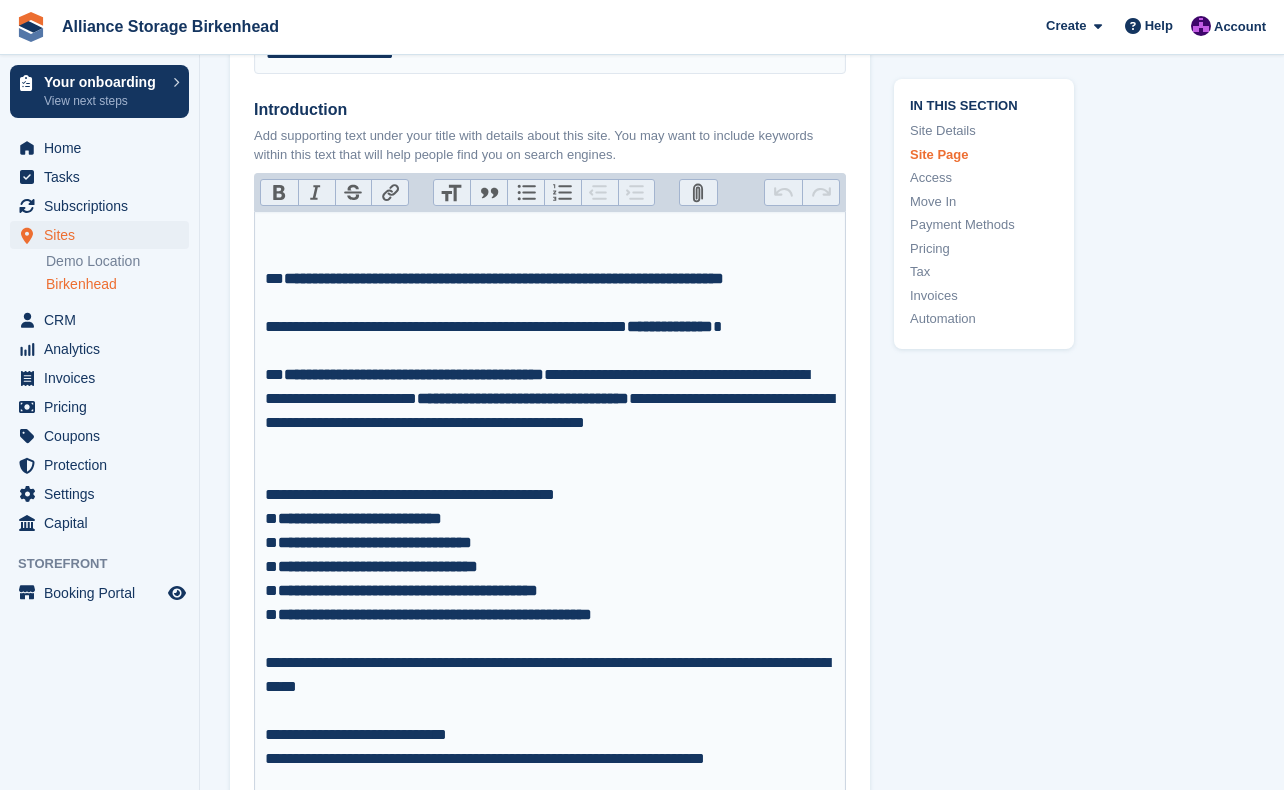 type on "**********" 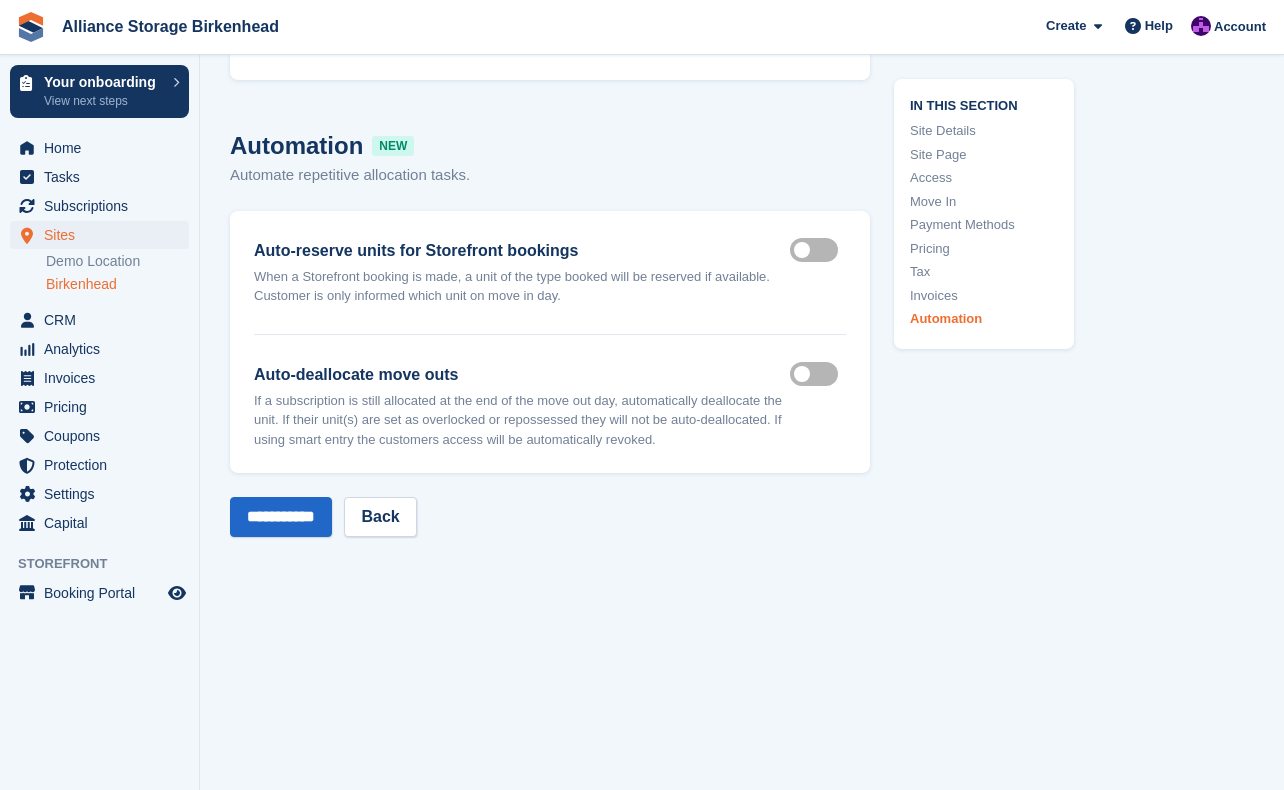 scroll, scrollTop: 8703, scrollLeft: 0, axis: vertical 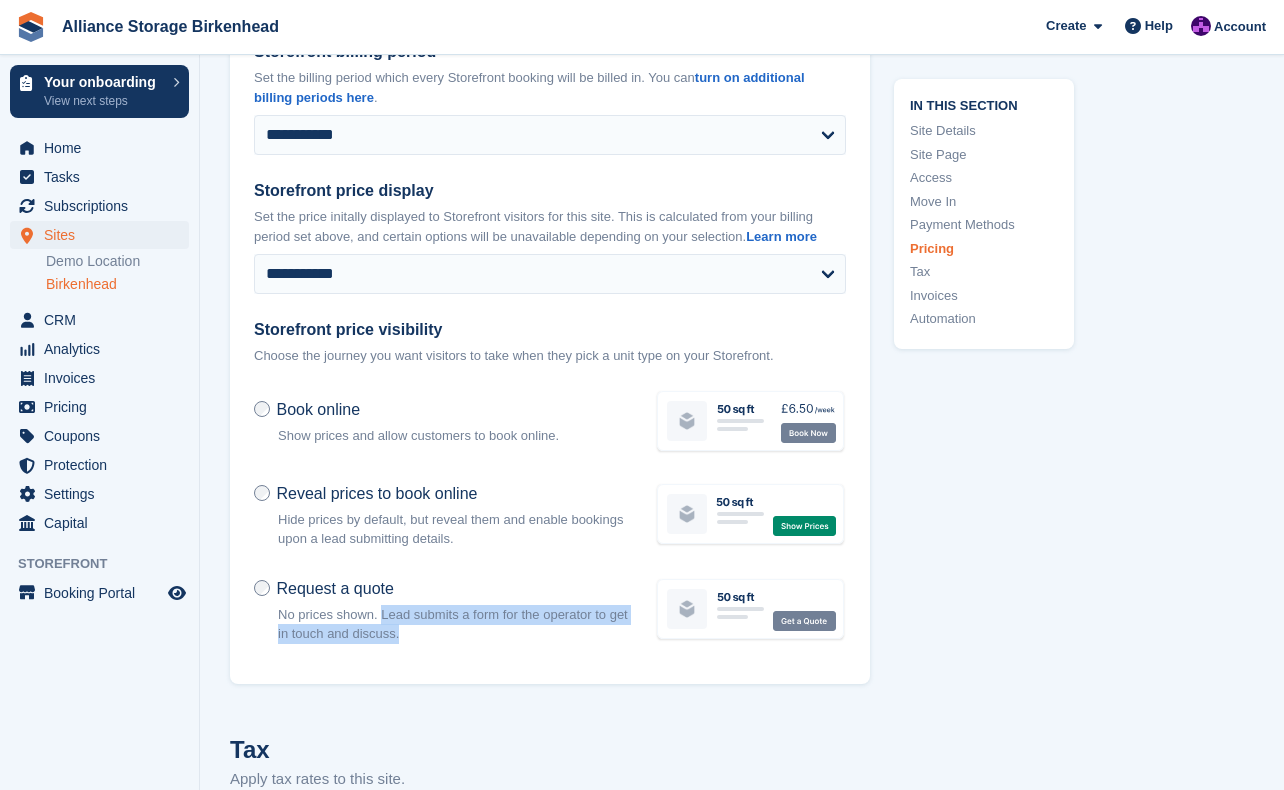 drag, startPoint x: 382, startPoint y: 603, endPoint x: 444, endPoint y: 636, distance: 70.23532 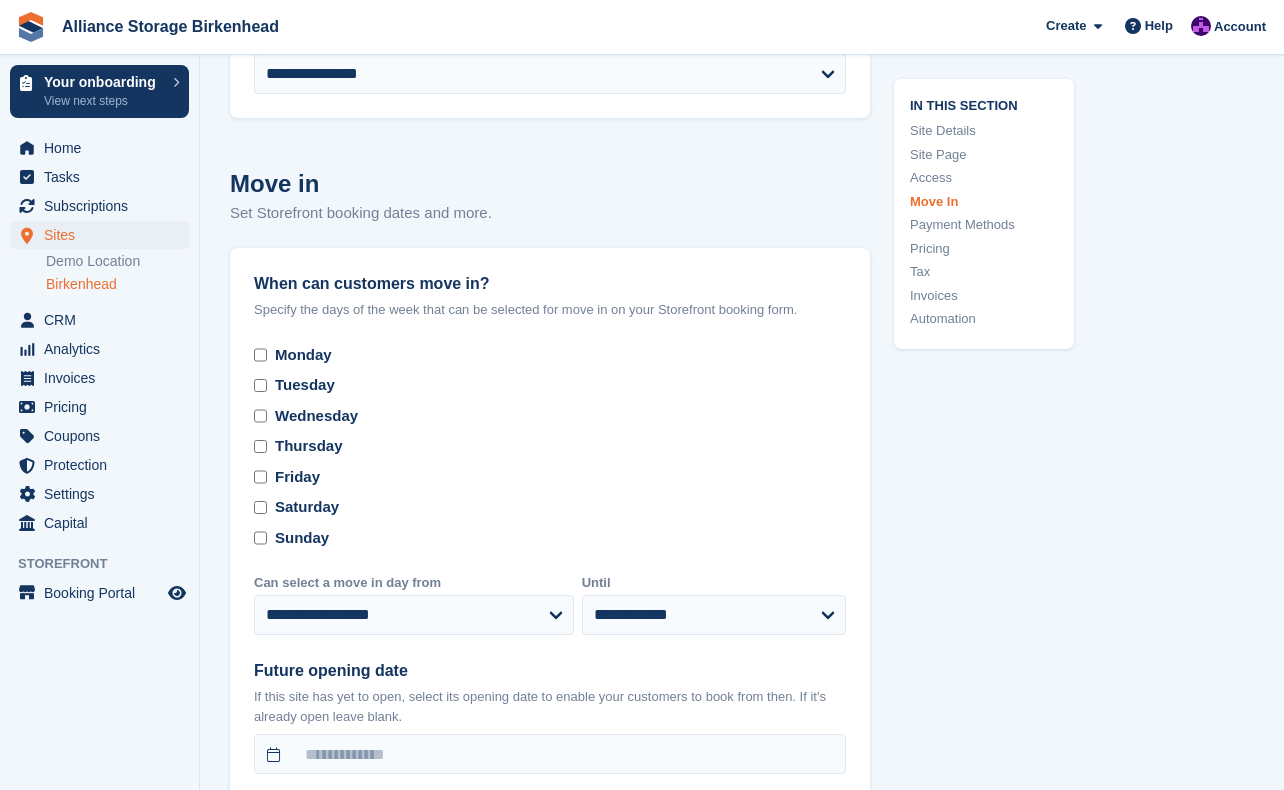 scroll, scrollTop: 5903, scrollLeft: 0, axis: vertical 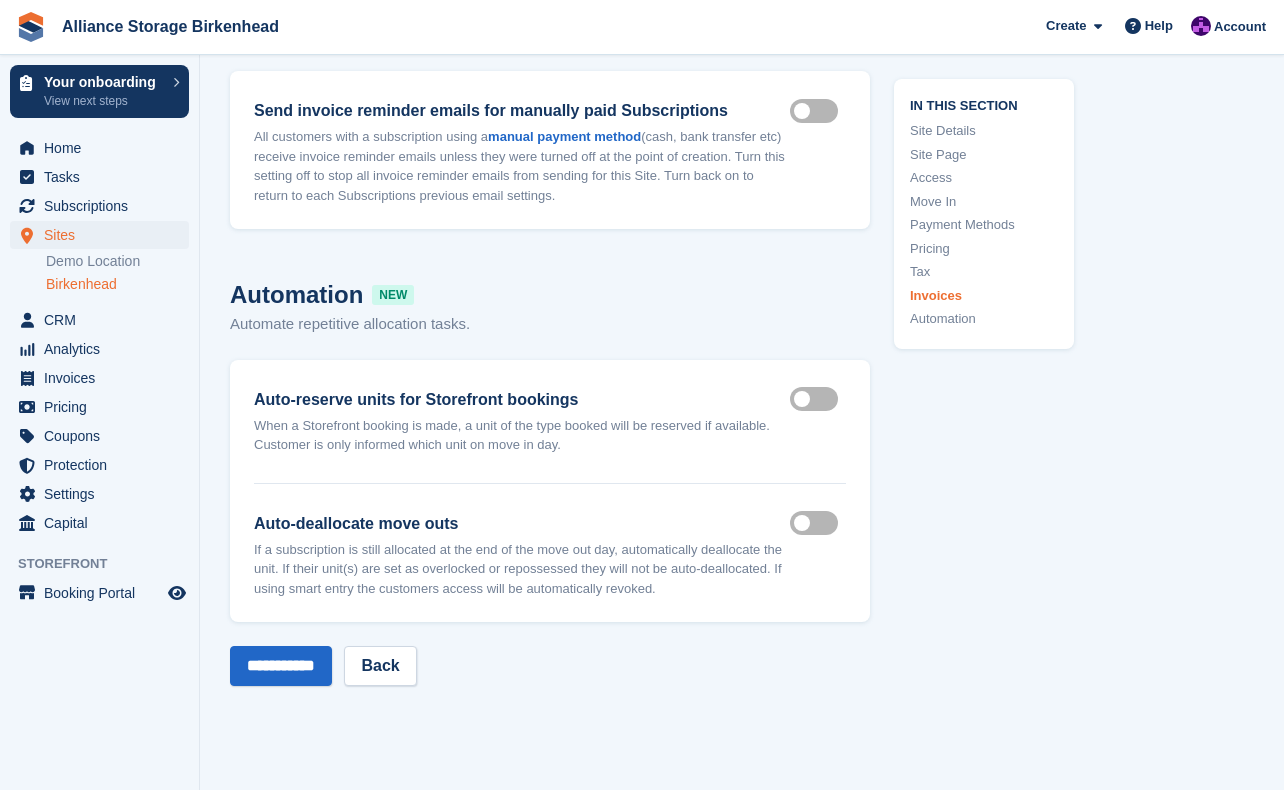 click on "Auto reserve on storefront" at bounding box center (818, 399) 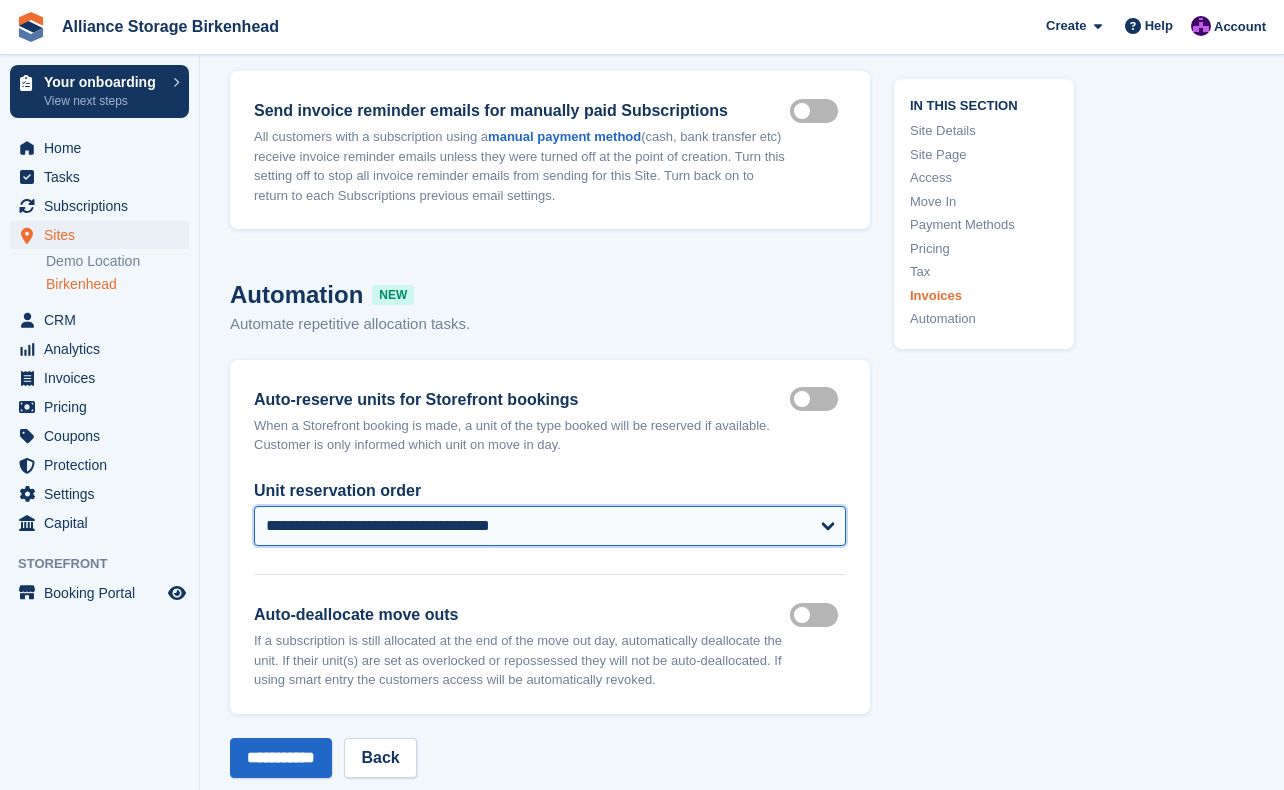click on "**********" at bounding box center (550, 526) 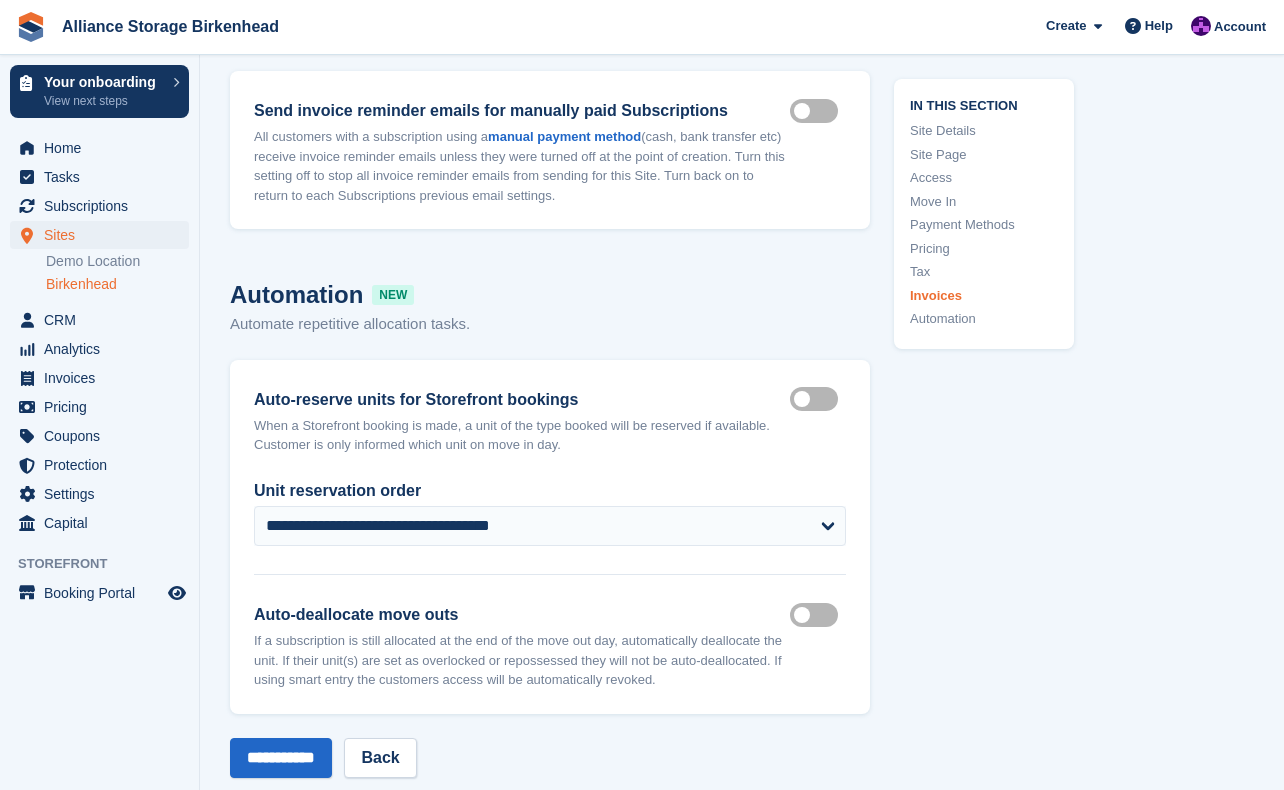 click on "In this section
Site Details
Site Page
Access
Move In
Payment Methods
Pricing
Tax
Invoices
Automation" at bounding box center (972, -3563) 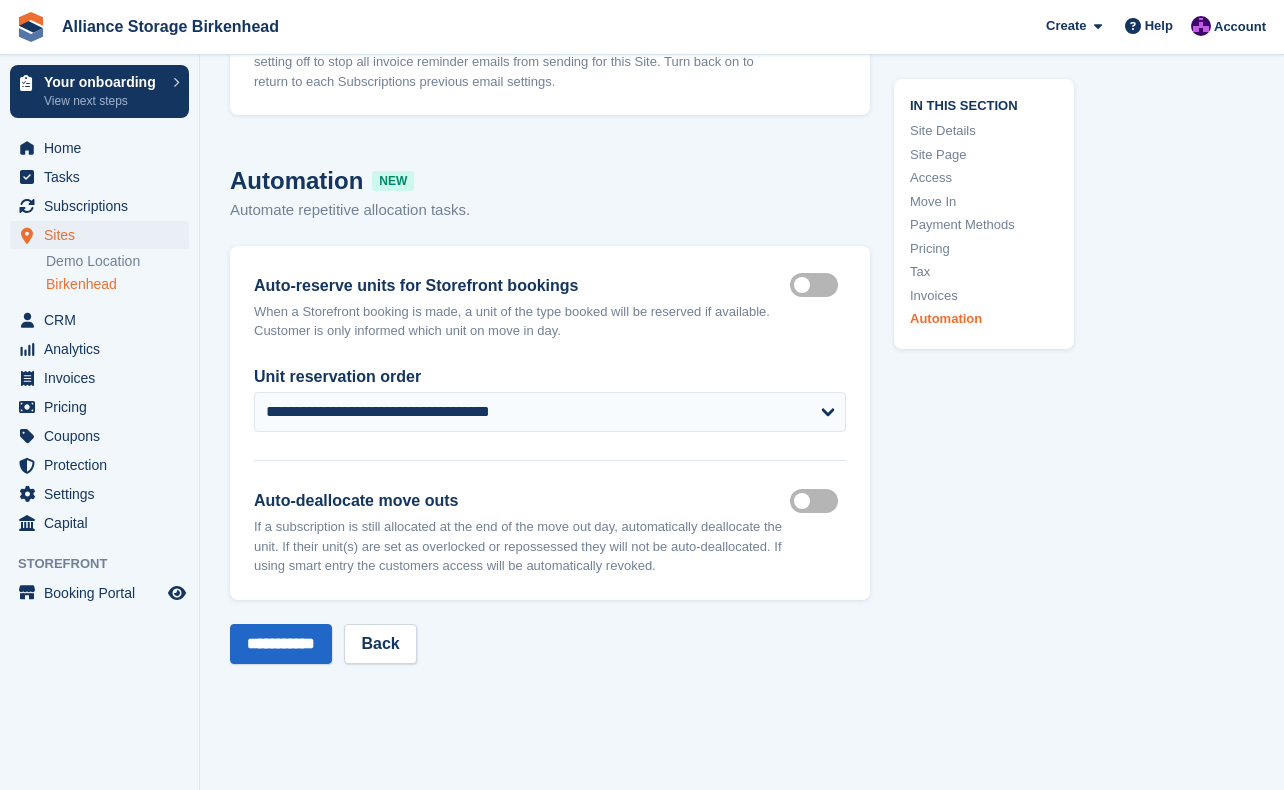 scroll, scrollTop: 8594, scrollLeft: 0, axis: vertical 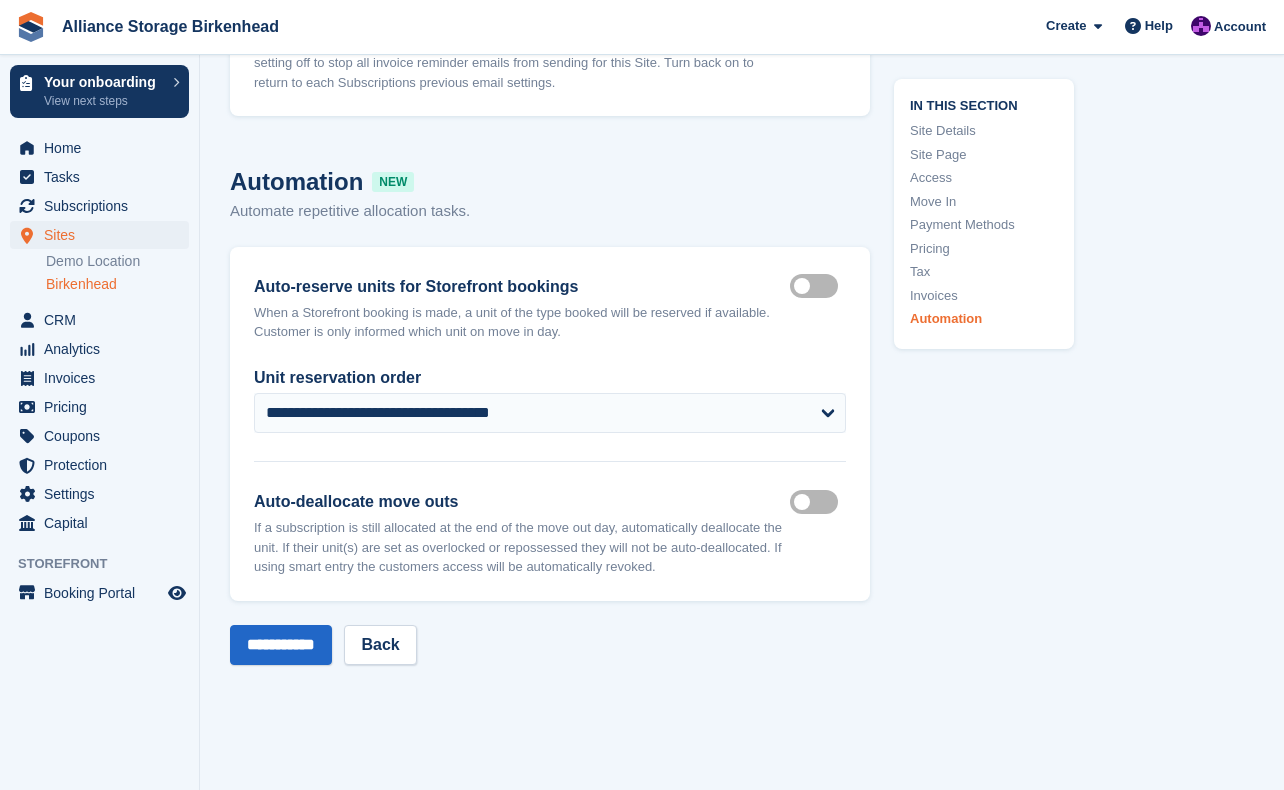 click on "Auto reserve on storefront" at bounding box center (818, 286) 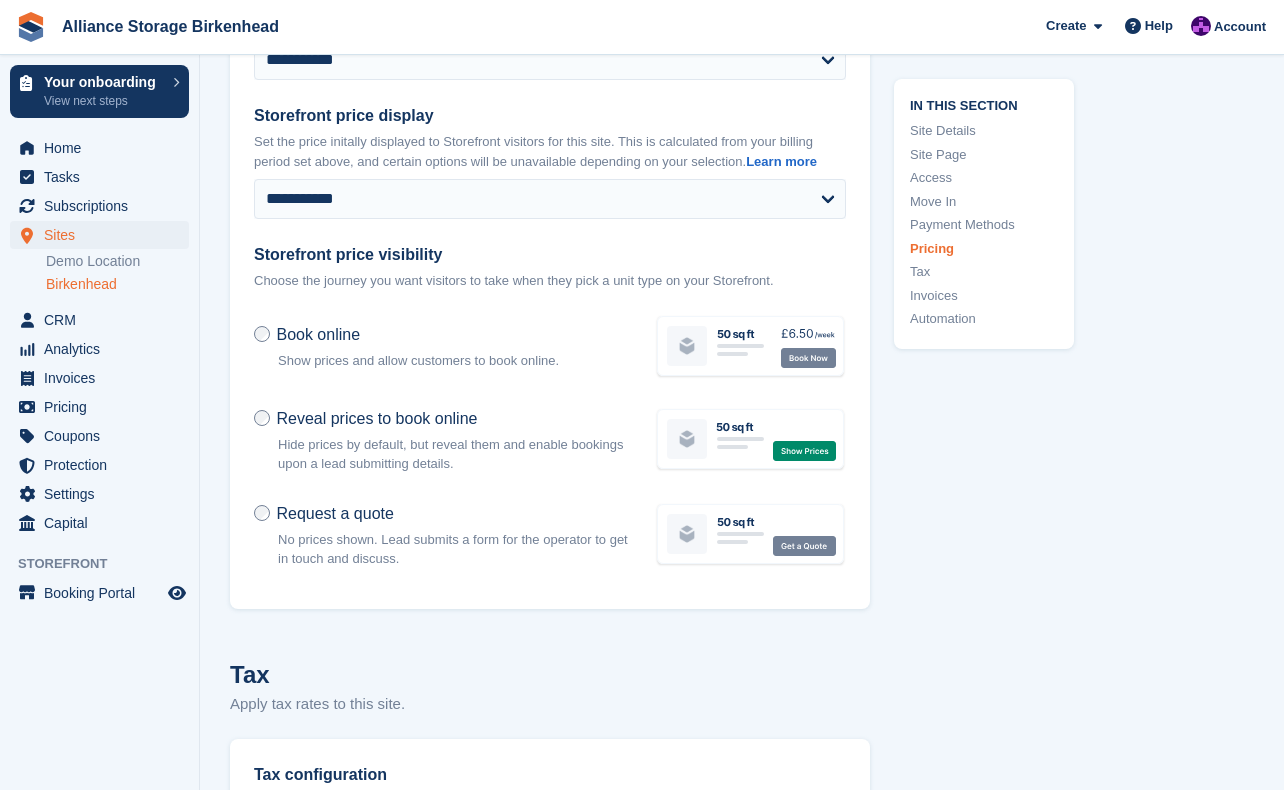 scroll, scrollTop: 7494, scrollLeft: 0, axis: vertical 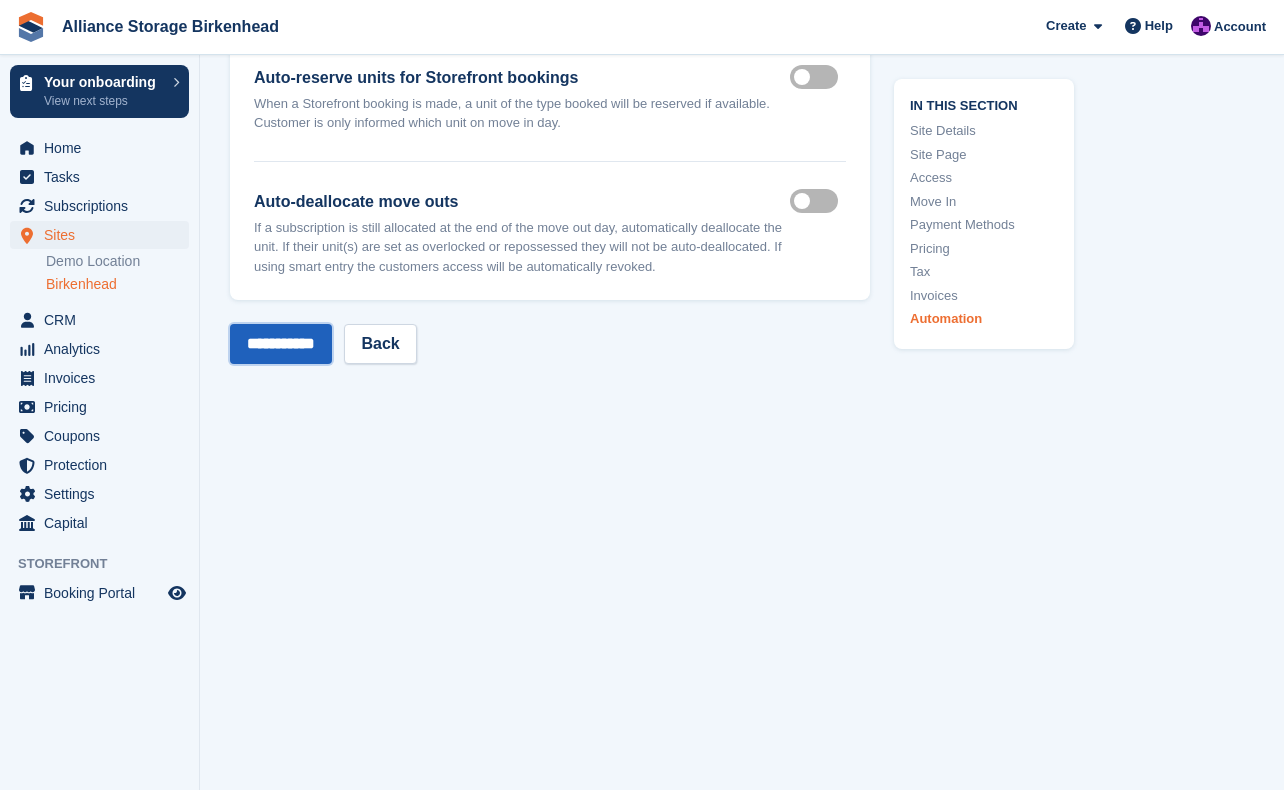 click on "**********" at bounding box center [281, 344] 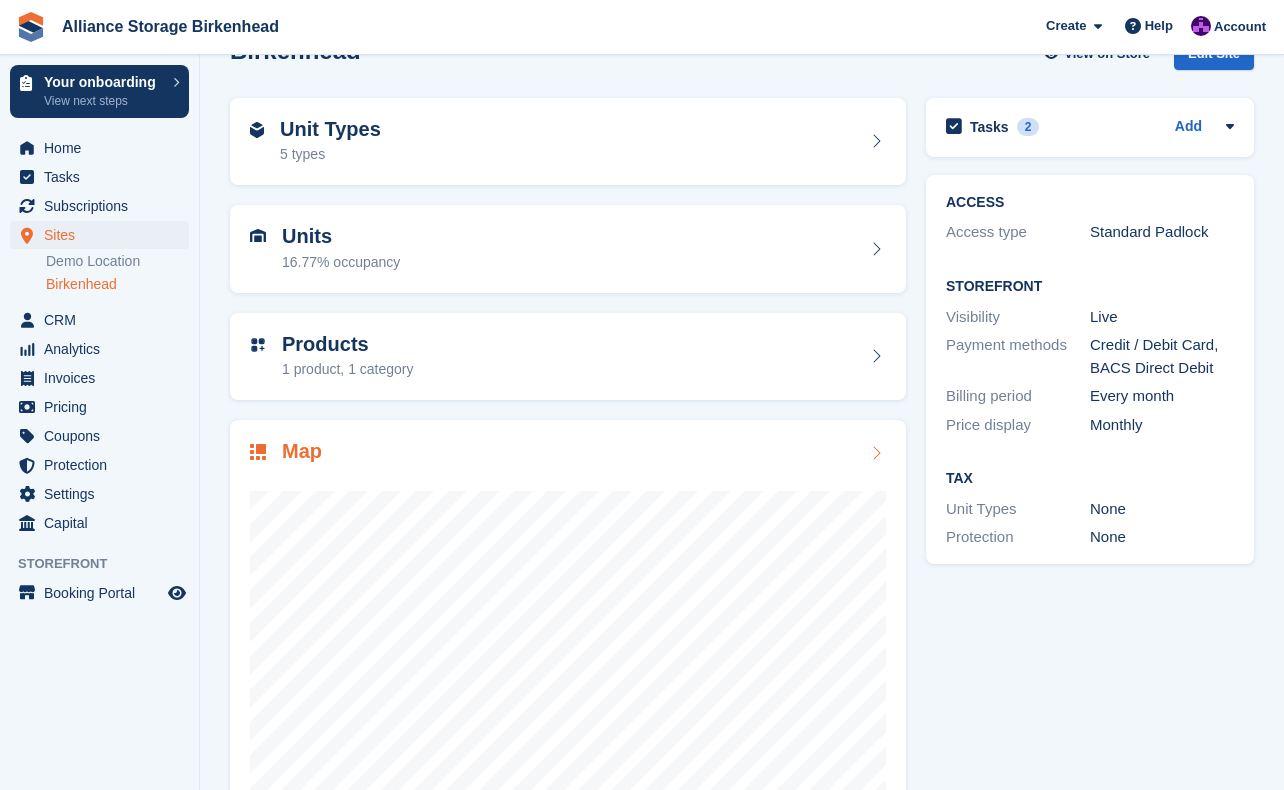 scroll, scrollTop: 100, scrollLeft: 0, axis: vertical 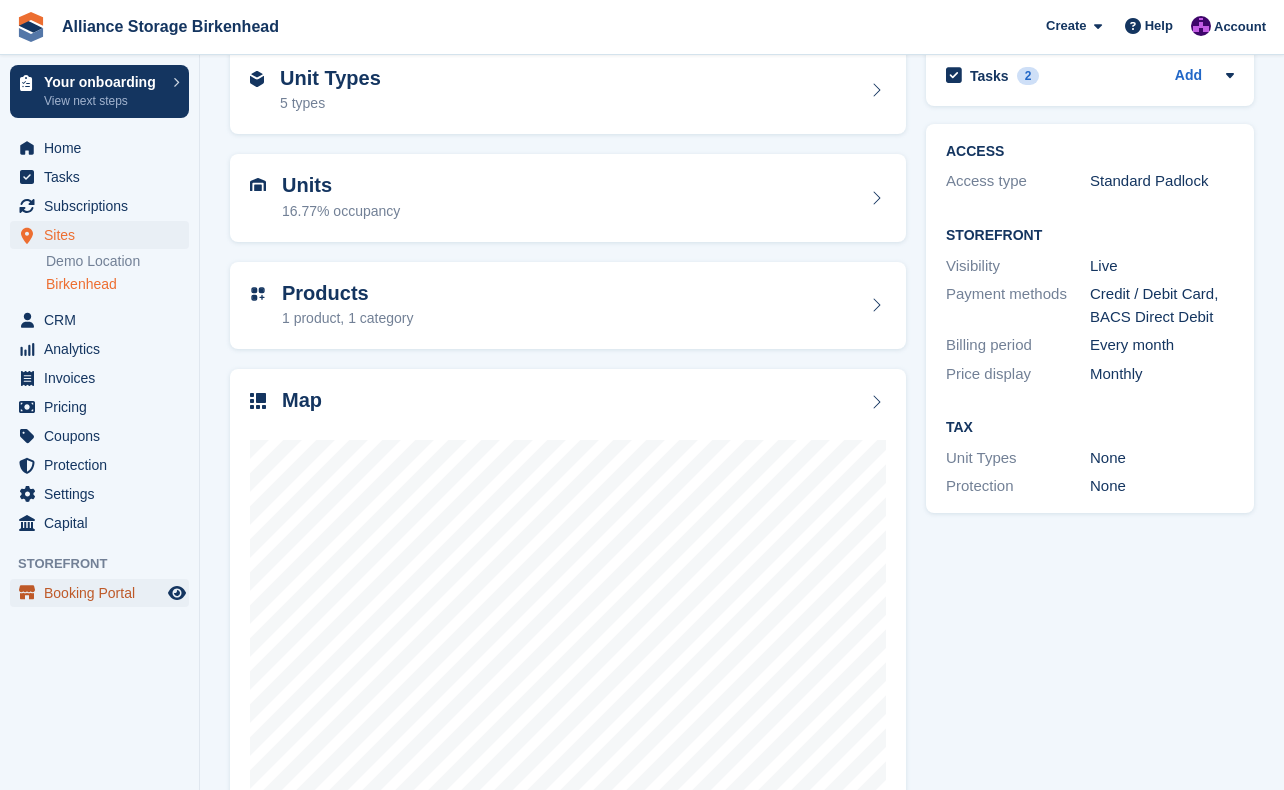 click on "Booking Portal" at bounding box center [104, 593] 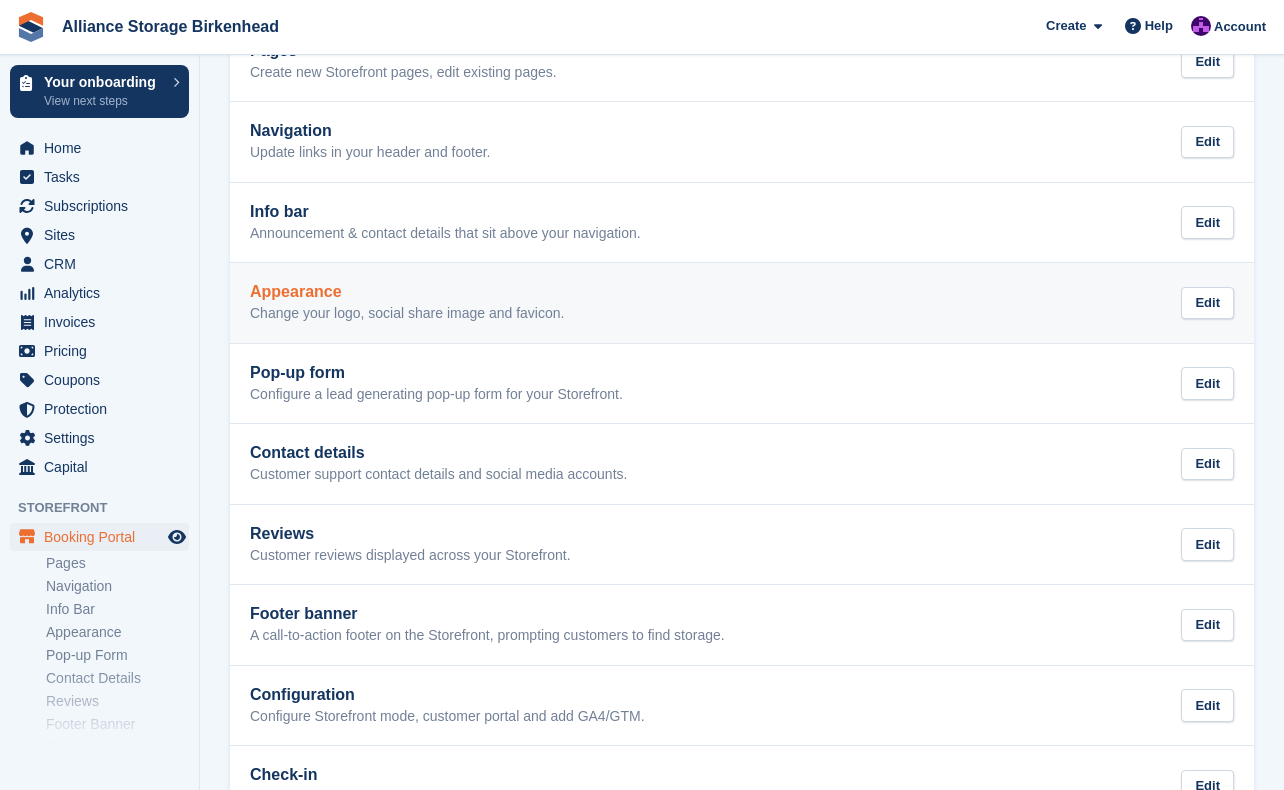 scroll, scrollTop: 0, scrollLeft: 0, axis: both 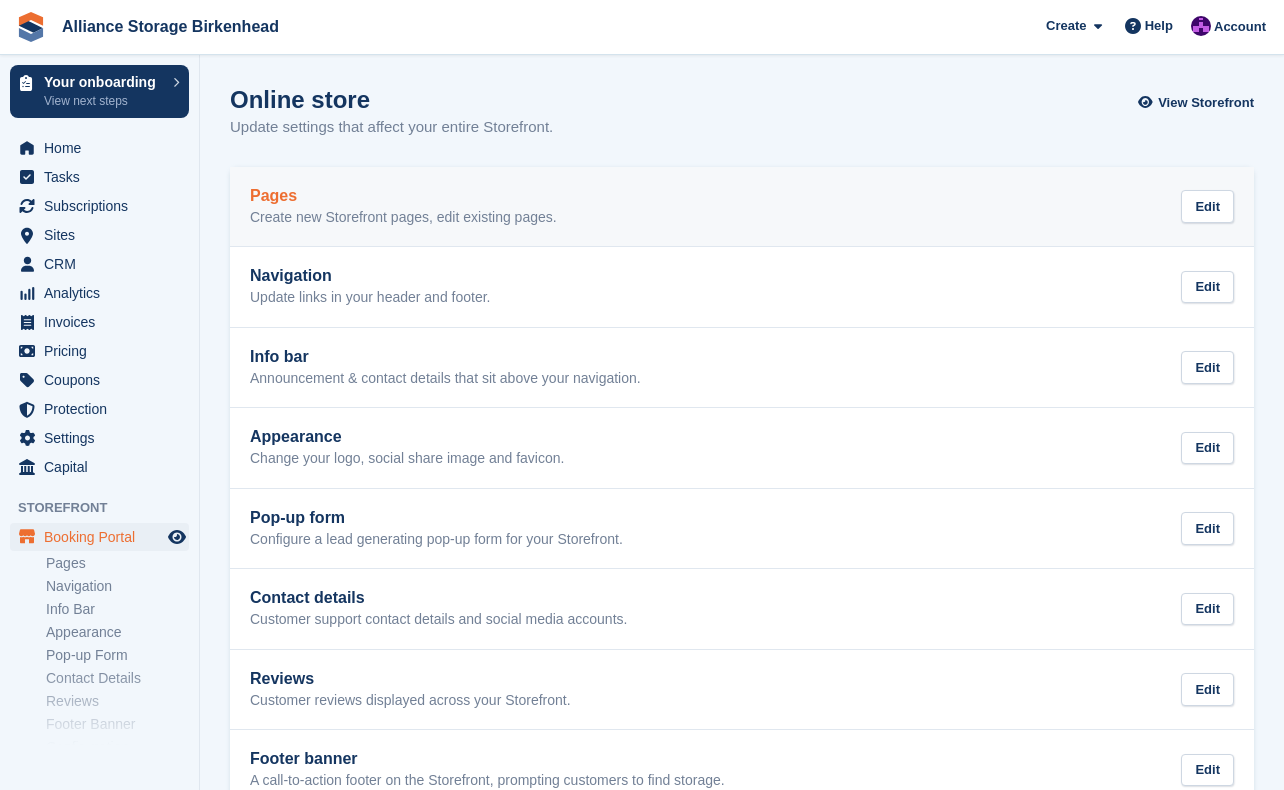 click on "Pages
Create new Storefront pages, edit existing pages.
Edit" at bounding box center (742, 207) 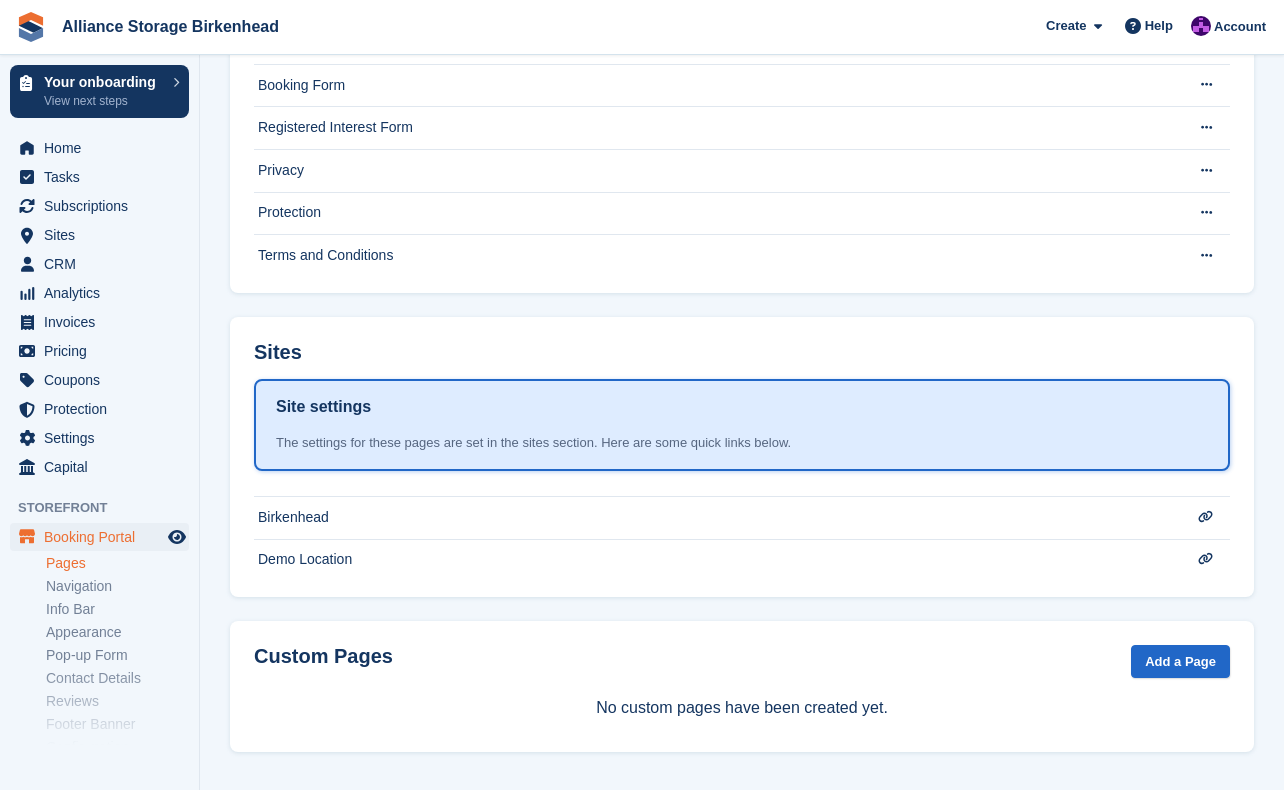 scroll, scrollTop: 236, scrollLeft: 0, axis: vertical 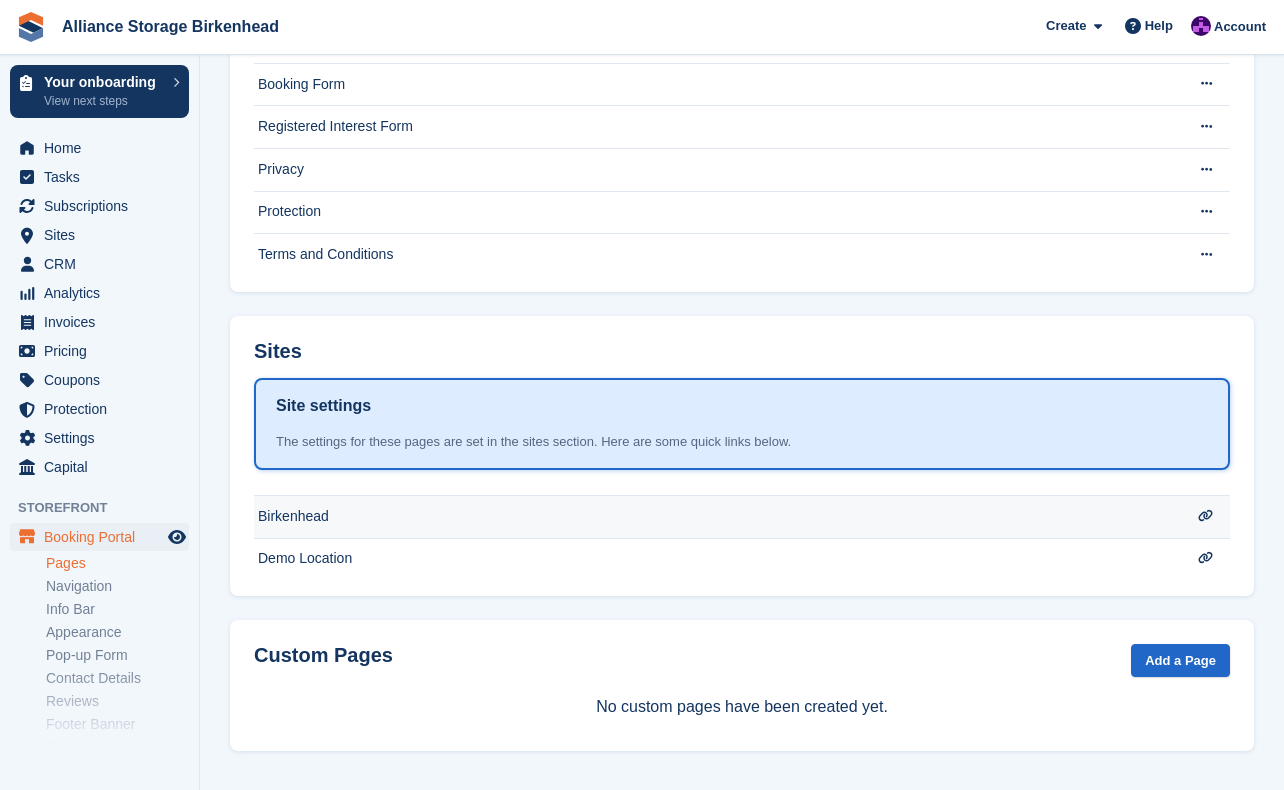 click on "Birkenhead" at bounding box center [717, 42] 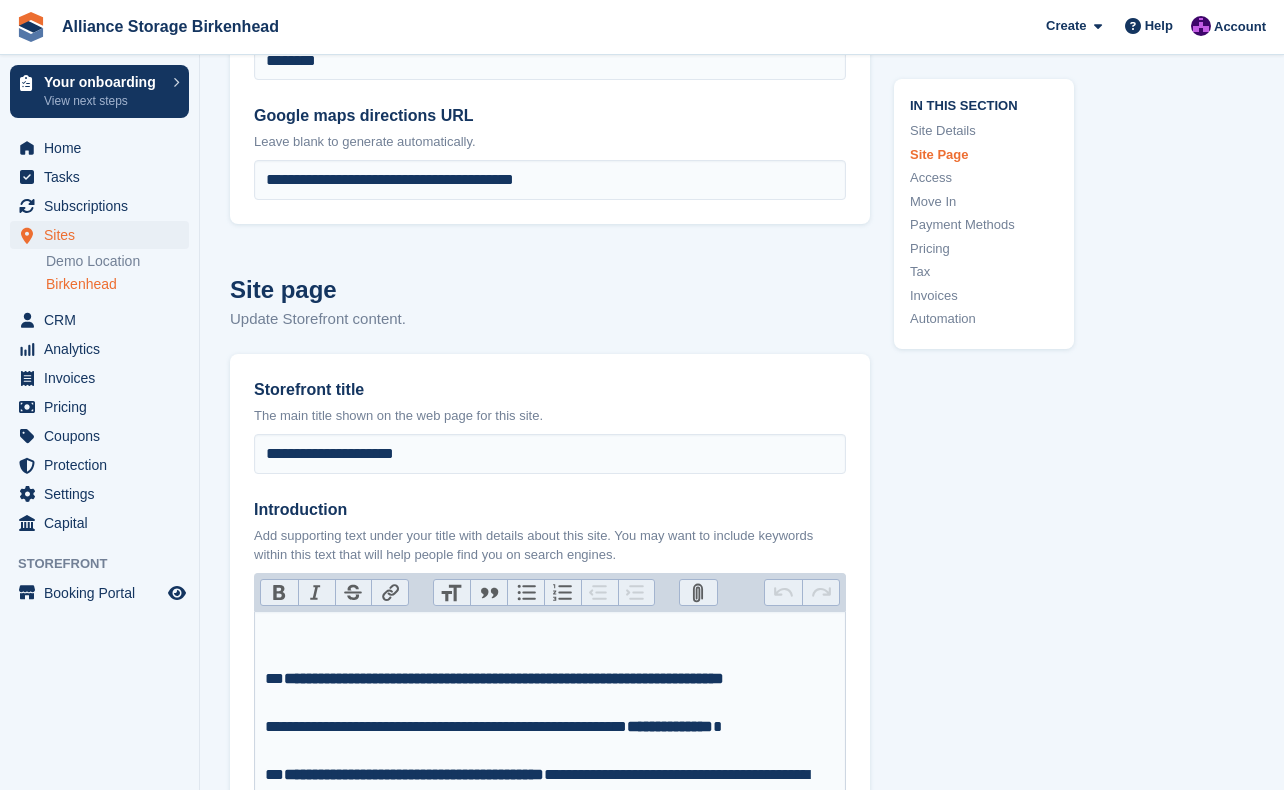 type on "**********" 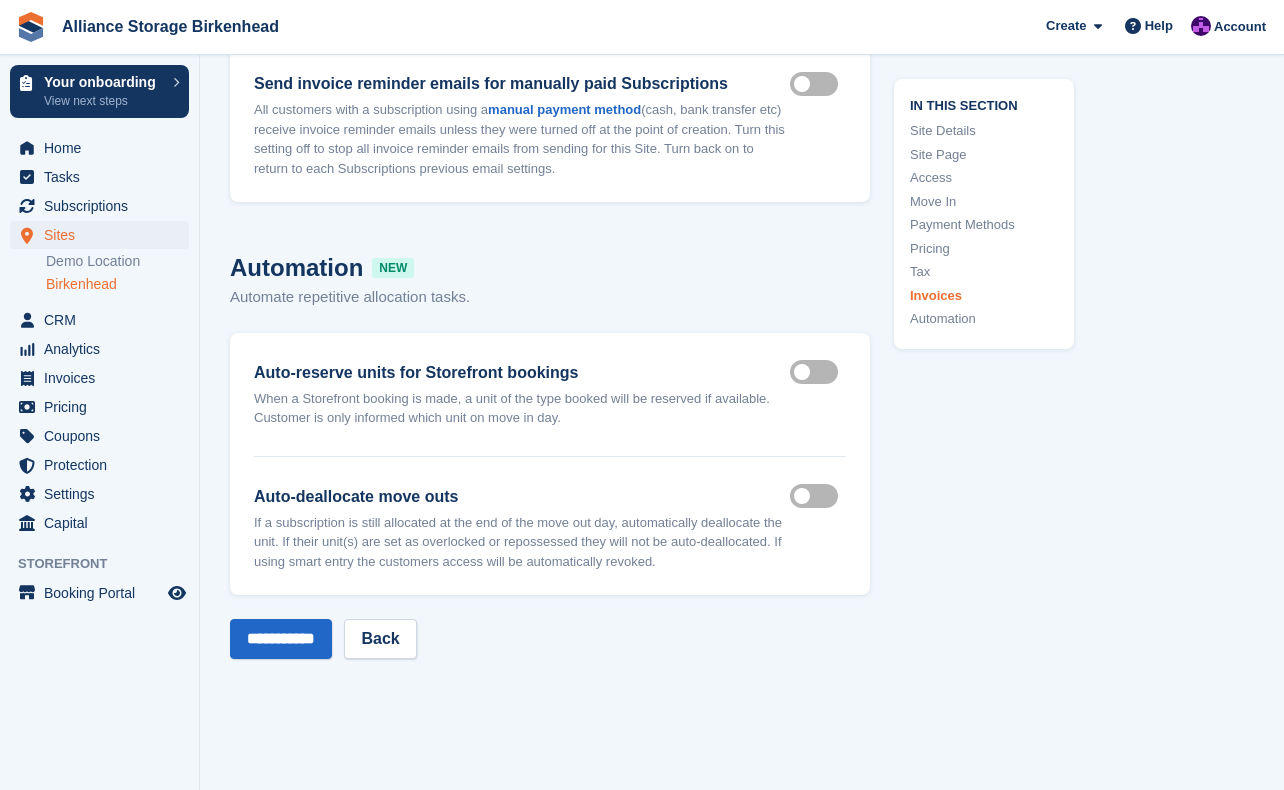 scroll, scrollTop: 8534, scrollLeft: 0, axis: vertical 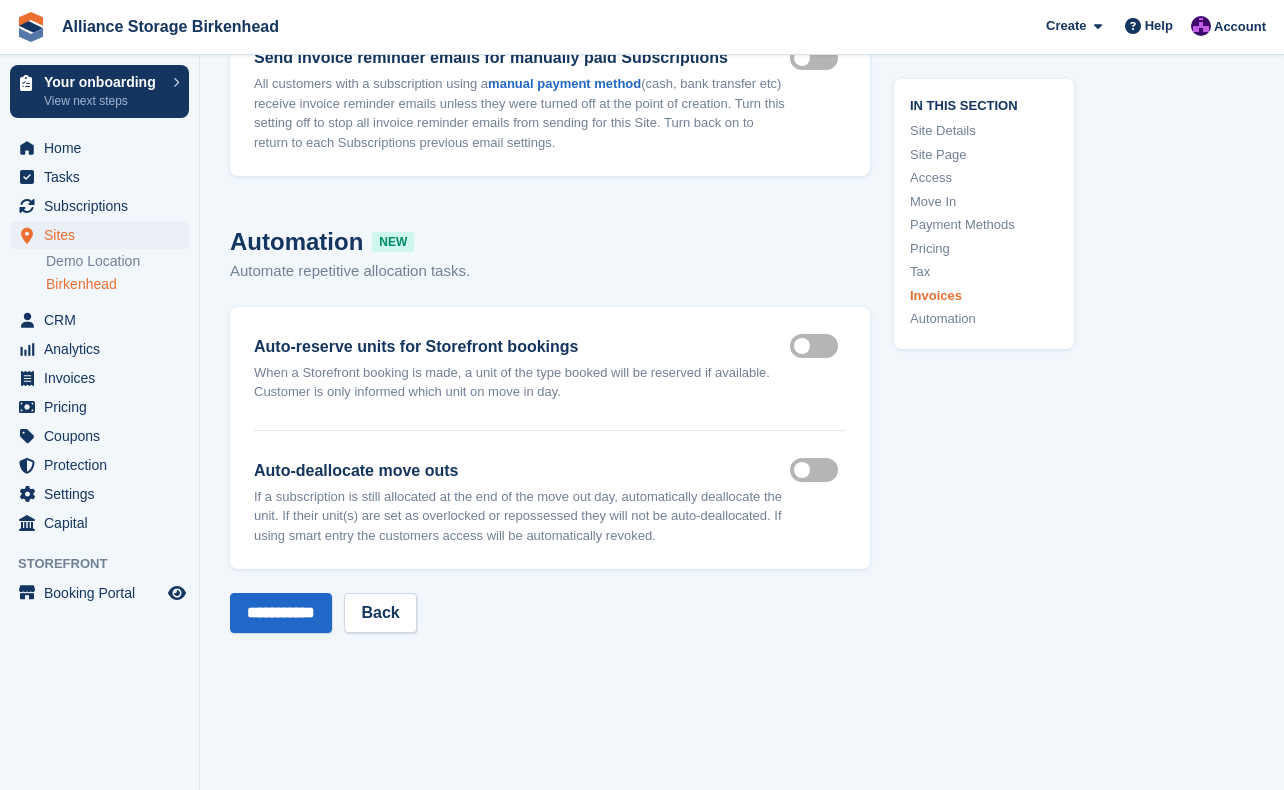 click on "Auto reserve on storefront" at bounding box center [818, 346] 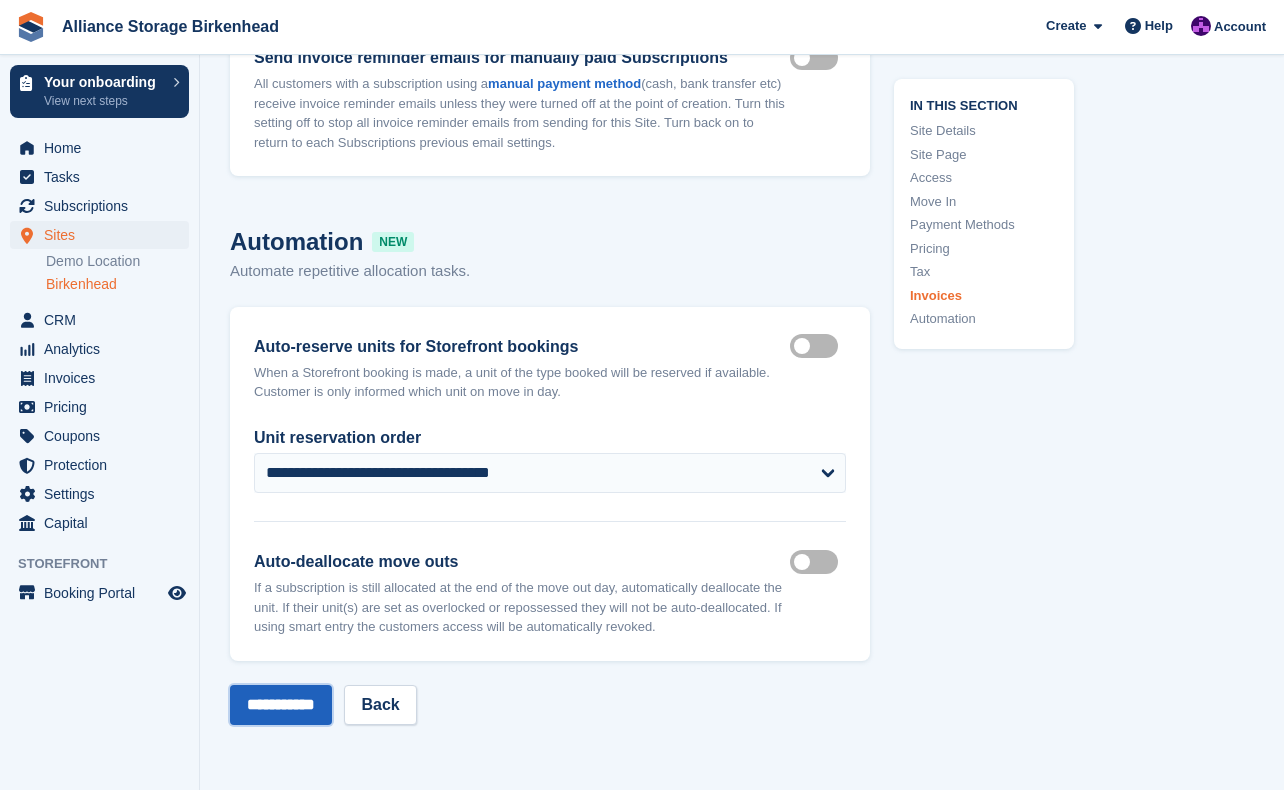 click on "**********" at bounding box center (281, 705) 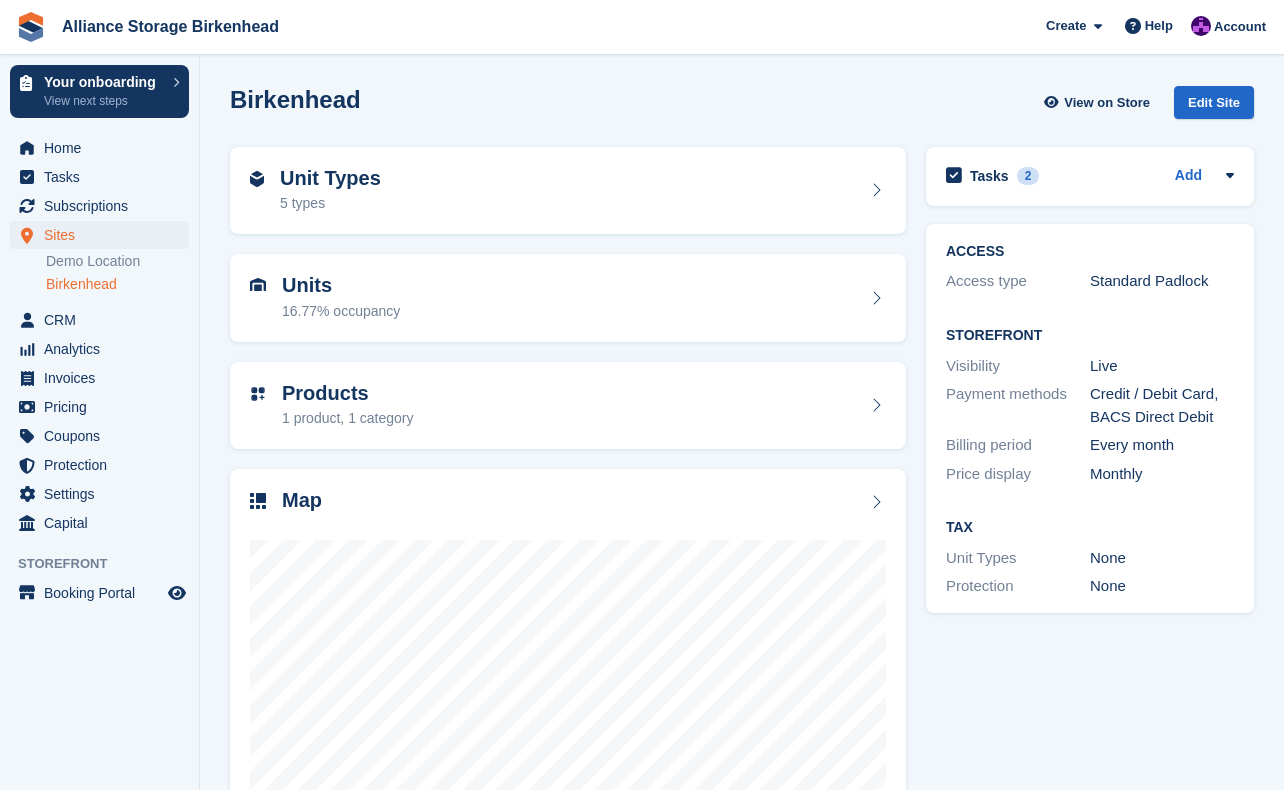 scroll, scrollTop: 0, scrollLeft: 0, axis: both 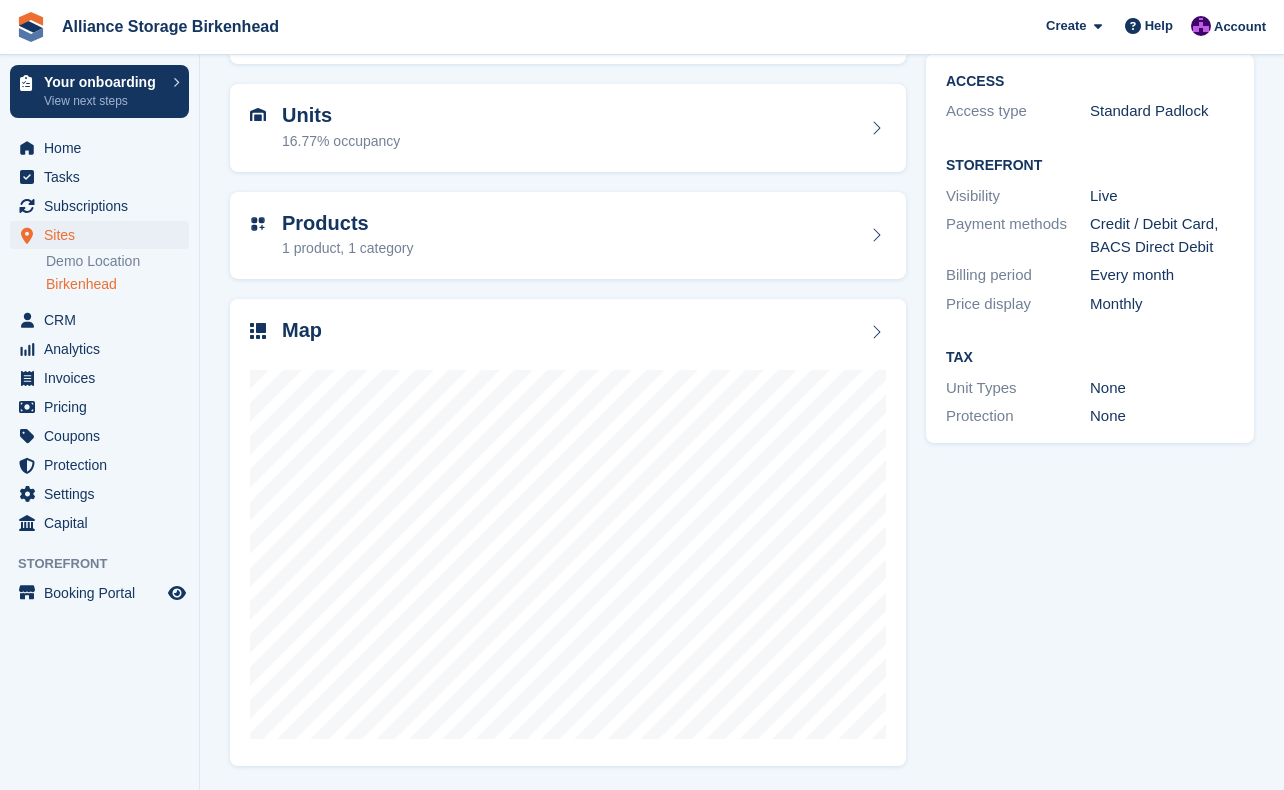 click on "Tasks
2
Add
call thursday, after a unit friday
[DATE]" at bounding box center [1090, 370] 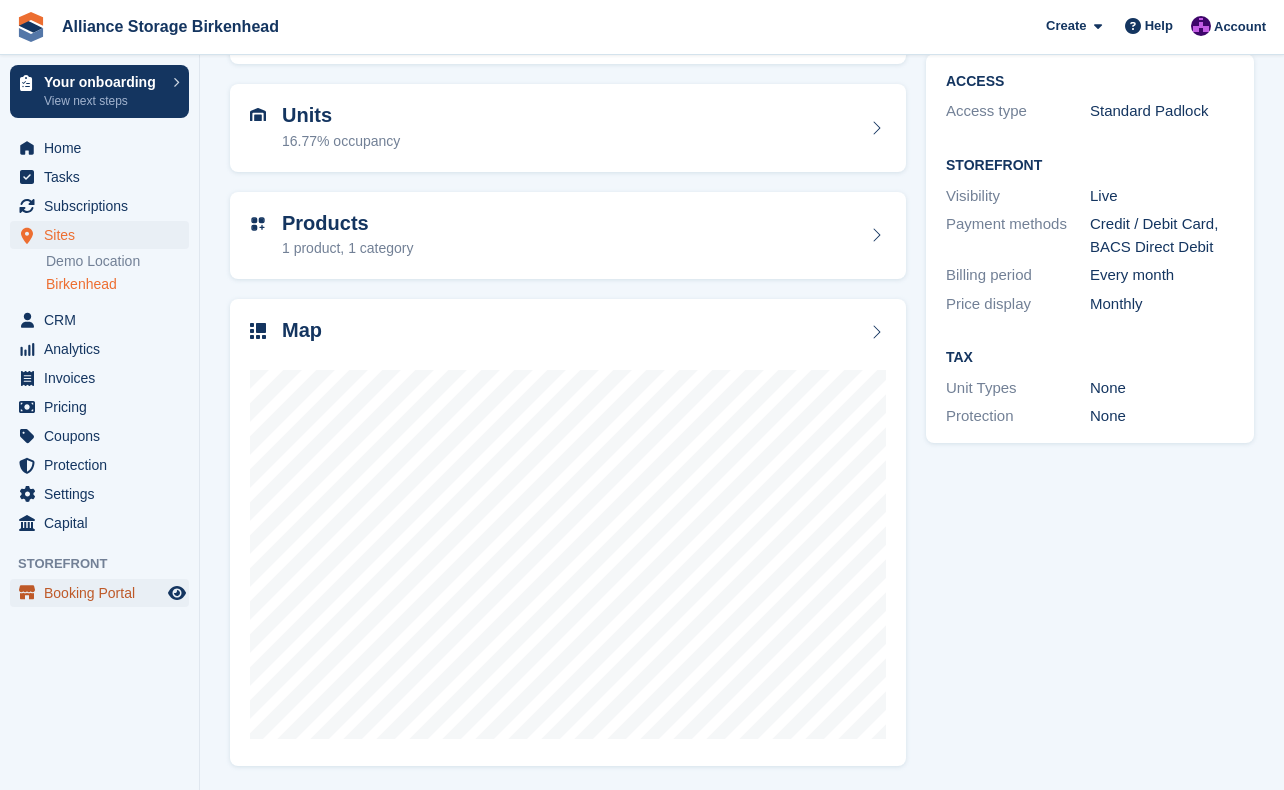 click on "Booking Portal" at bounding box center (104, 593) 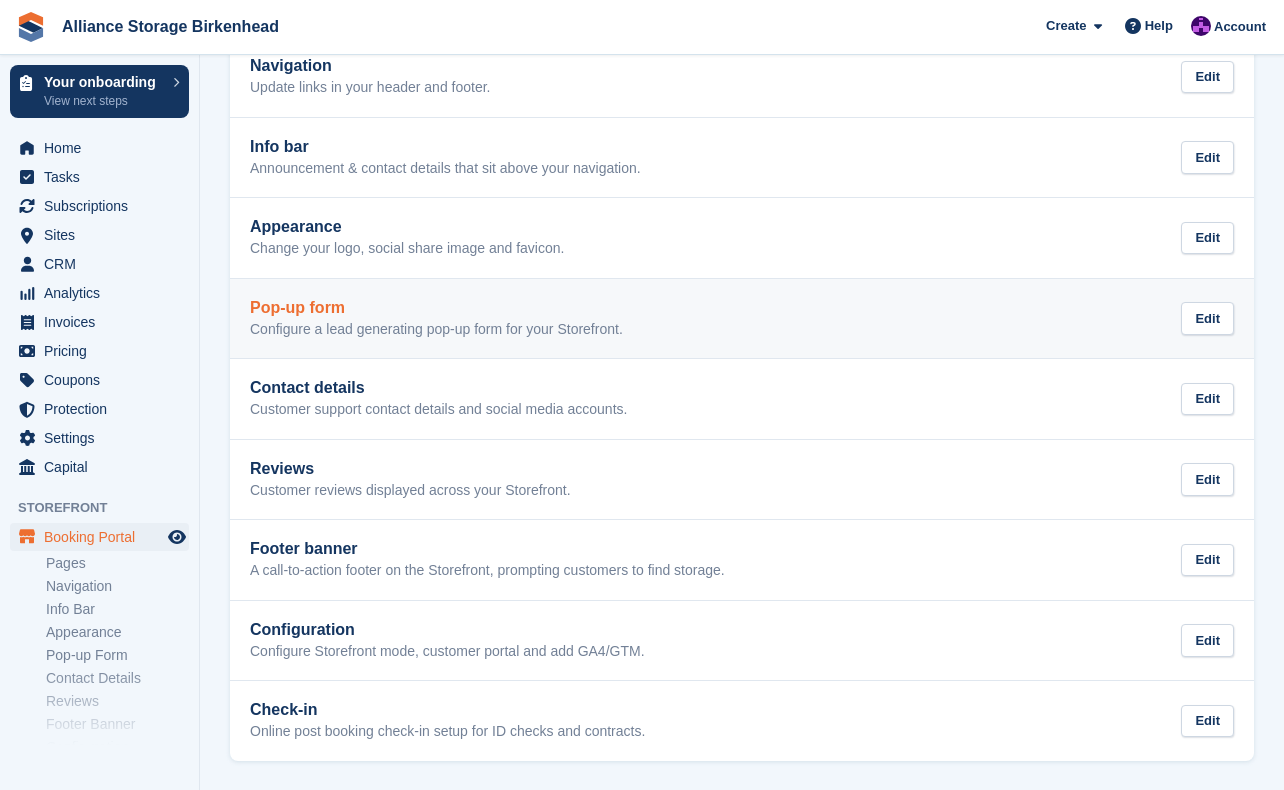 scroll, scrollTop: 0, scrollLeft: 0, axis: both 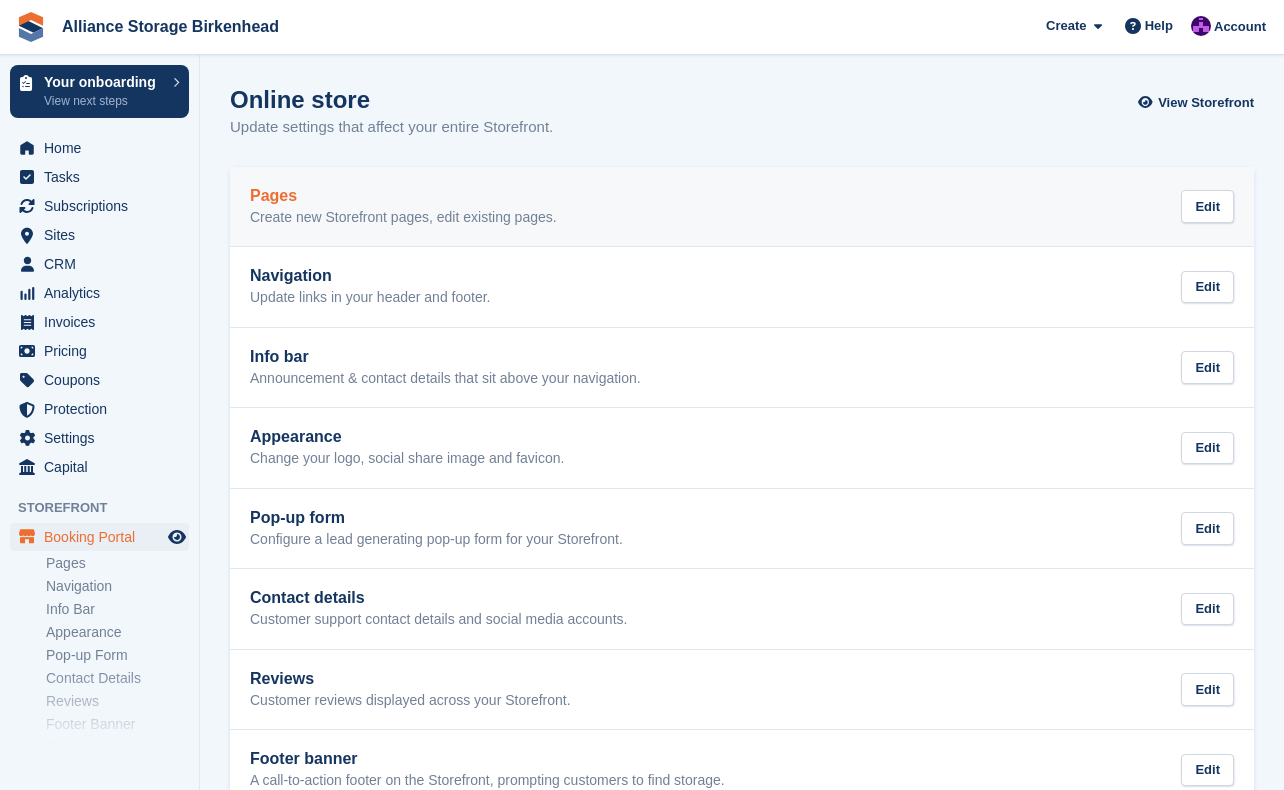 click on "Pages
Create new Storefront pages, edit existing pages.
Edit" at bounding box center [742, 207] 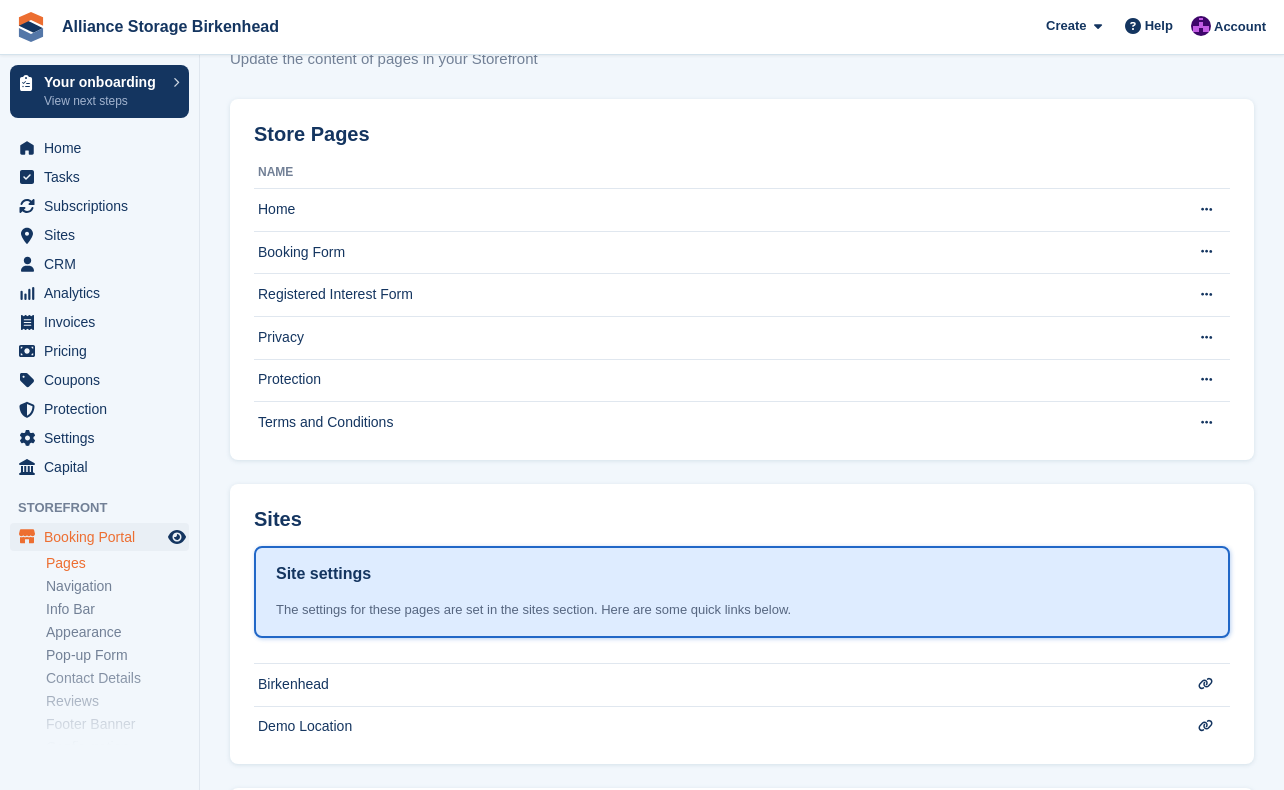 scroll, scrollTop: 236, scrollLeft: 0, axis: vertical 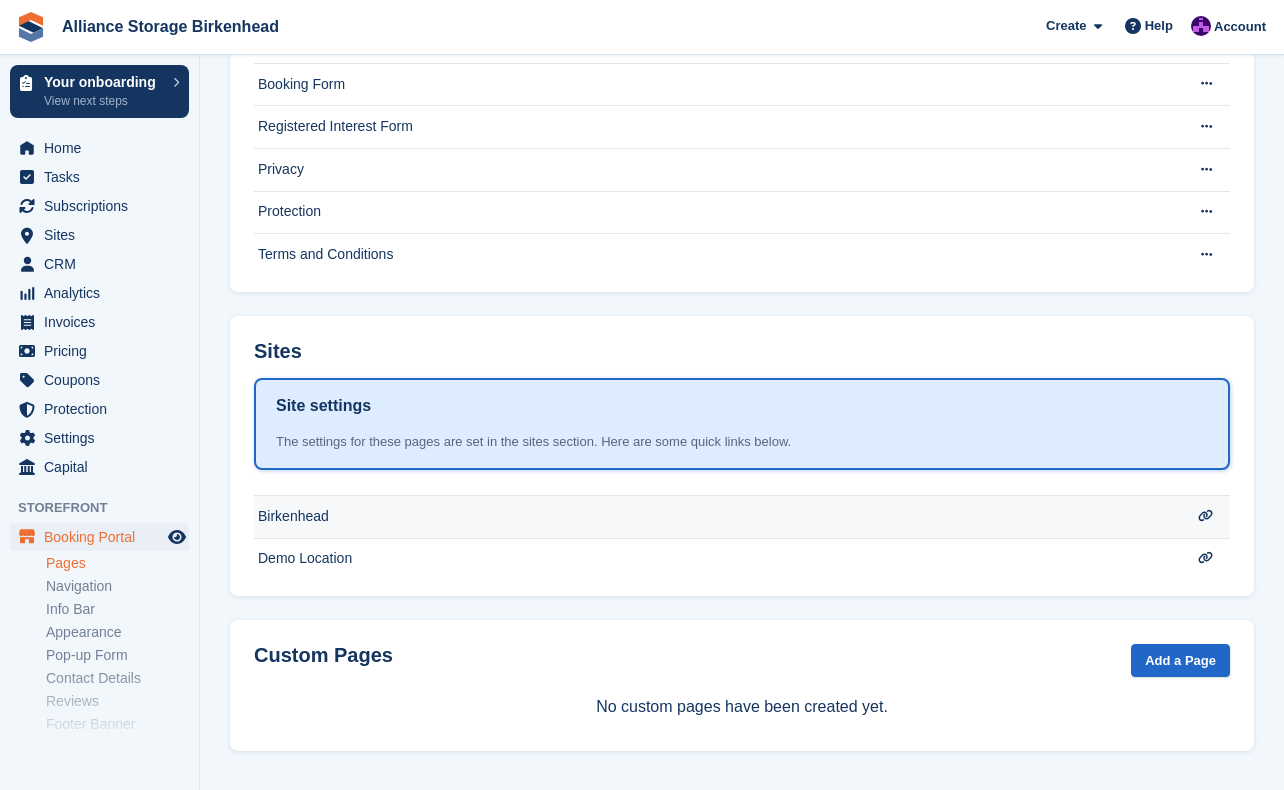 click on "Birkenhead" at bounding box center (717, 42) 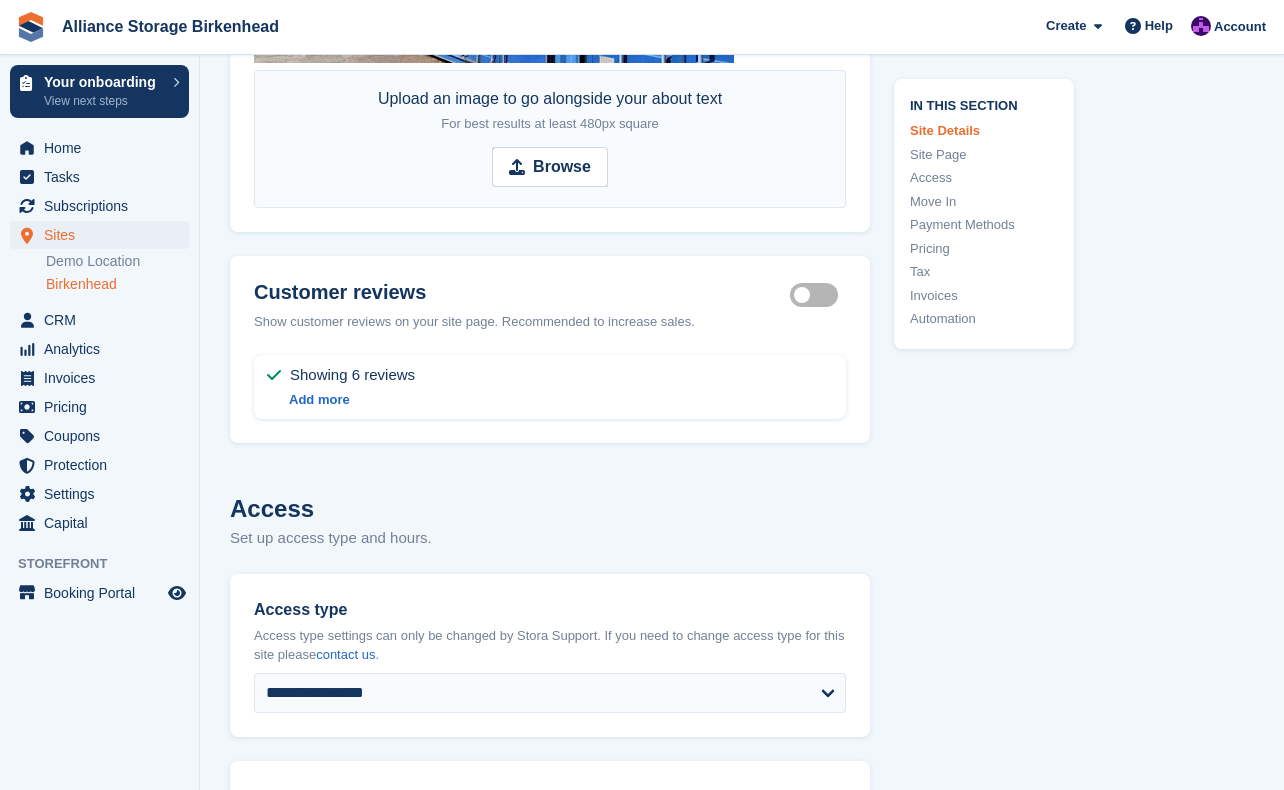 type on "**********" 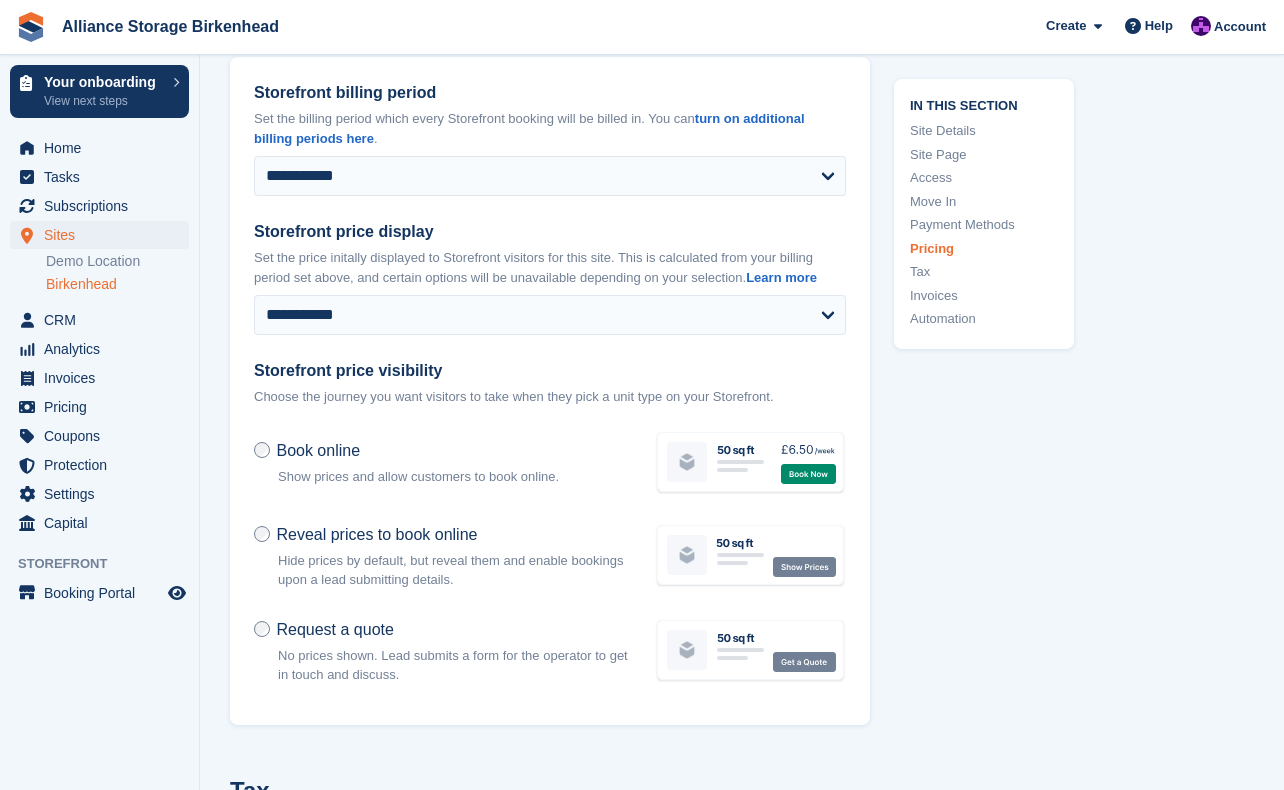 scroll, scrollTop: 7494, scrollLeft: 0, axis: vertical 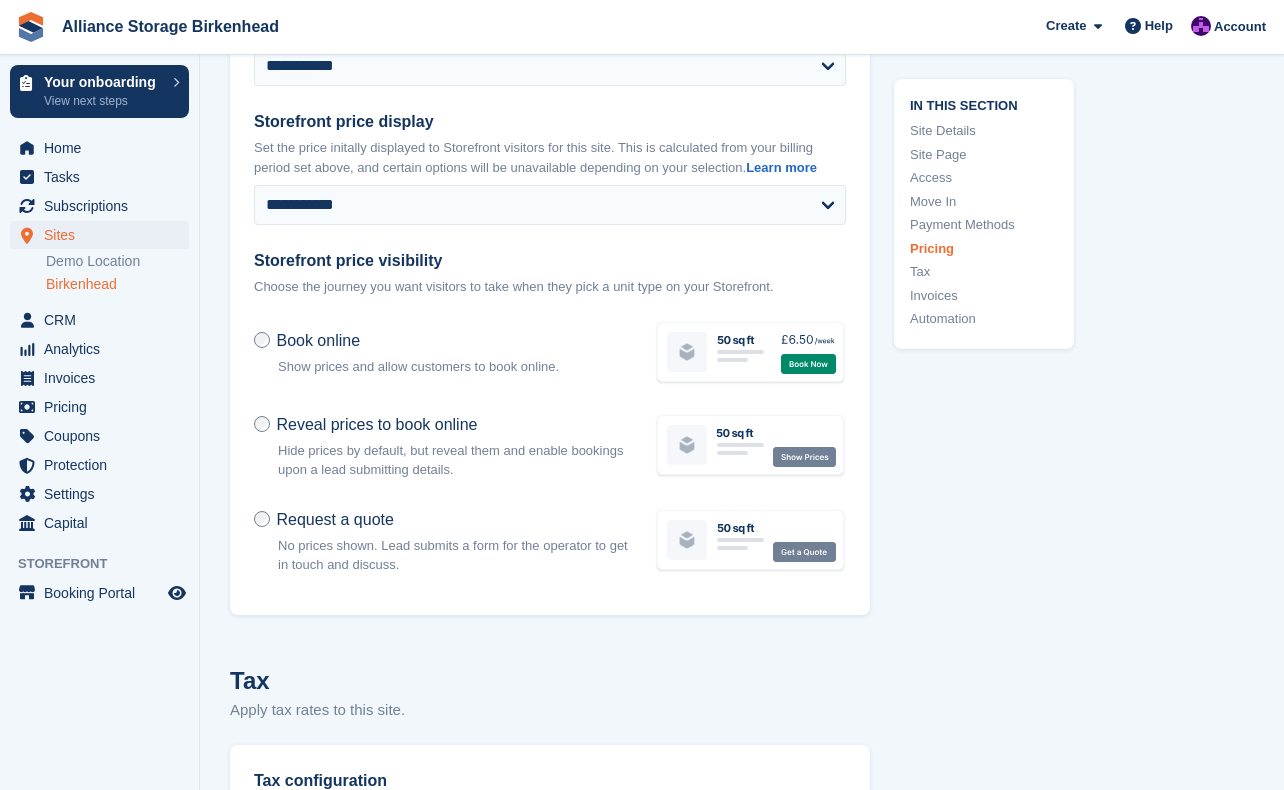 click on "Alliance Storage Birkenhead
Create
Subscription
Invoice
Contact
Deal
Discount
Page
Help
Chat Support
Submit a support request
Help Center
Get answers to Stora questions" at bounding box center [642, -7099] 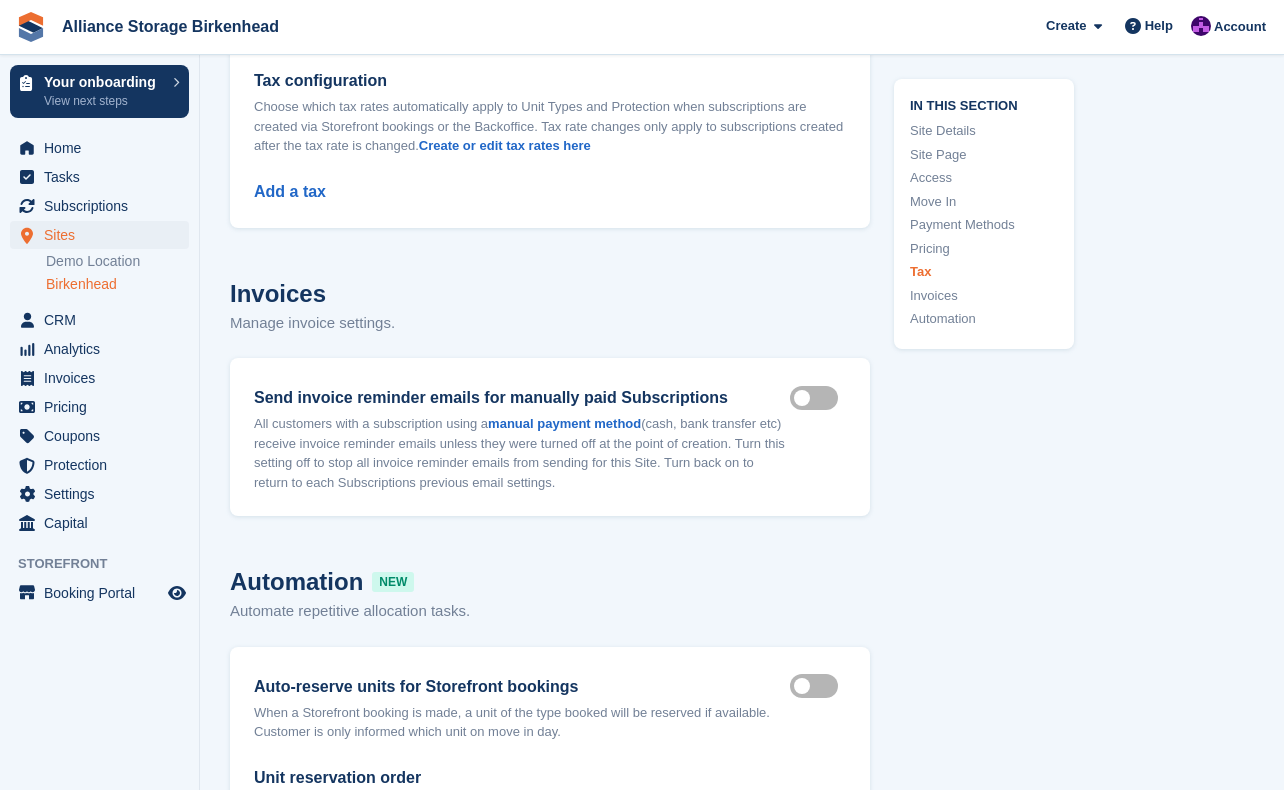 scroll, scrollTop: 8794, scrollLeft: 0, axis: vertical 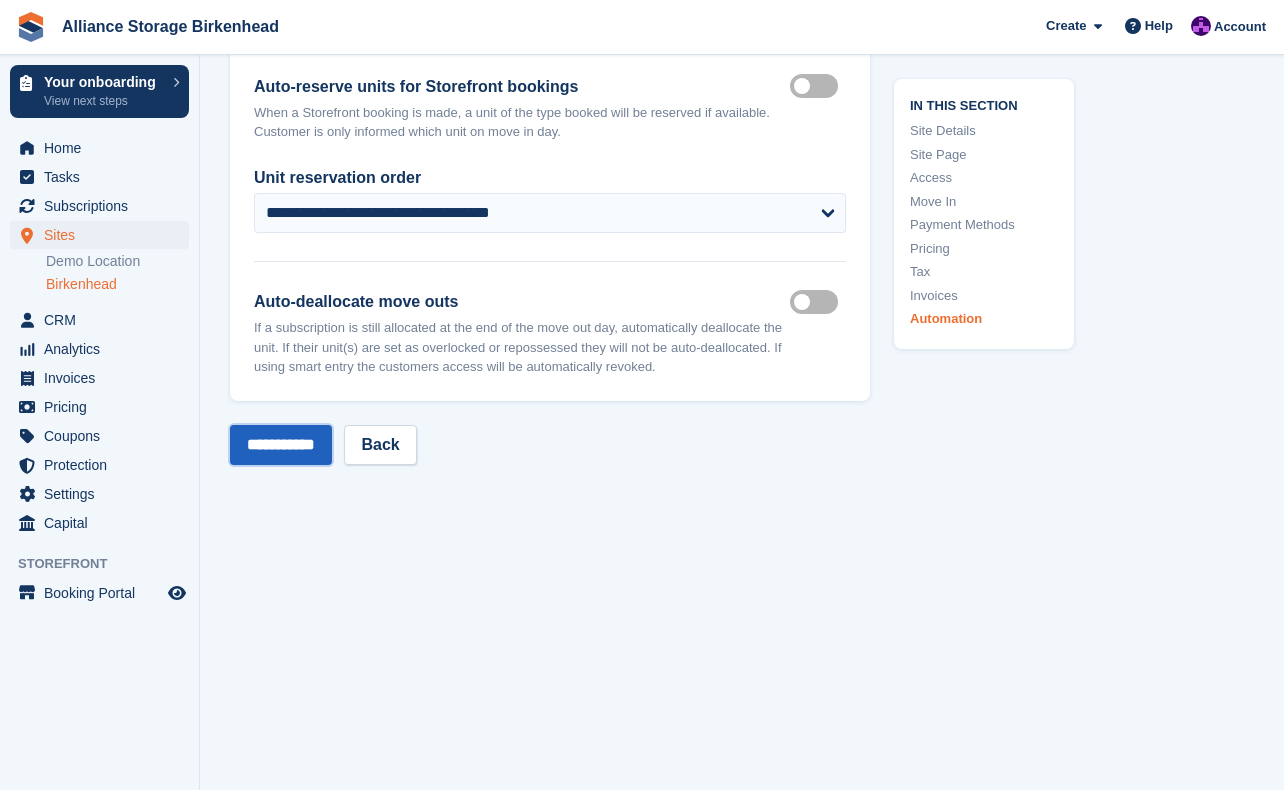 click on "**********" at bounding box center (281, 445) 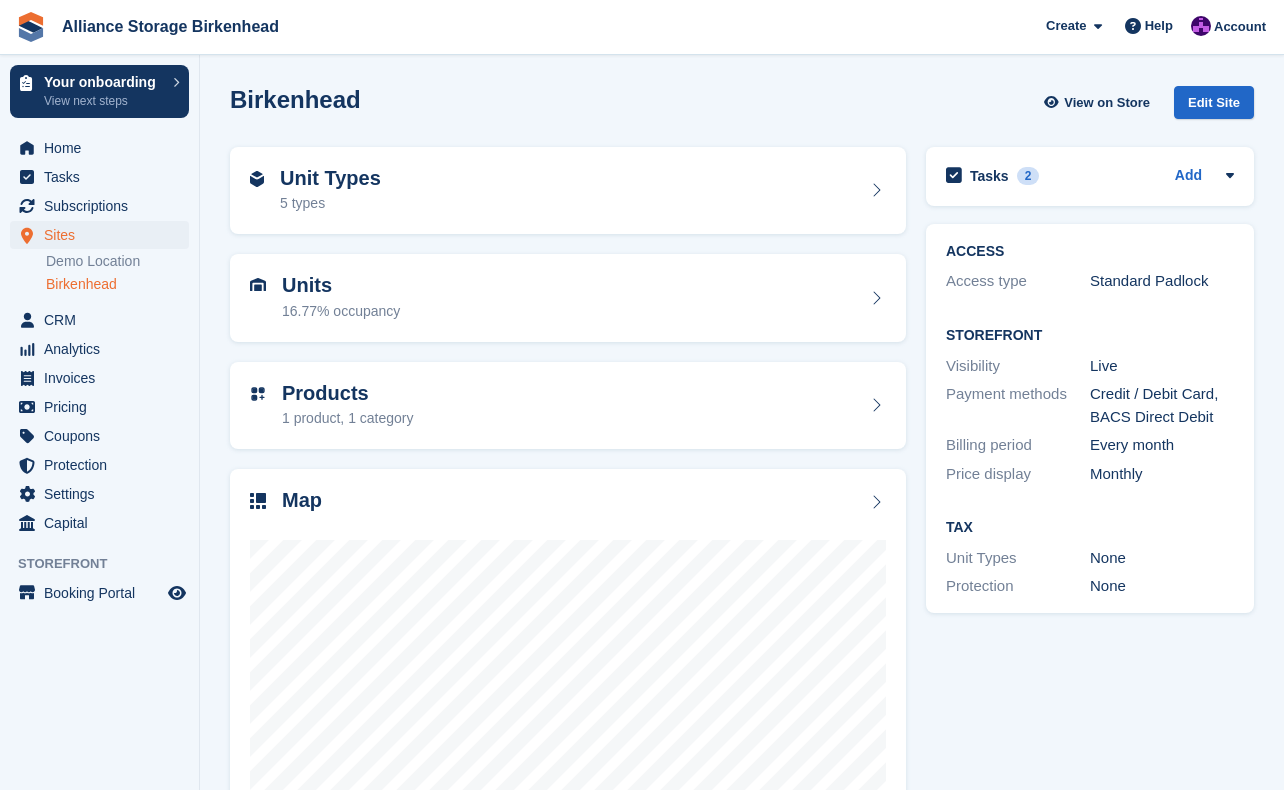 scroll, scrollTop: 0, scrollLeft: 0, axis: both 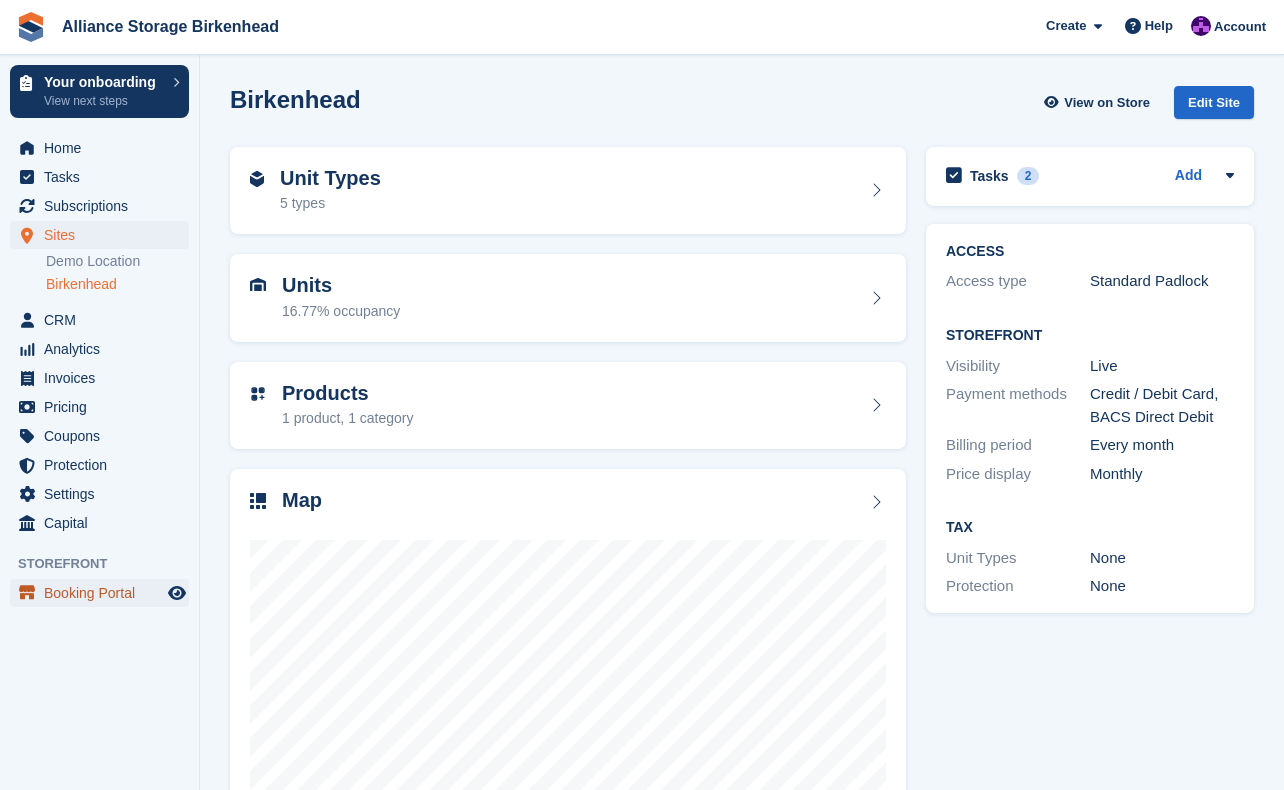 click on "Booking Portal" at bounding box center [104, 593] 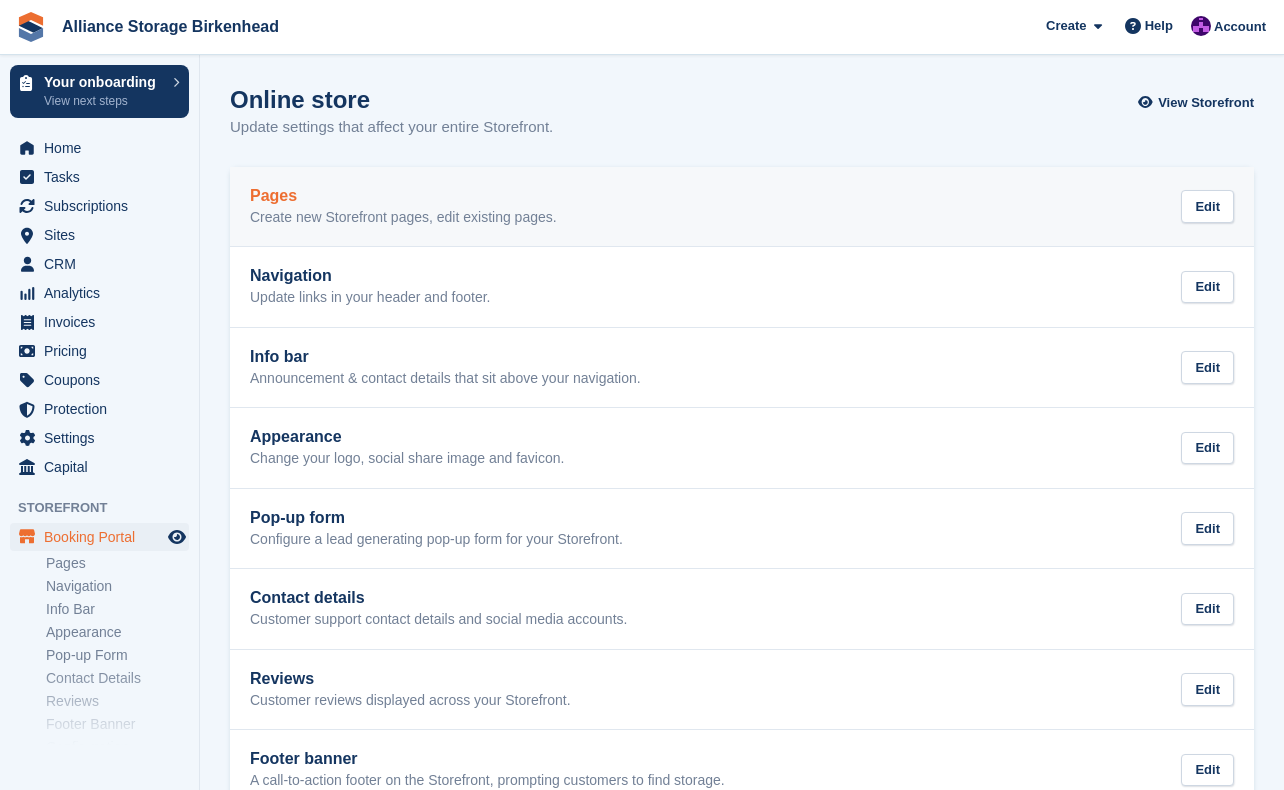 scroll, scrollTop: 0, scrollLeft: 0, axis: both 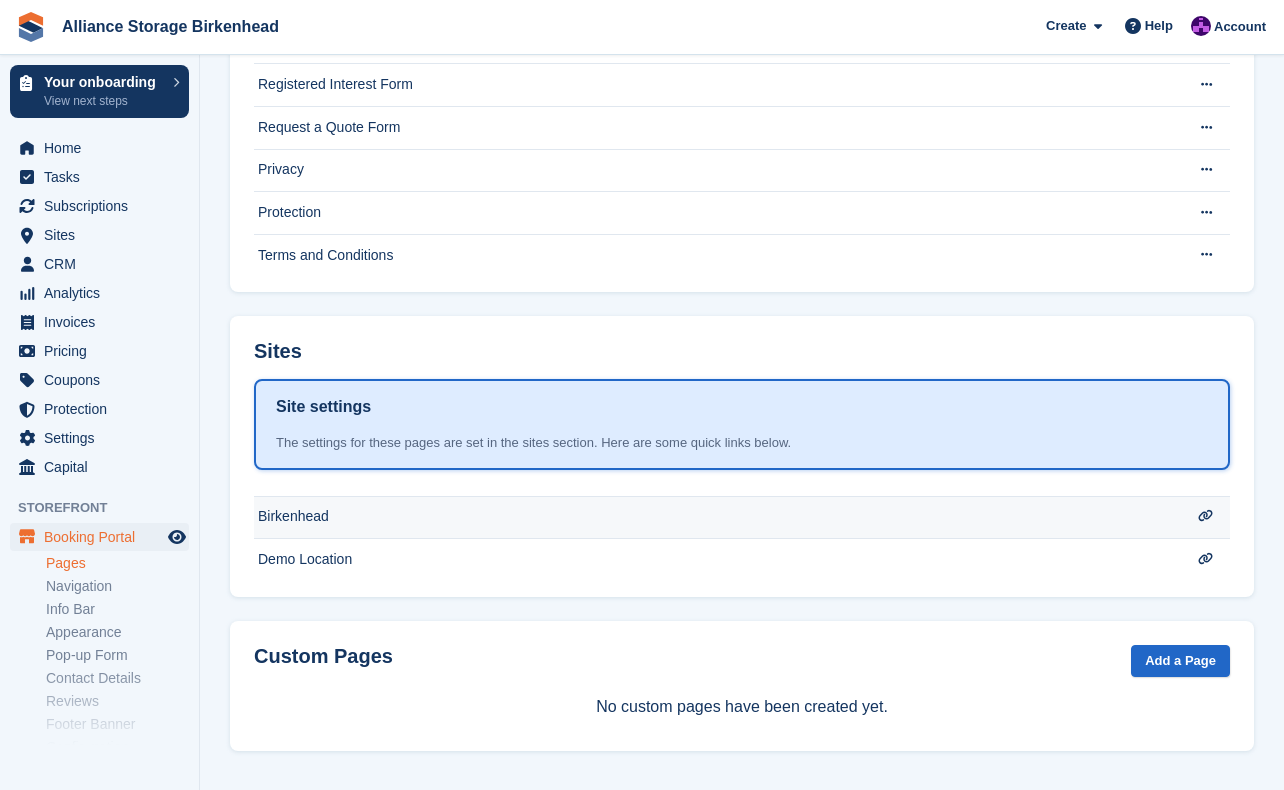 click on "Birkenhead" at bounding box center (717, 0) 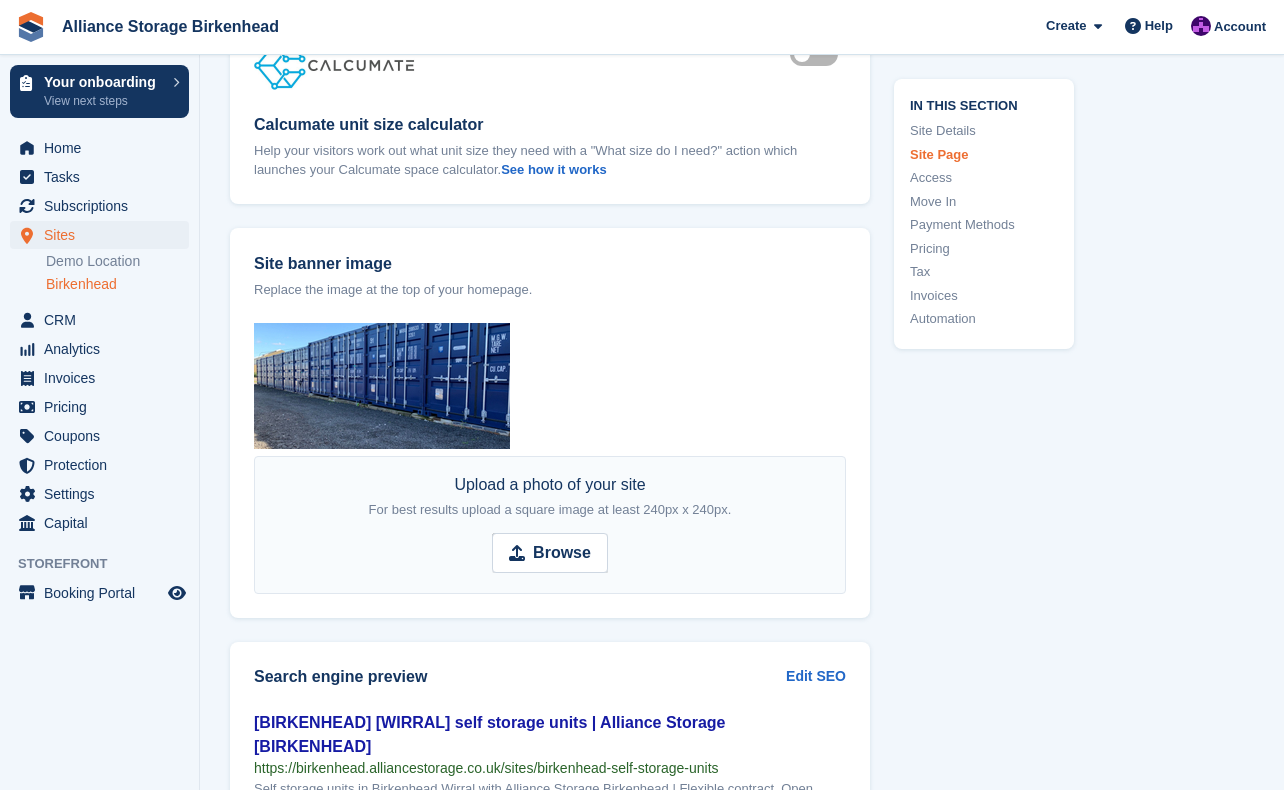 type on "**********" 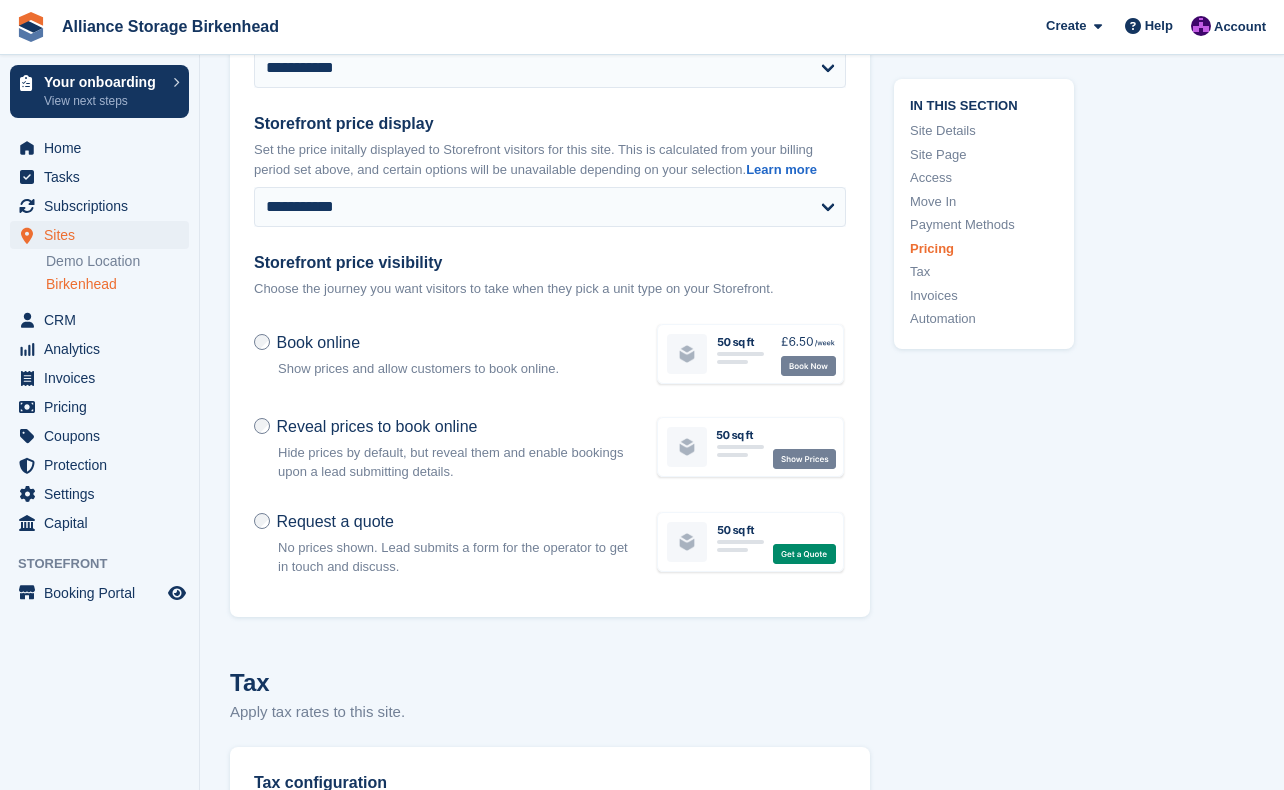 scroll, scrollTop: 7500, scrollLeft: 0, axis: vertical 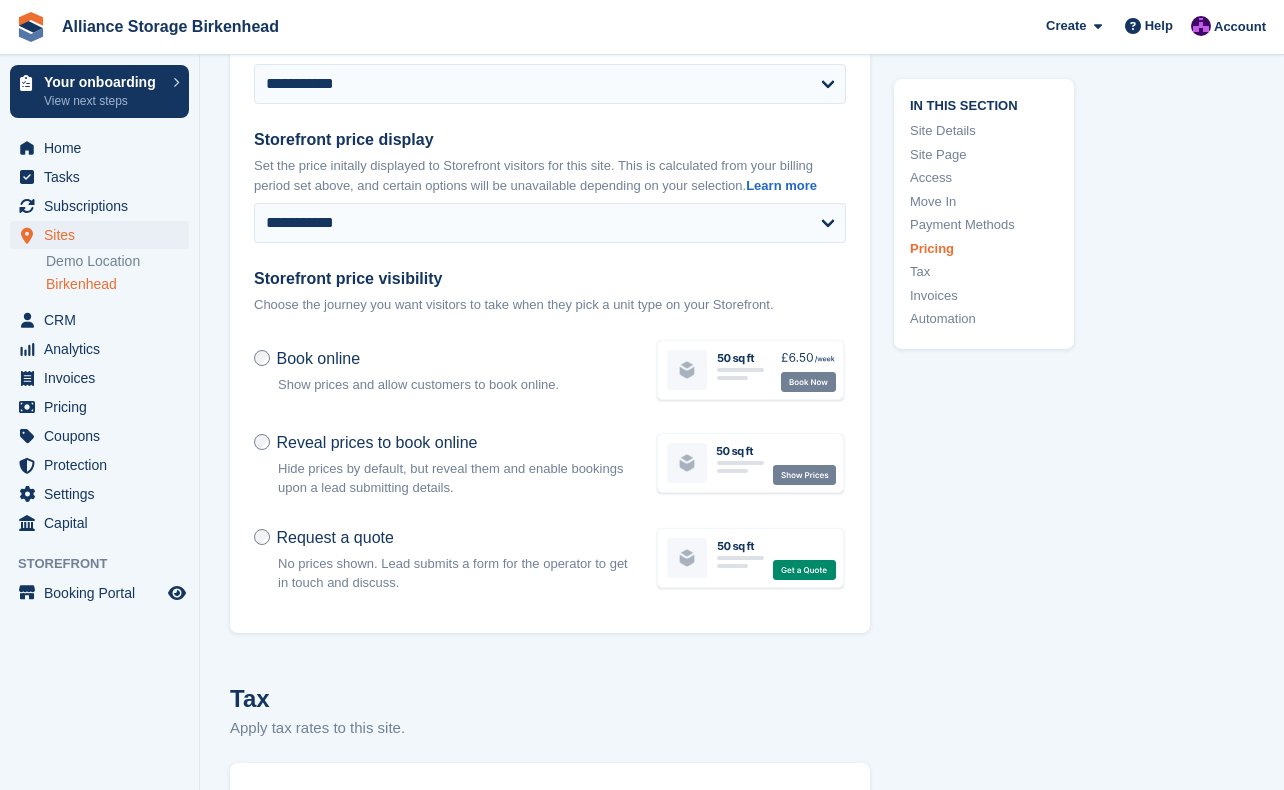 click on "Reveal prices to book online" at bounding box center (376, 442) 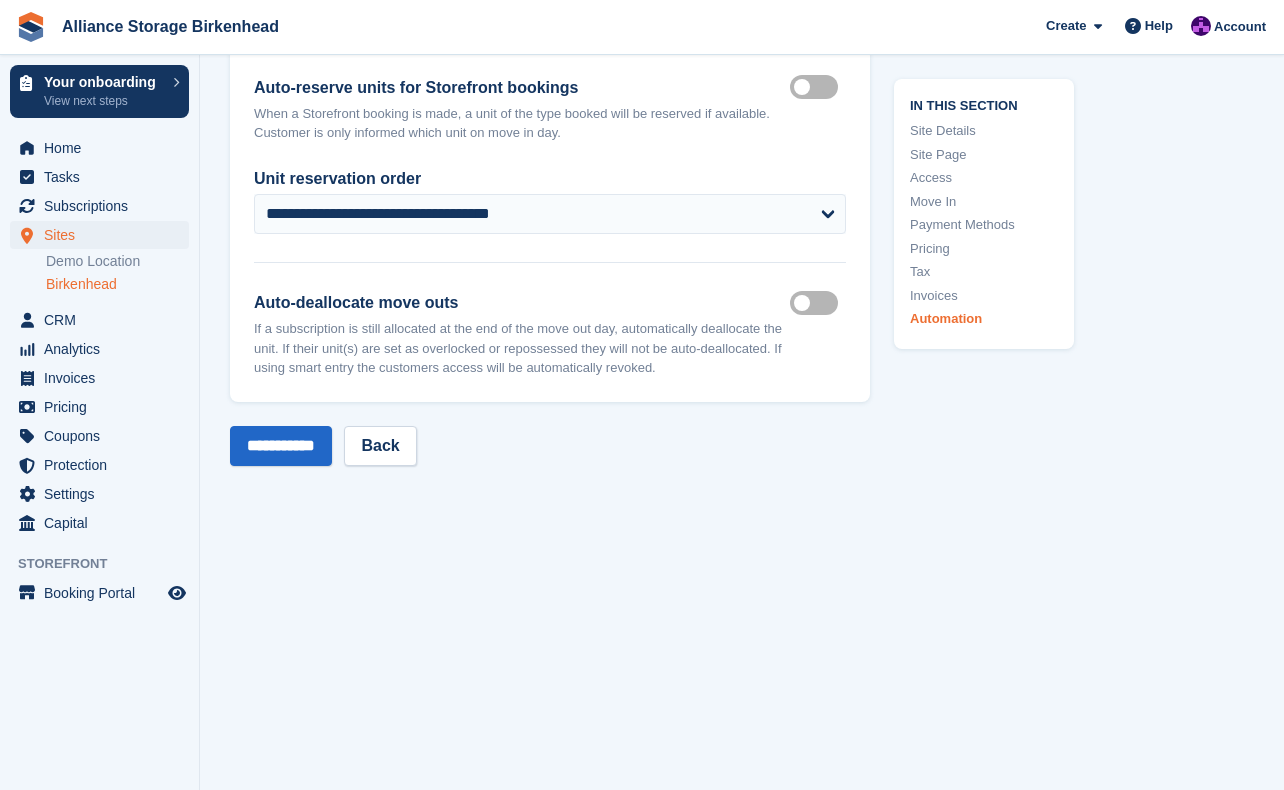 scroll, scrollTop: 8894, scrollLeft: 0, axis: vertical 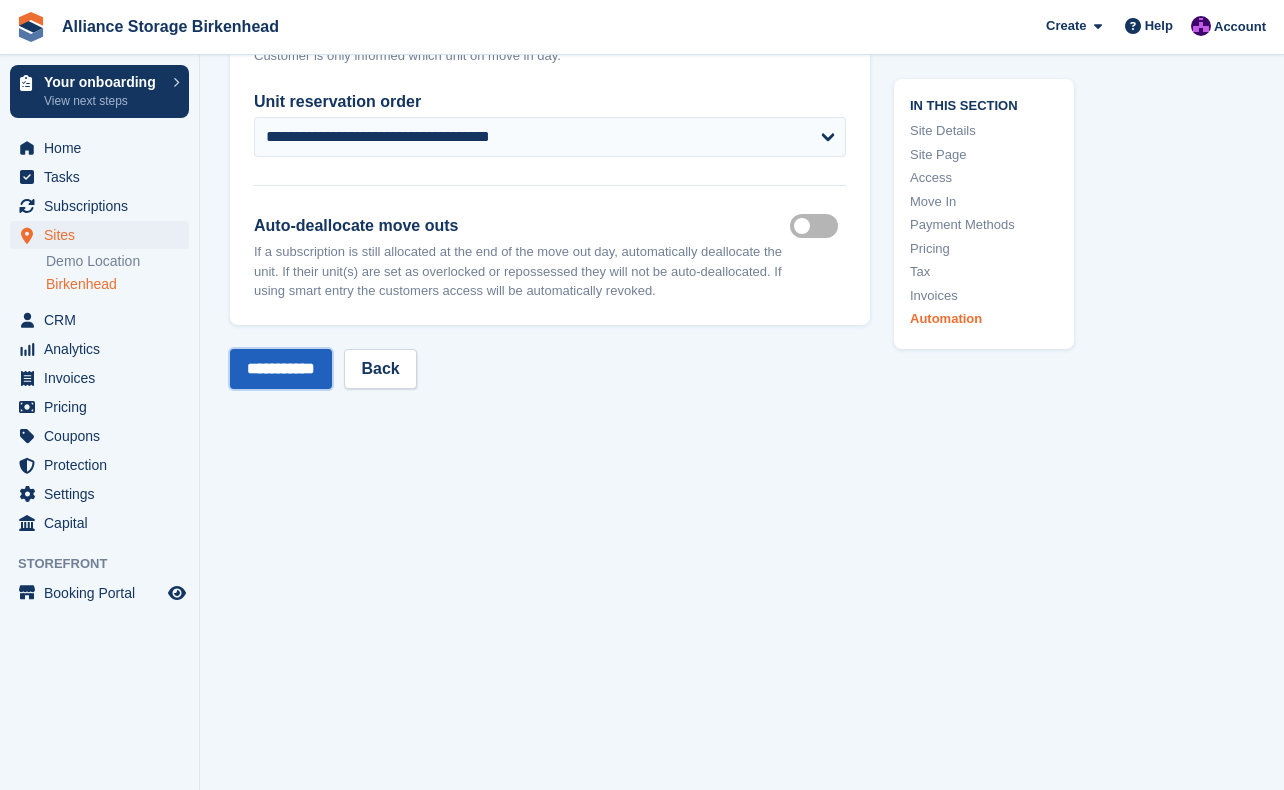 click on "**********" at bounding box center (281, 369) 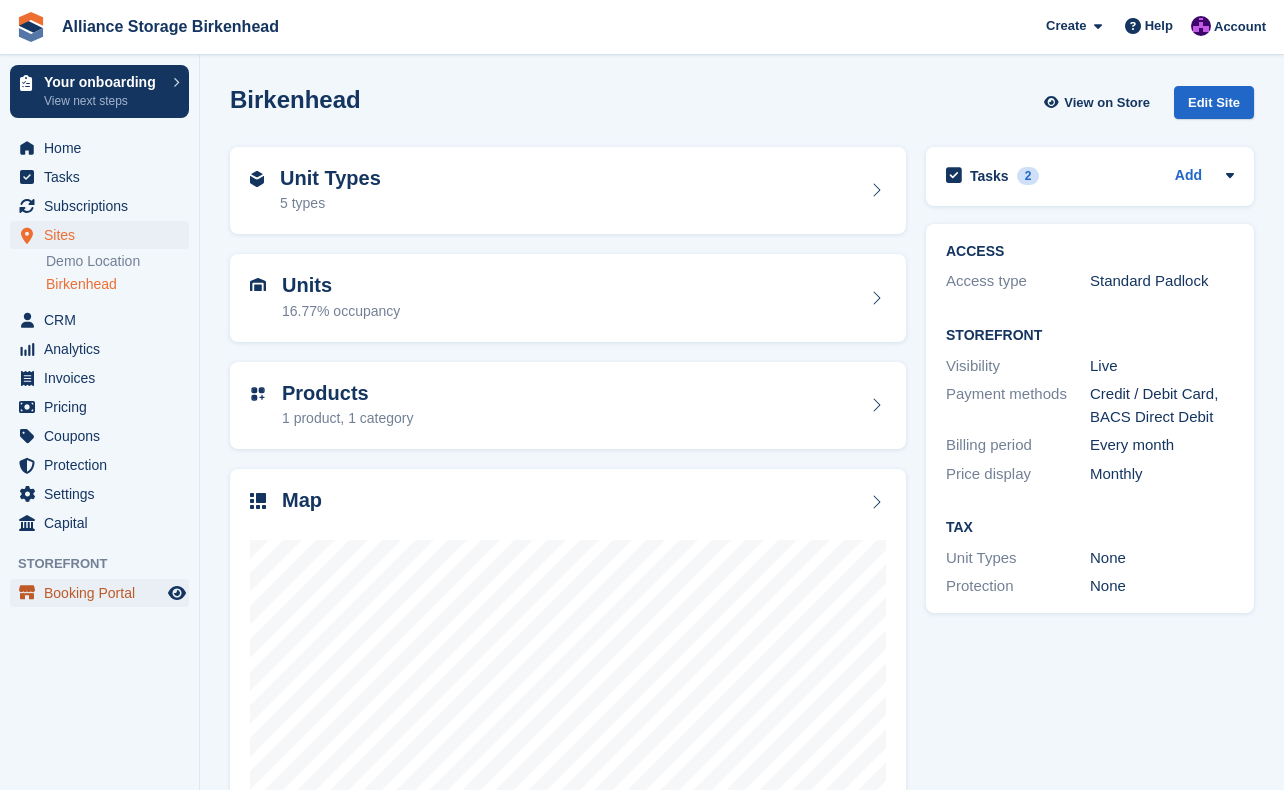 click on "Booking Portal" at bounding box center [104, 593] 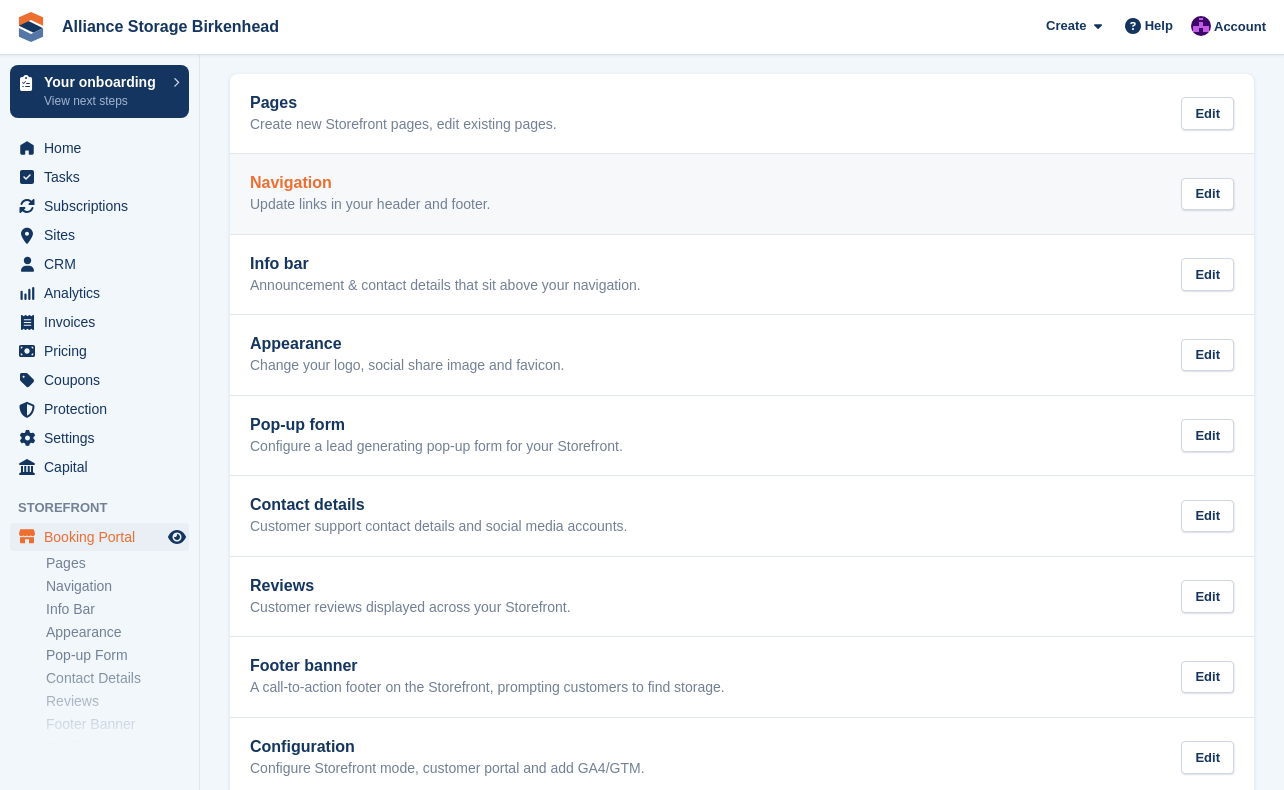 scroll, scrollTop: 0, scrollLeft: 0, axis: both 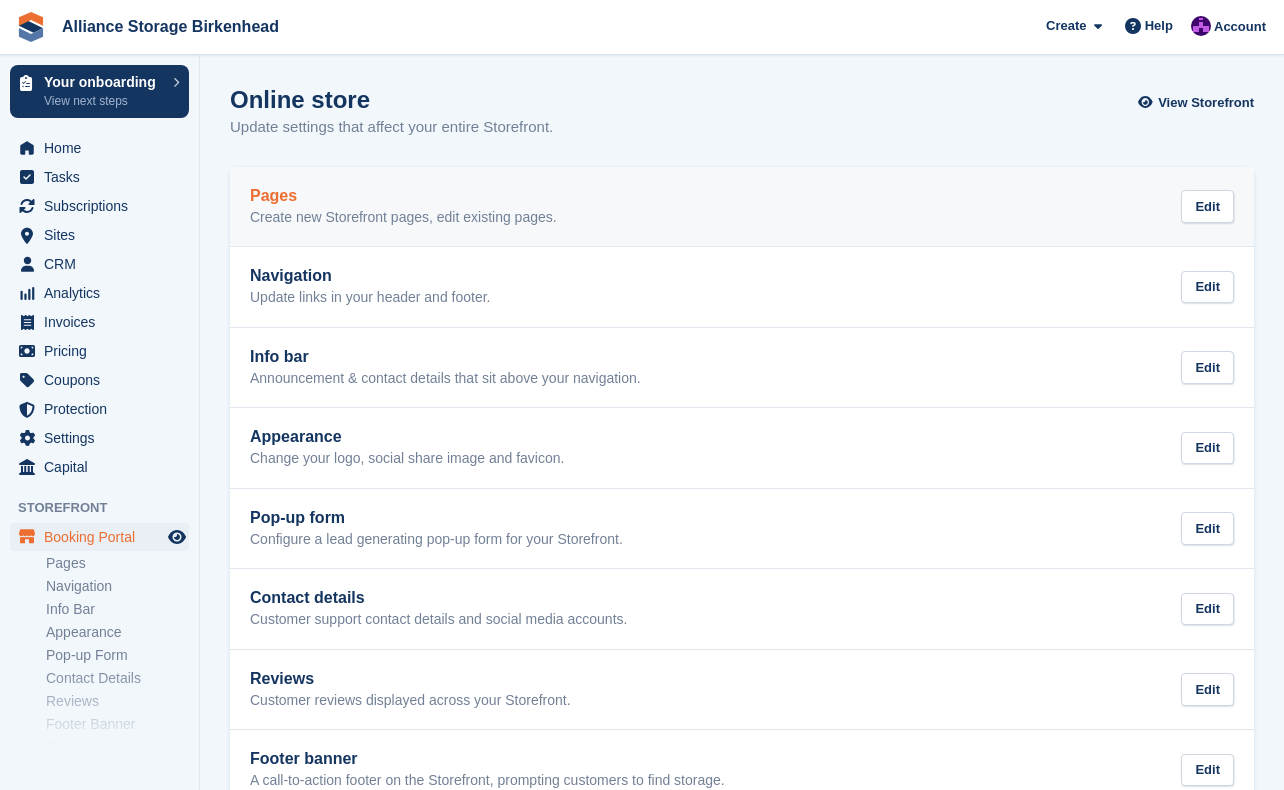 click on "Pages
Create new Storefront pages, edit existing pages.
Edit" at bounding box center [742, 207] 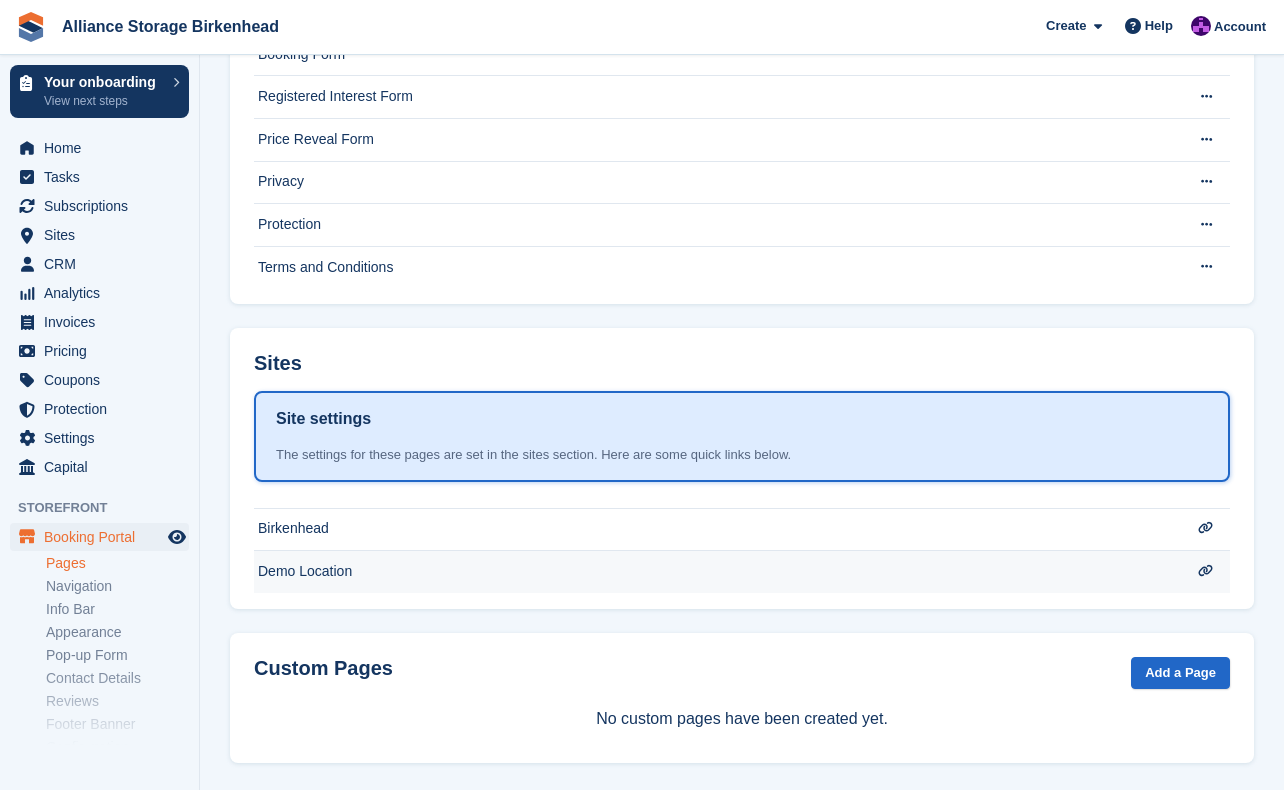 scroll, scrollTop: 278, scrollLeft: 0, axis: vertical 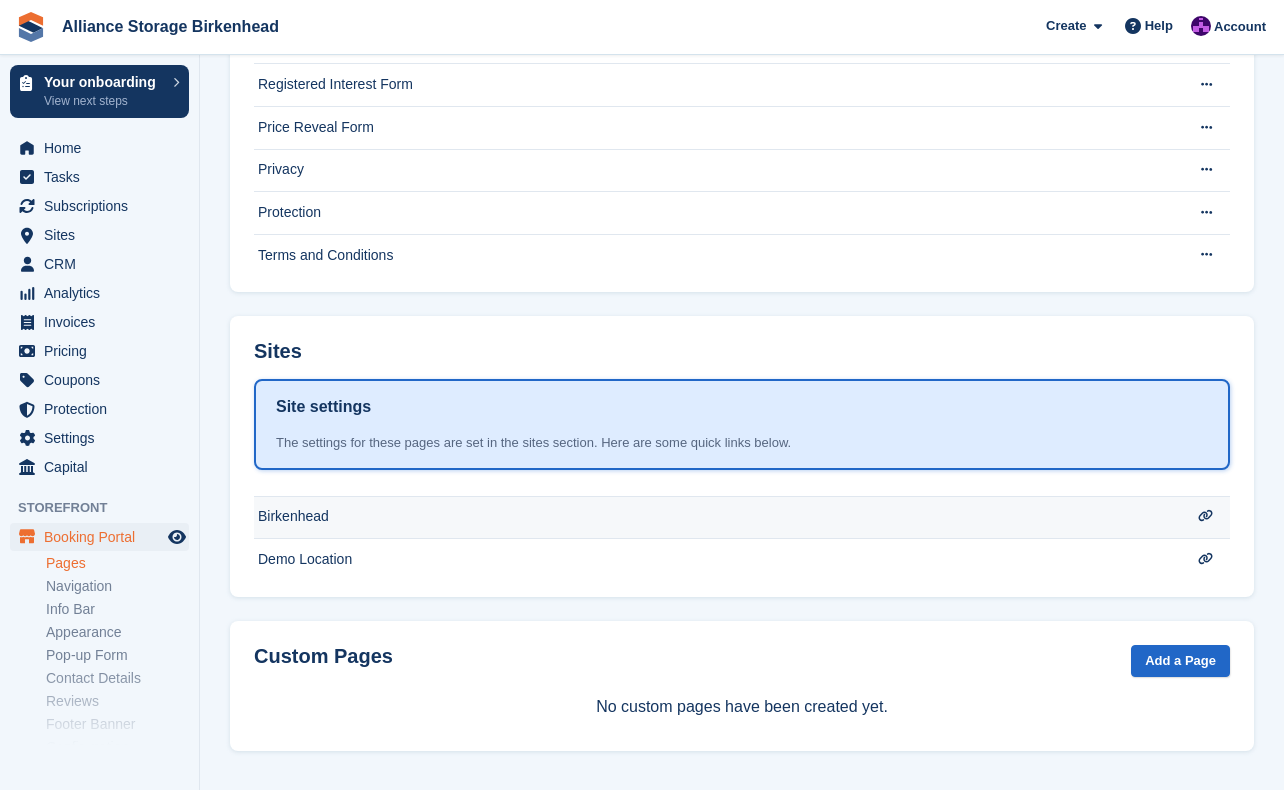click on "Birkenhead" at bounding box center (717, 0) 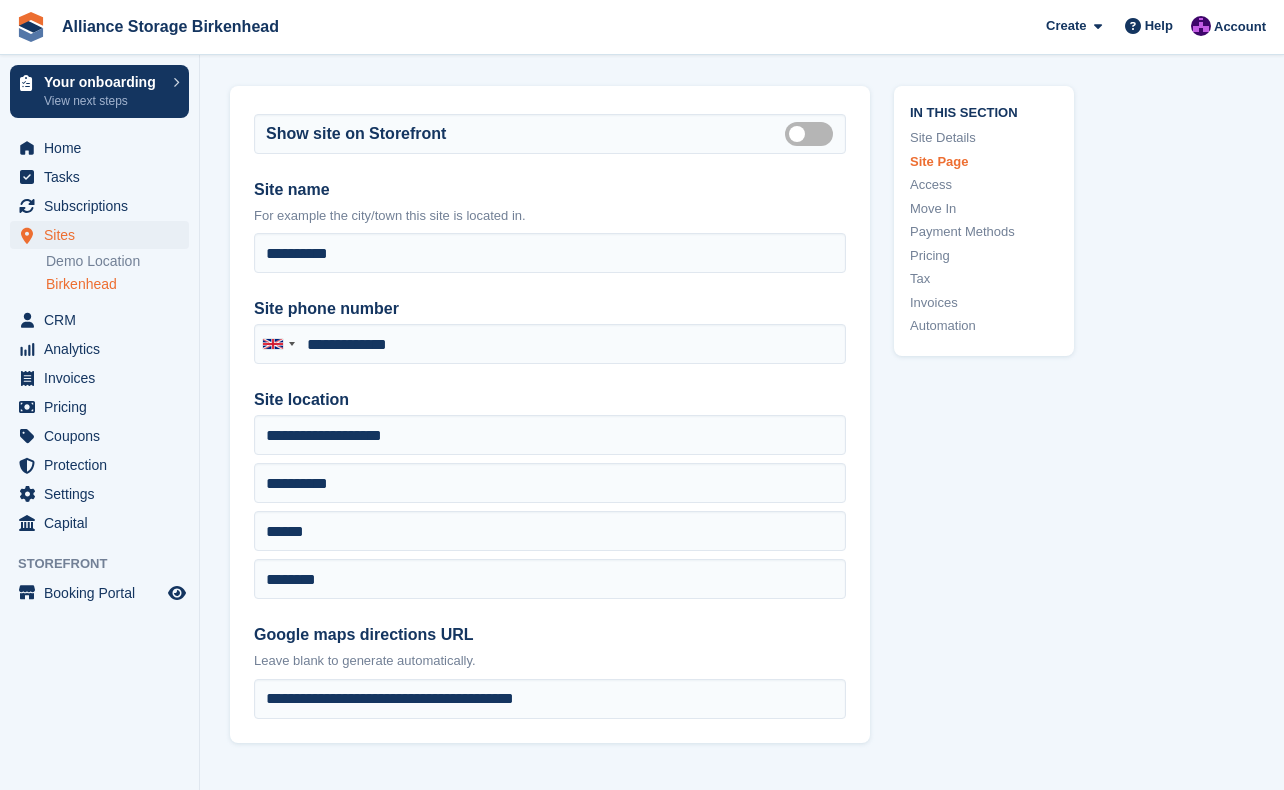 type on "**********" 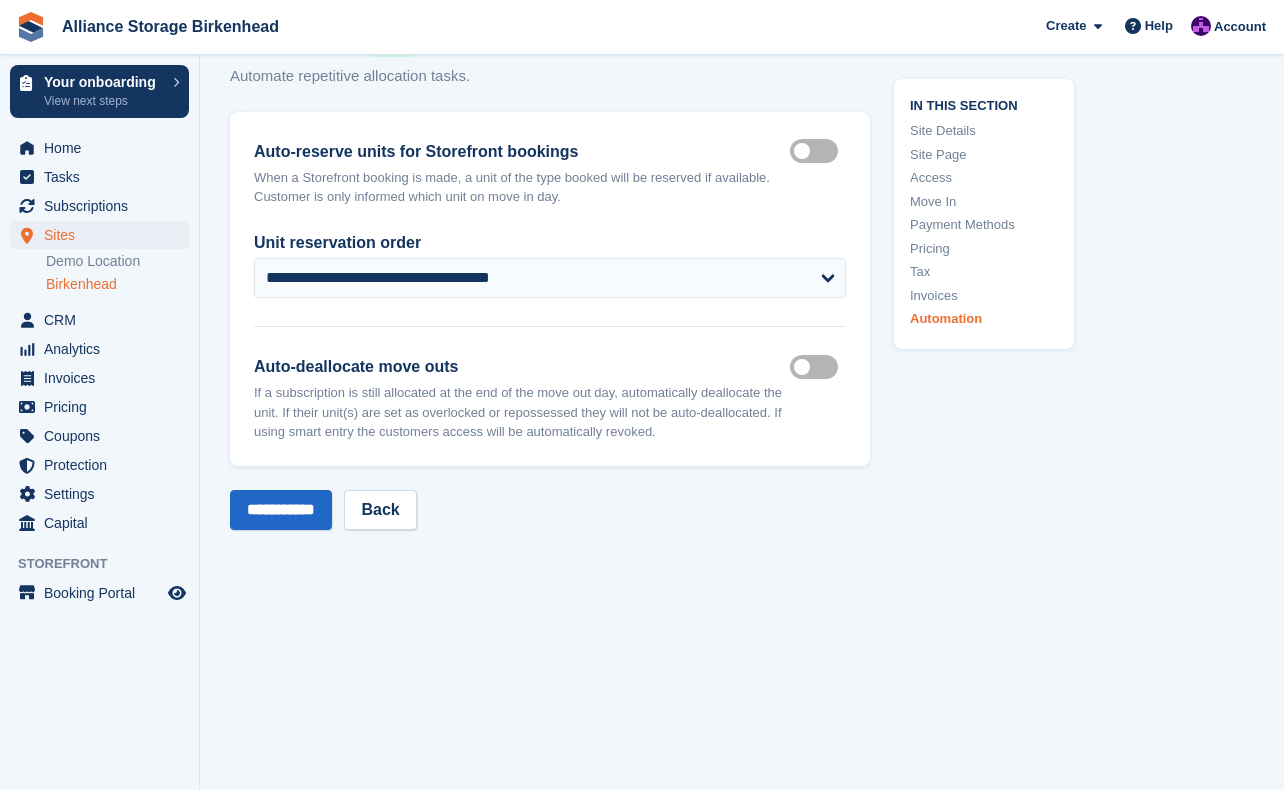 scroll, scrollTop: 8693, scrollLeft: 0, axis: vertical 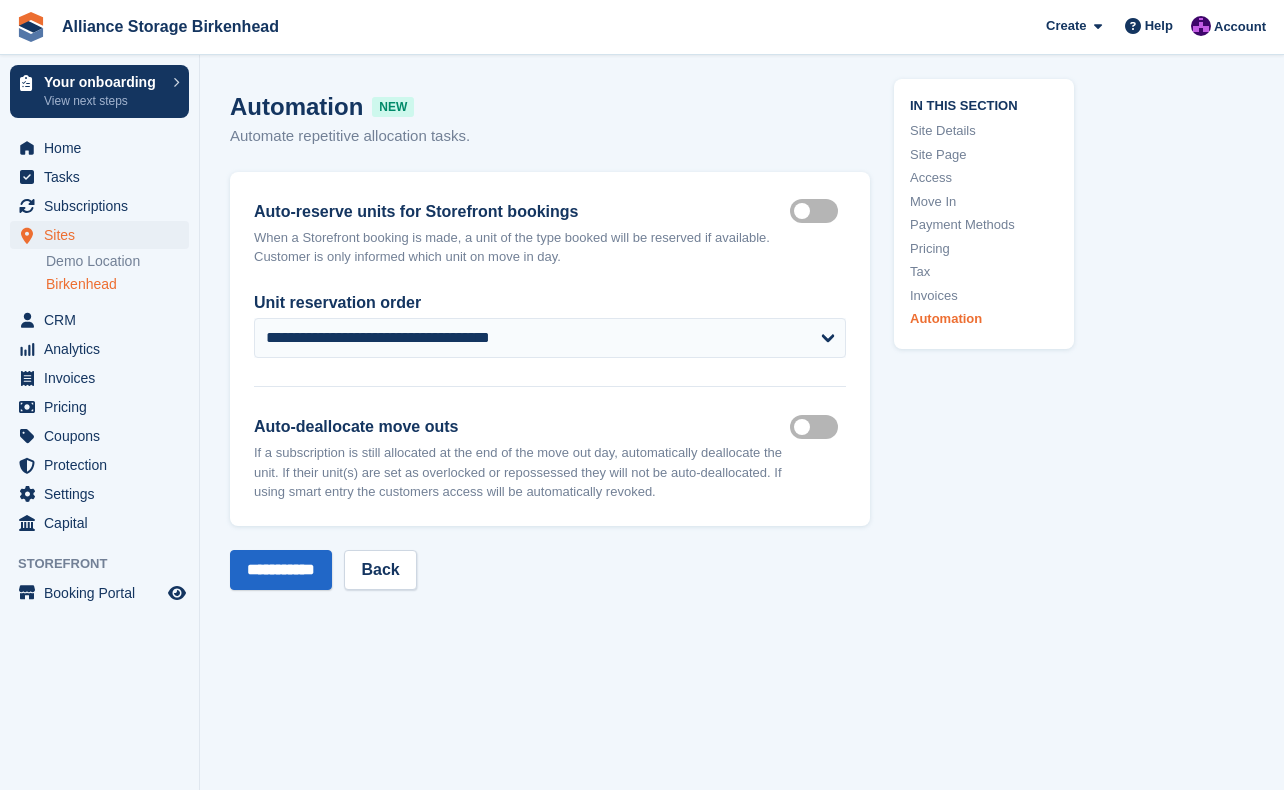 click on "Auto reserve on storefront" at bounding box center (818, 211) 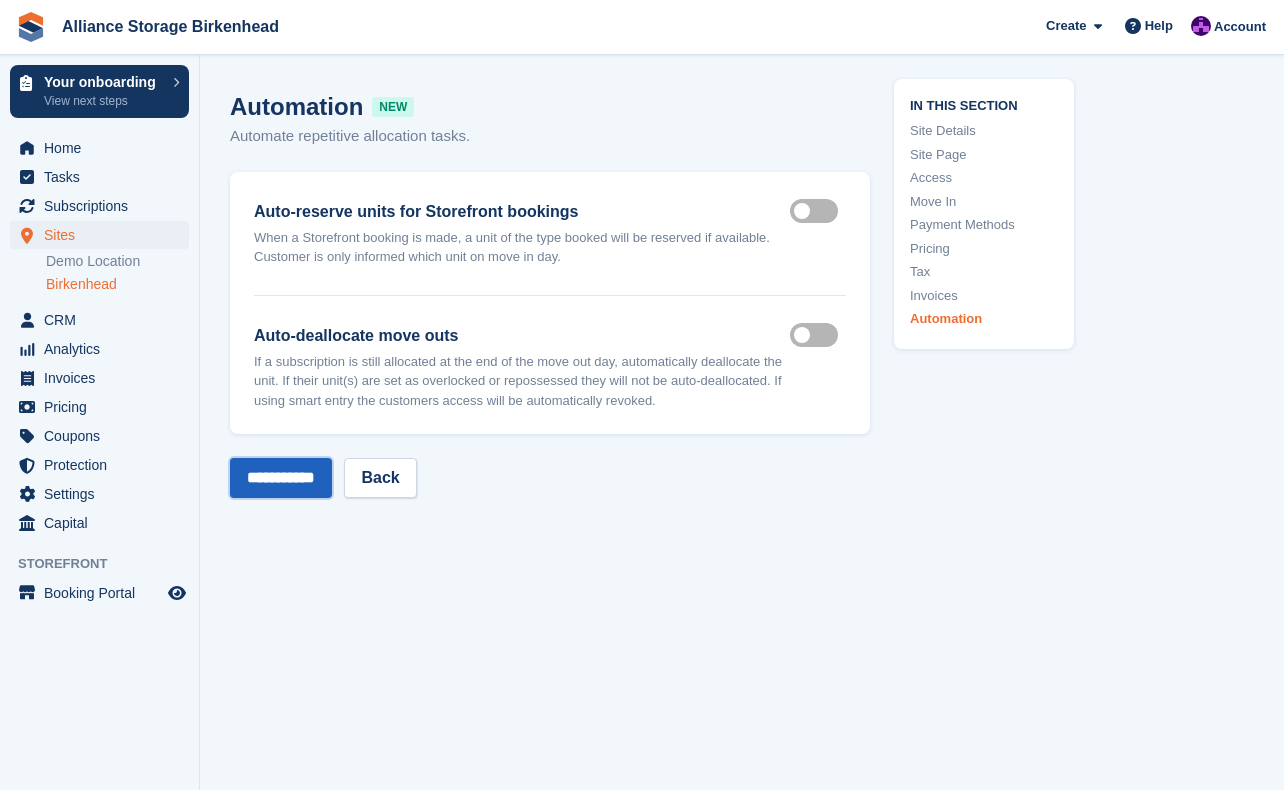 click on "**********" at bounding box center [281, 478] 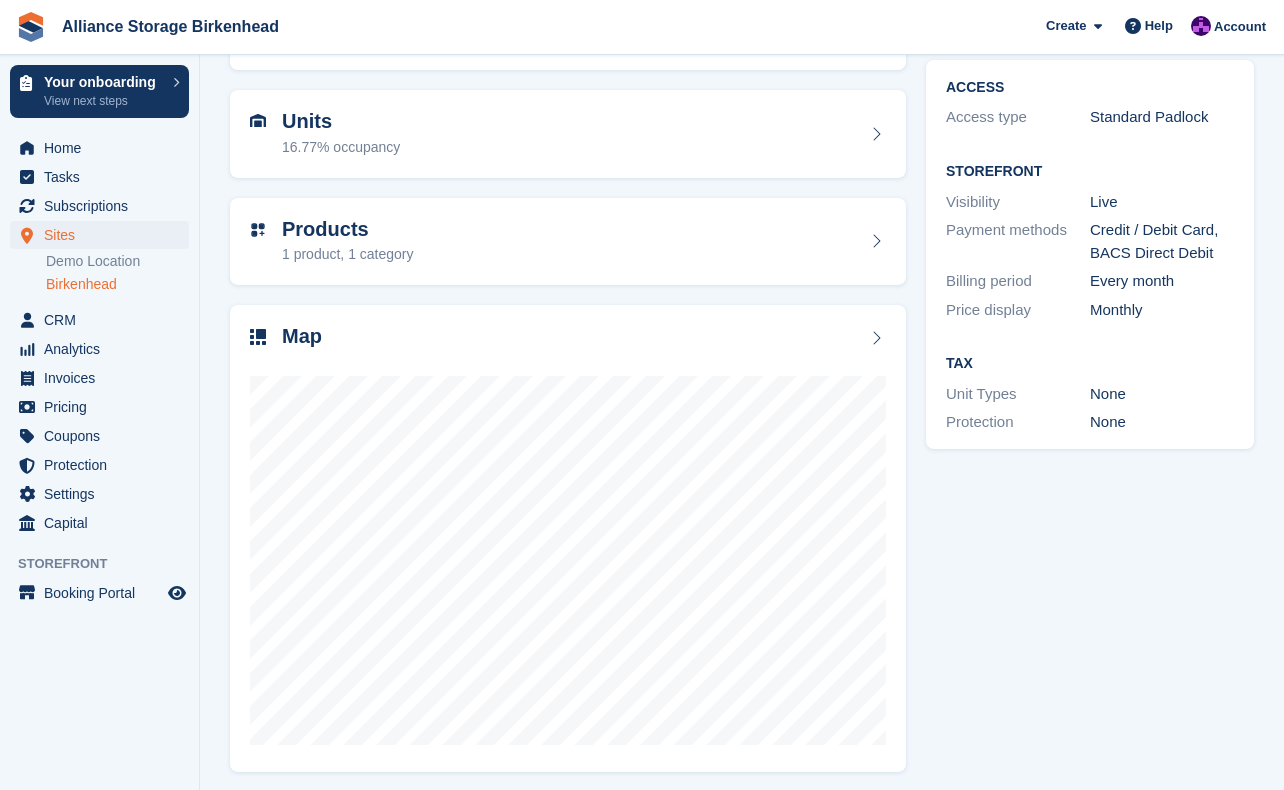 scroll, scrollTop: 170, scrollLeft: 0, axis: vertical 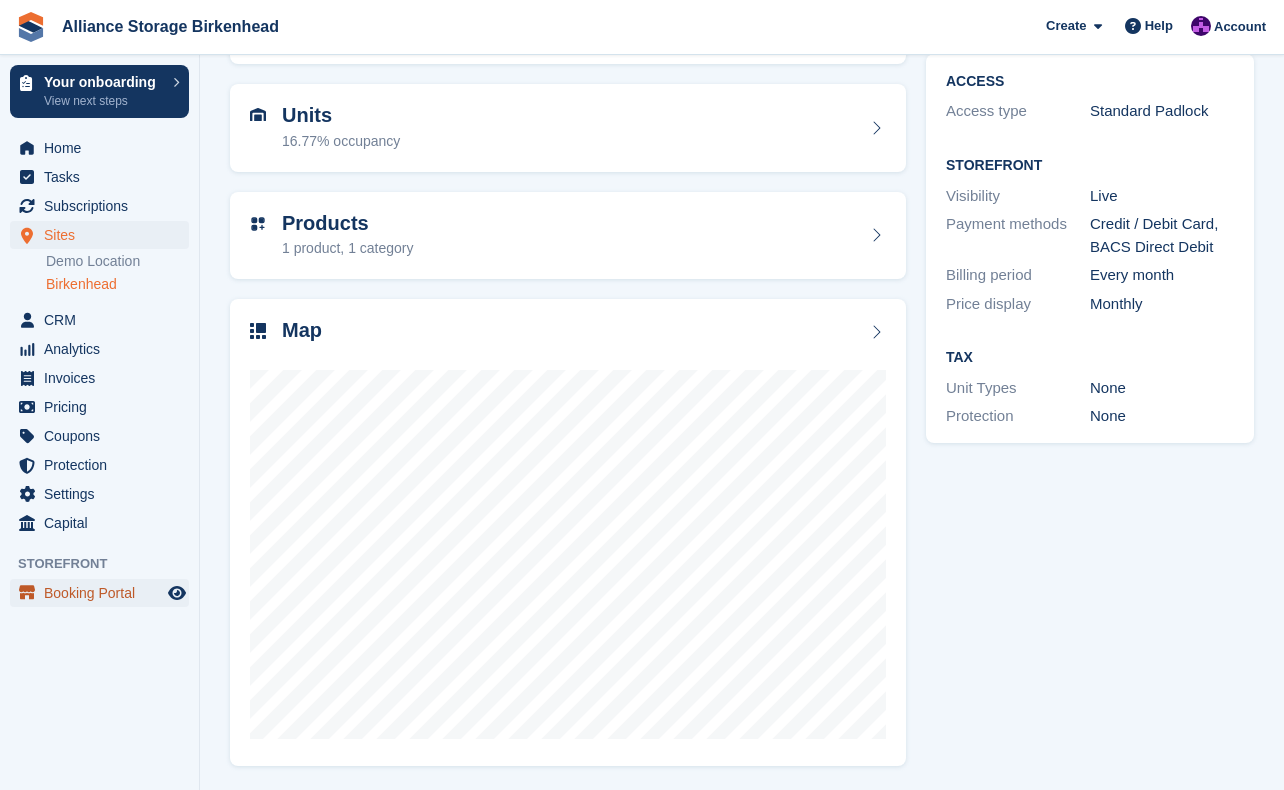 click on "Booking Portal" at bounding box center [104, 593] 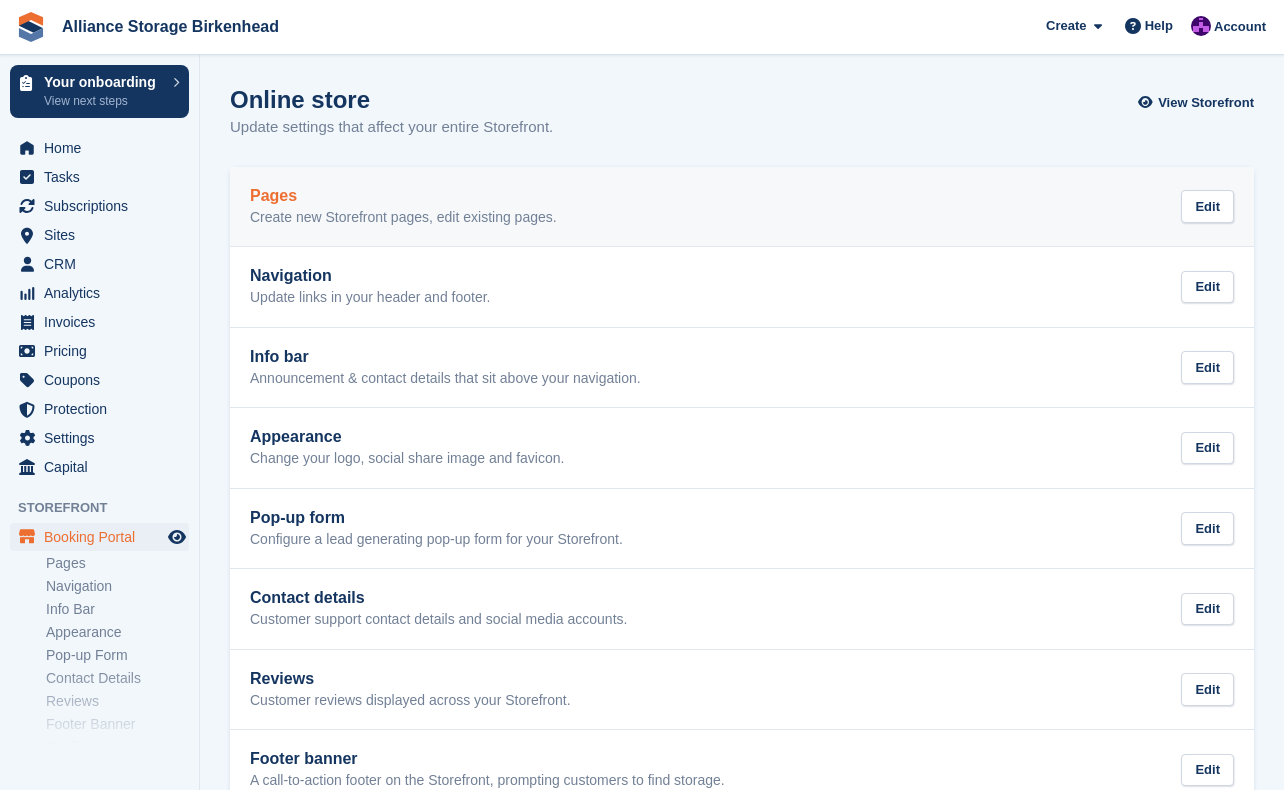 scroll, scrollTop: 0, scrollLeft: 0, axis: both 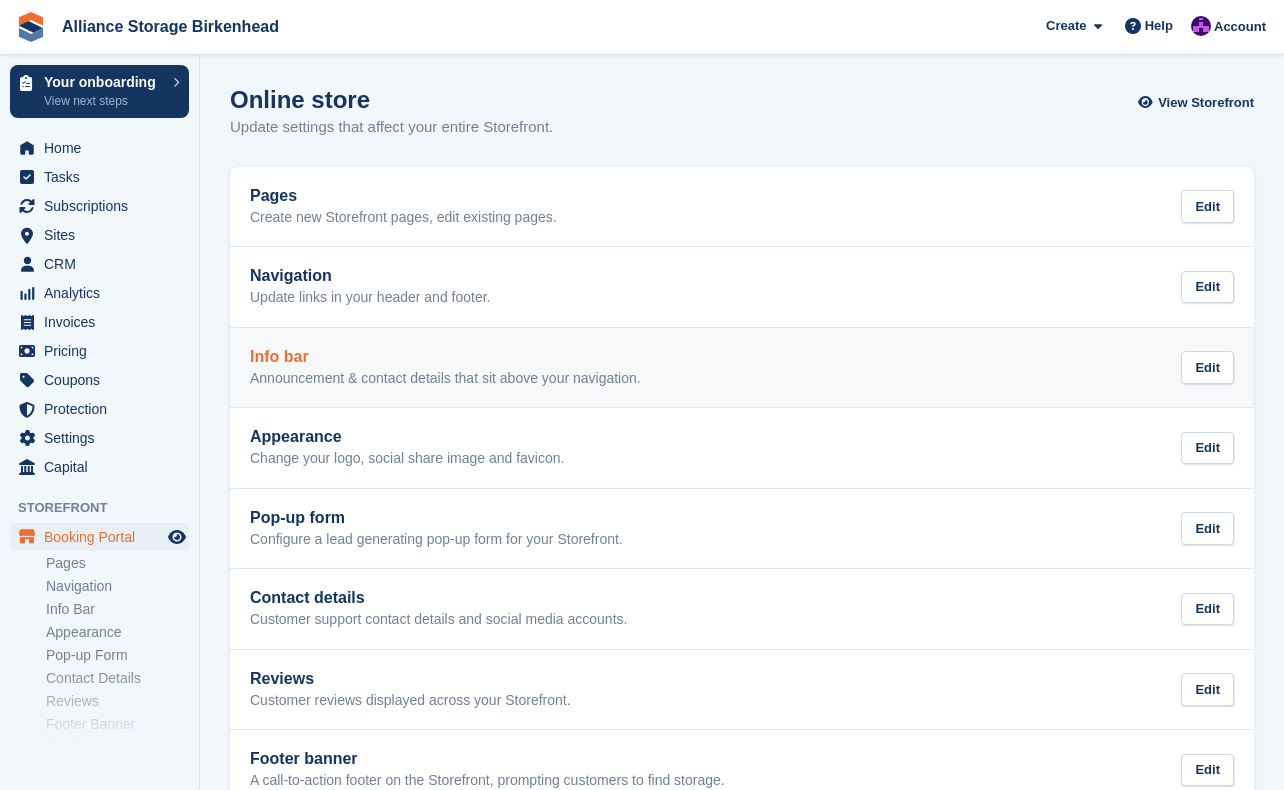 click on "Info bar
Announcement & contact details that sit above your navigation.
Edit" at bounding box center [742, 368] 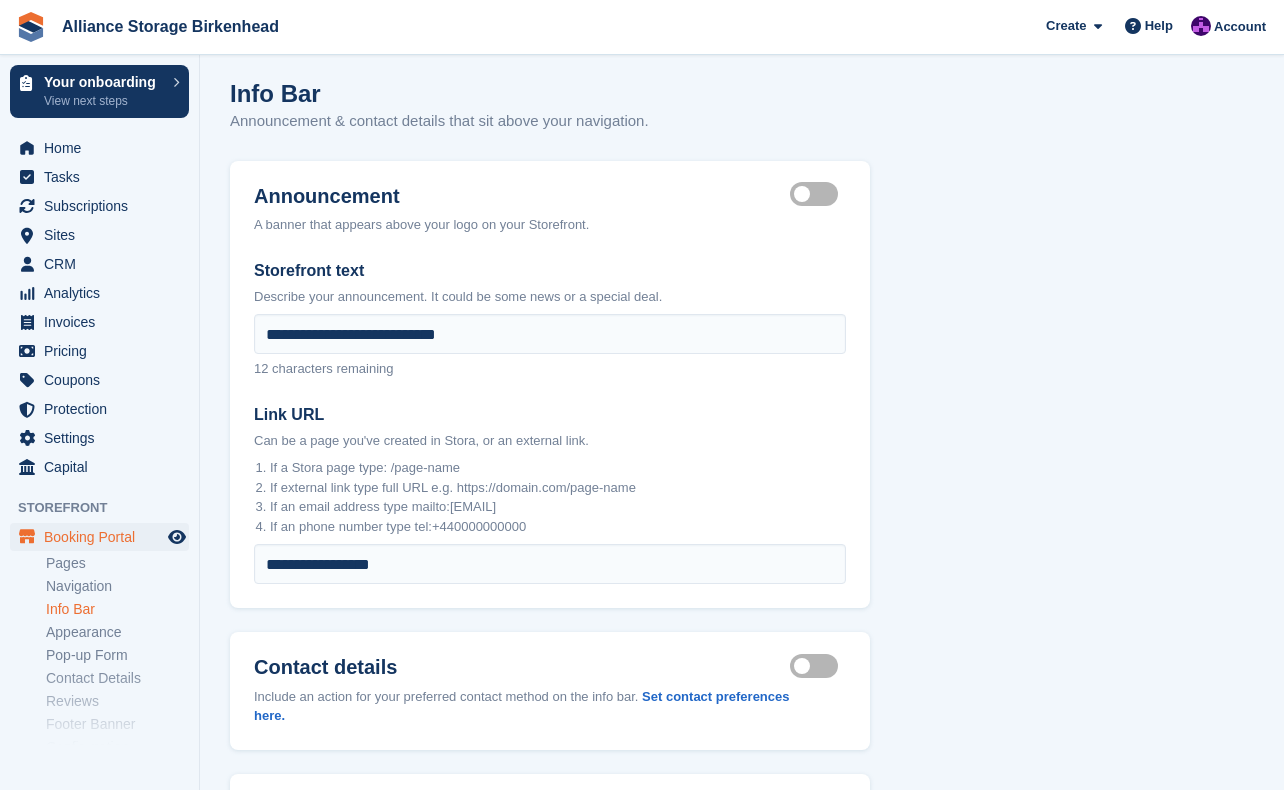 scroll, scrollTop: 0, scrollLeft: 0, axis: both 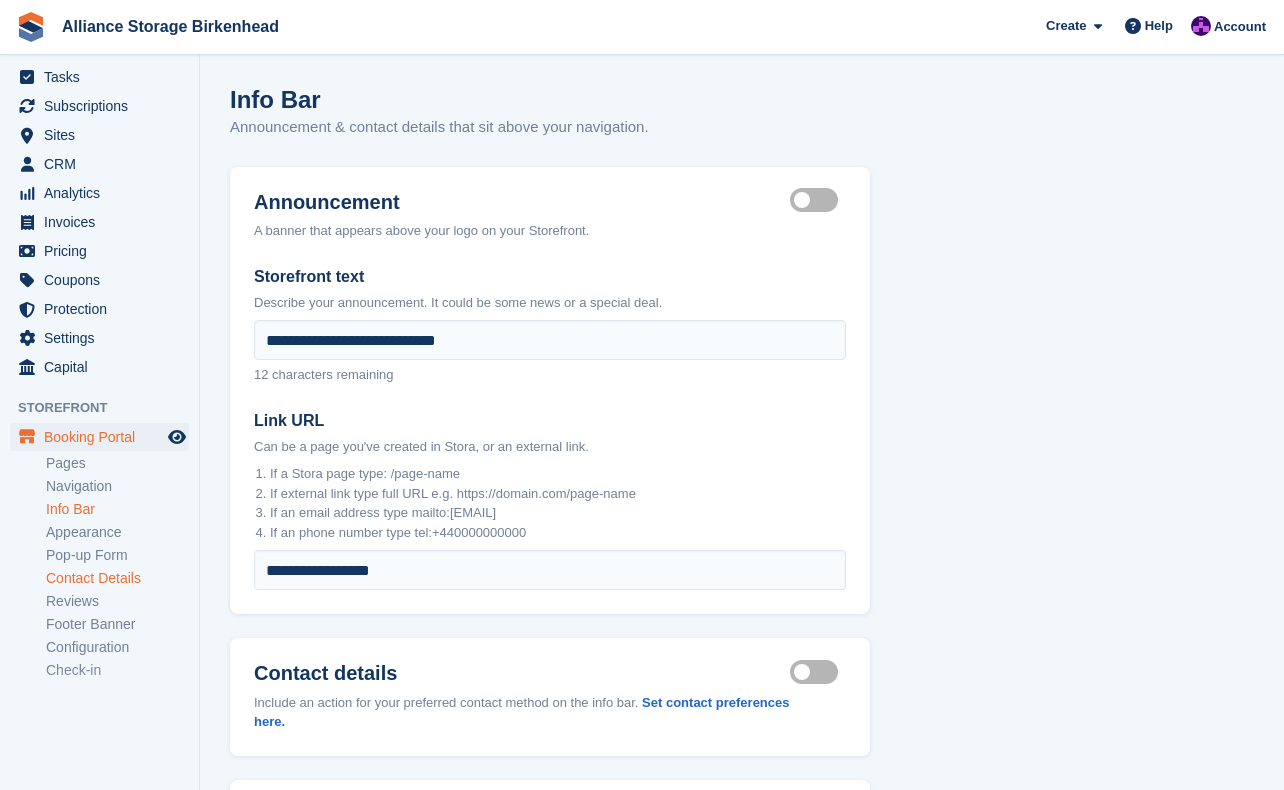click on "Contact Details" at bounding box center (117, 578) 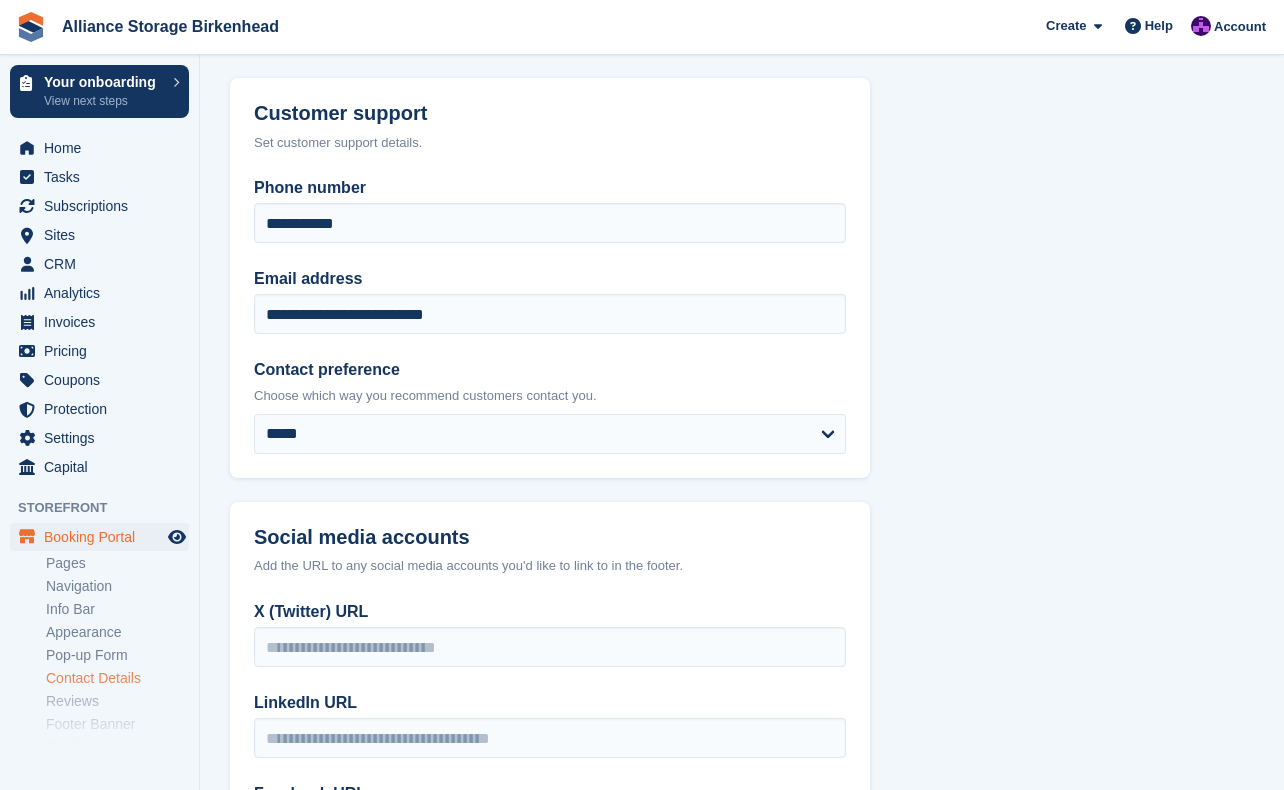 scroll, scrollTop: 356, scrollLeft: 0, axis: vertical 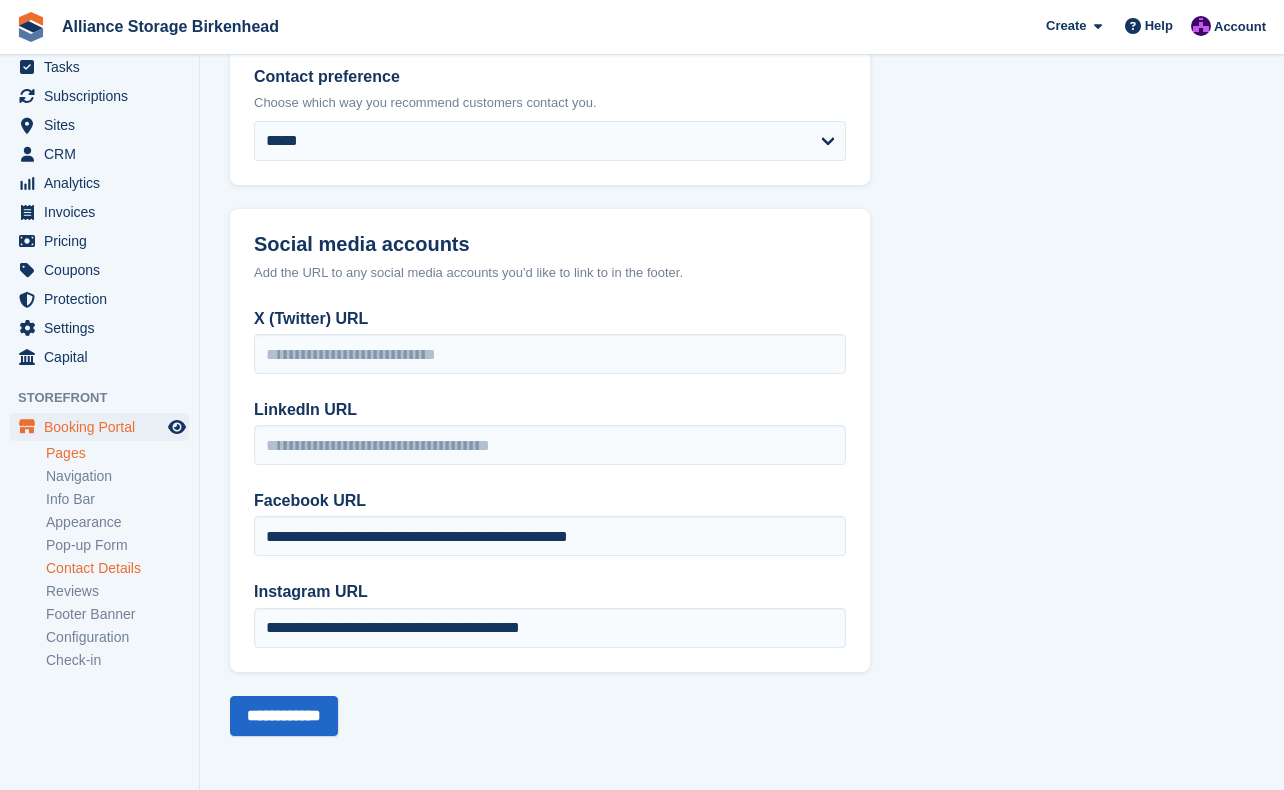 click on "Pages" at bounding box center [117, 453] 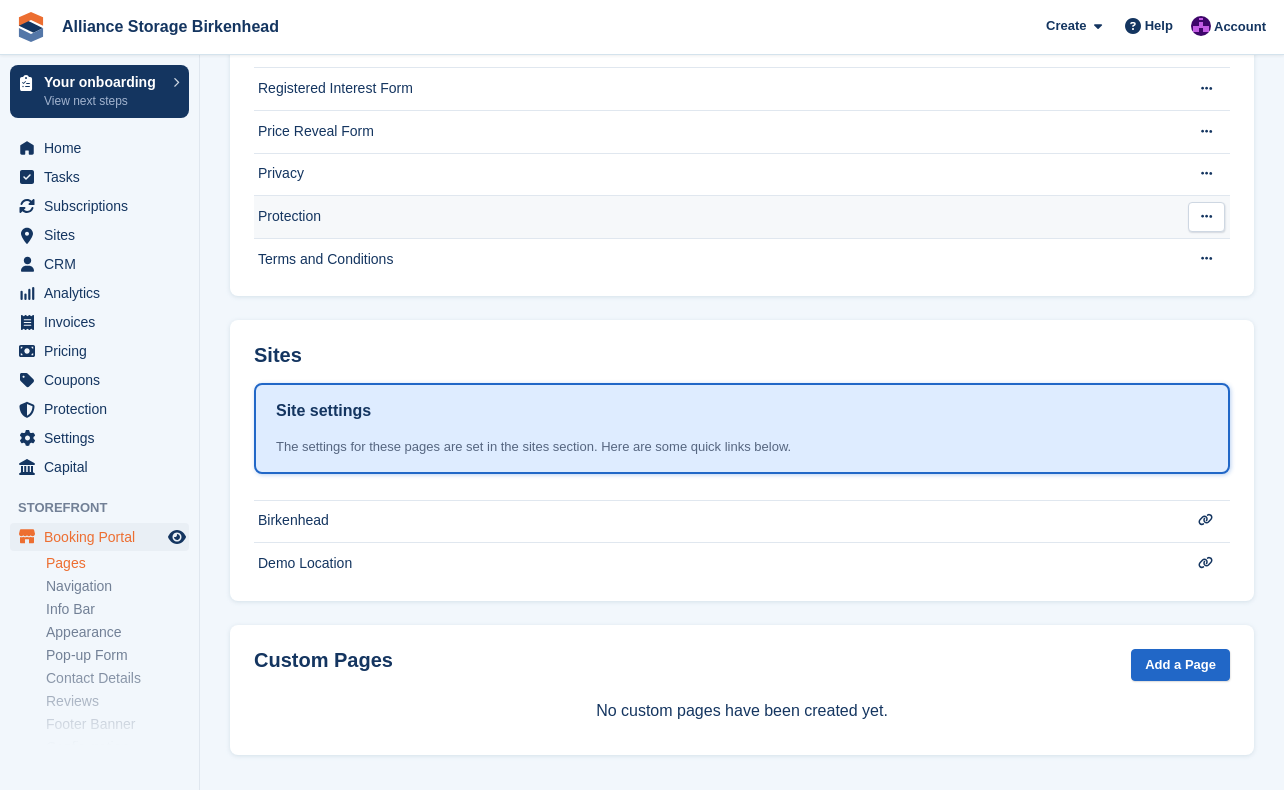 scroll, scrollTop: 278, scrollLeft: 0, axis: vertical 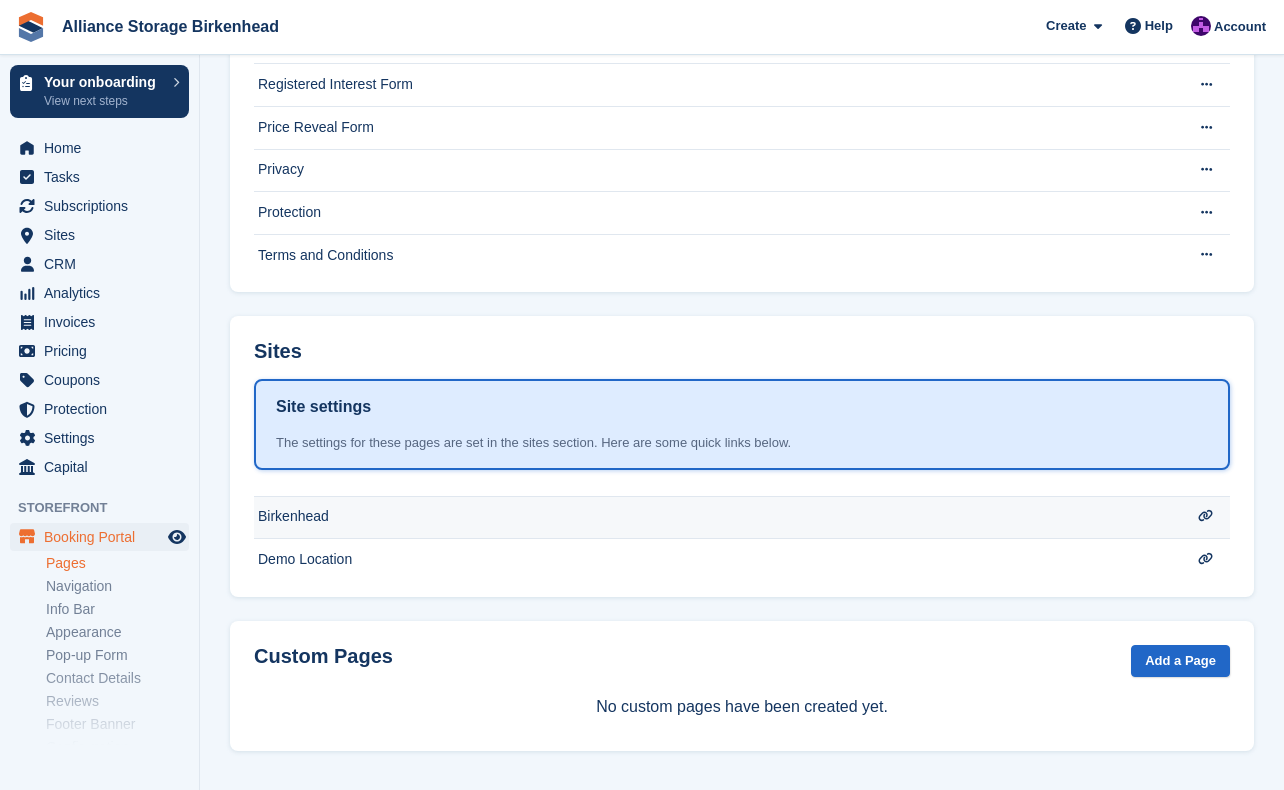 drag, startPoint x: 424, startPoint y: 521, endPoint x: 394, endPoint y: 521, distance: 30 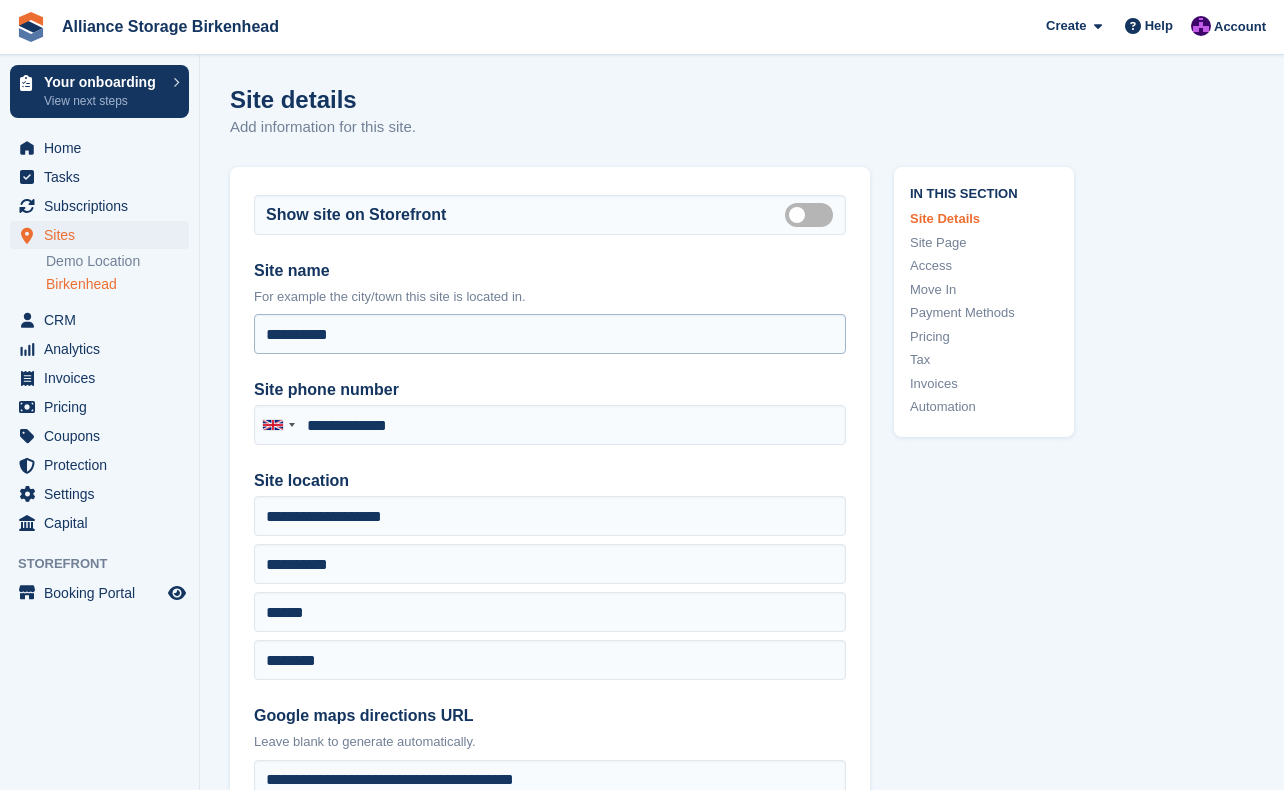 scroll, scrollTop: 0, scrollLeft: 0, axis: both 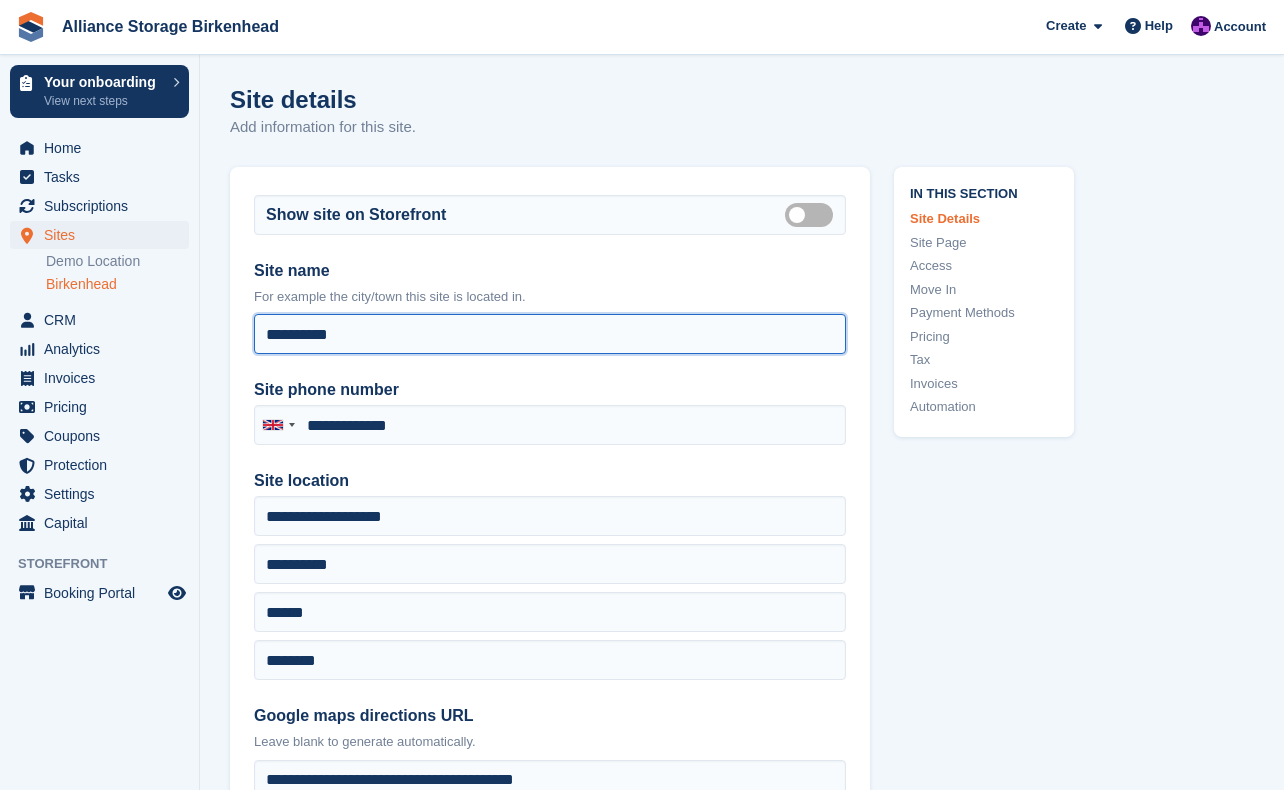 click on "**********" at bounding box center [550, 334] 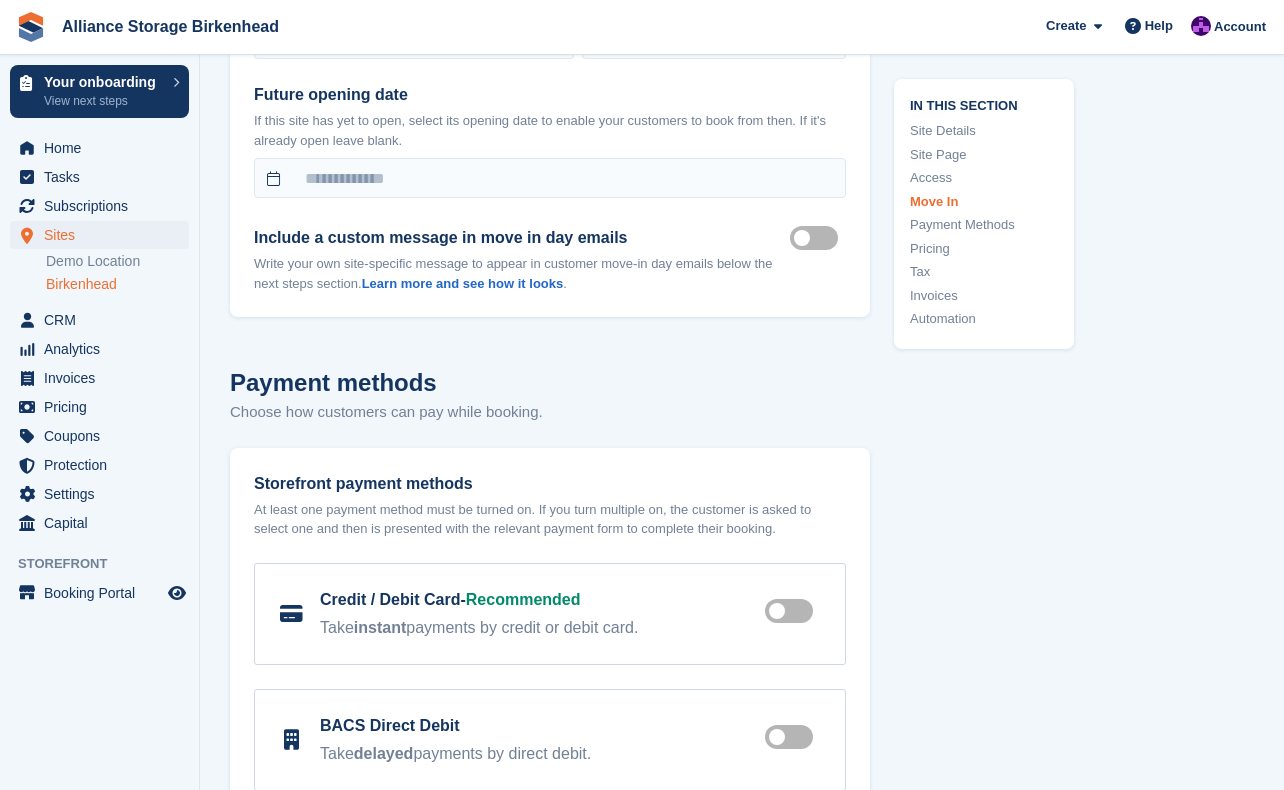 scroll, scrollTop: 6500, scrollLeft: 0, axis: vertical 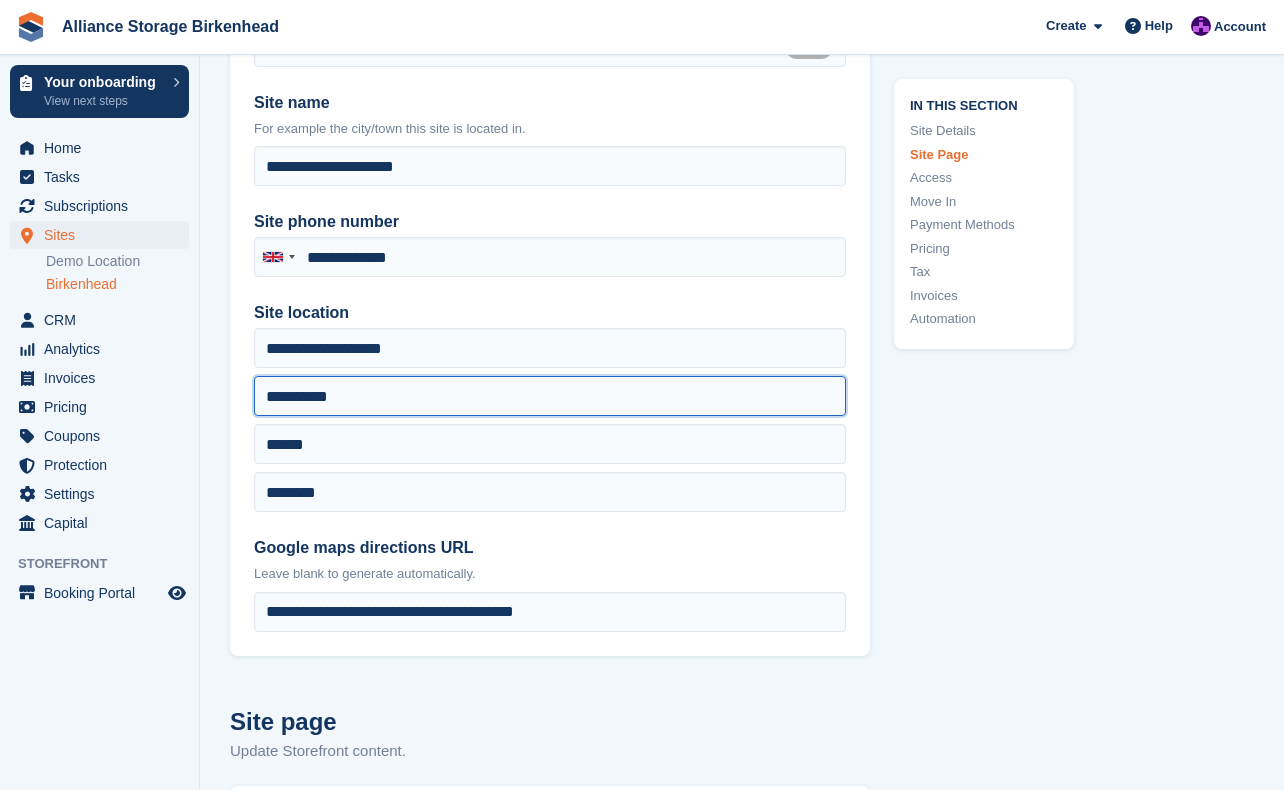 click on "**********" at bounding box center (550, 396) 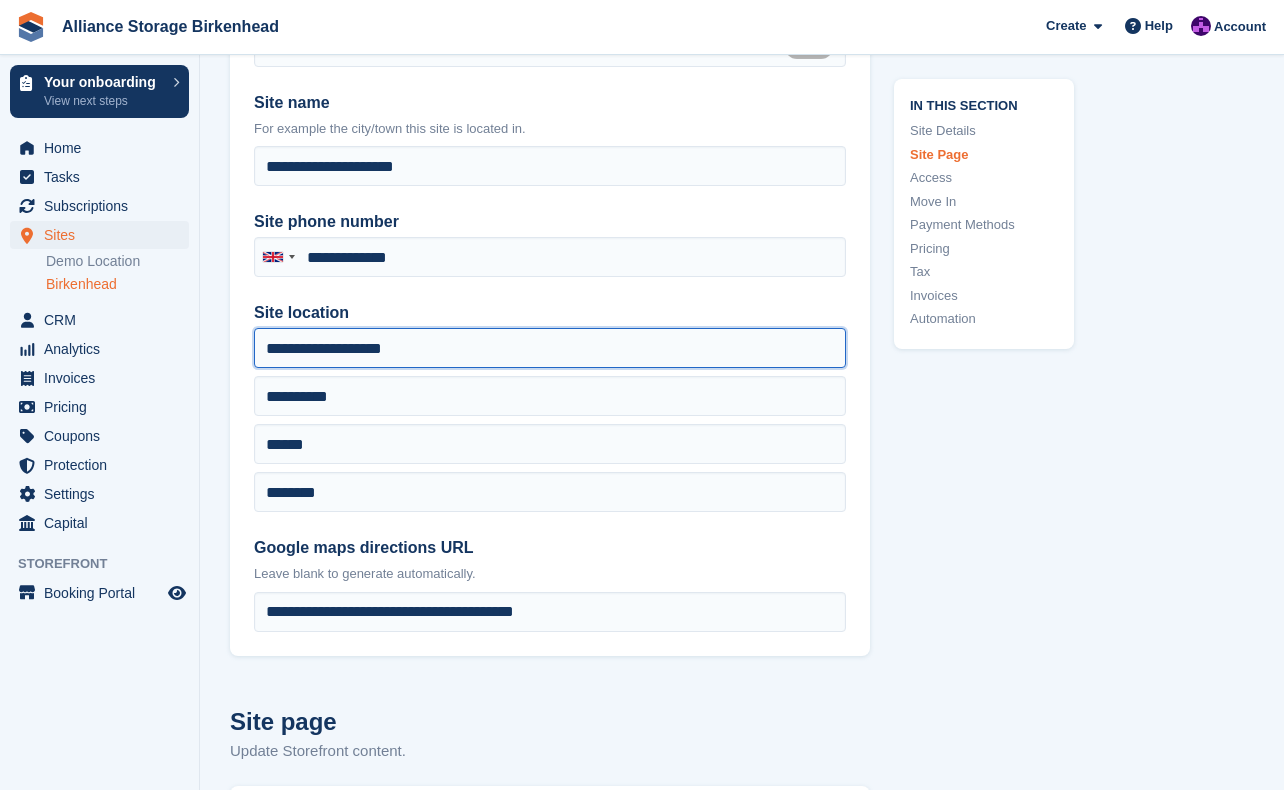click on "**********" at bounding box center (550, 348) 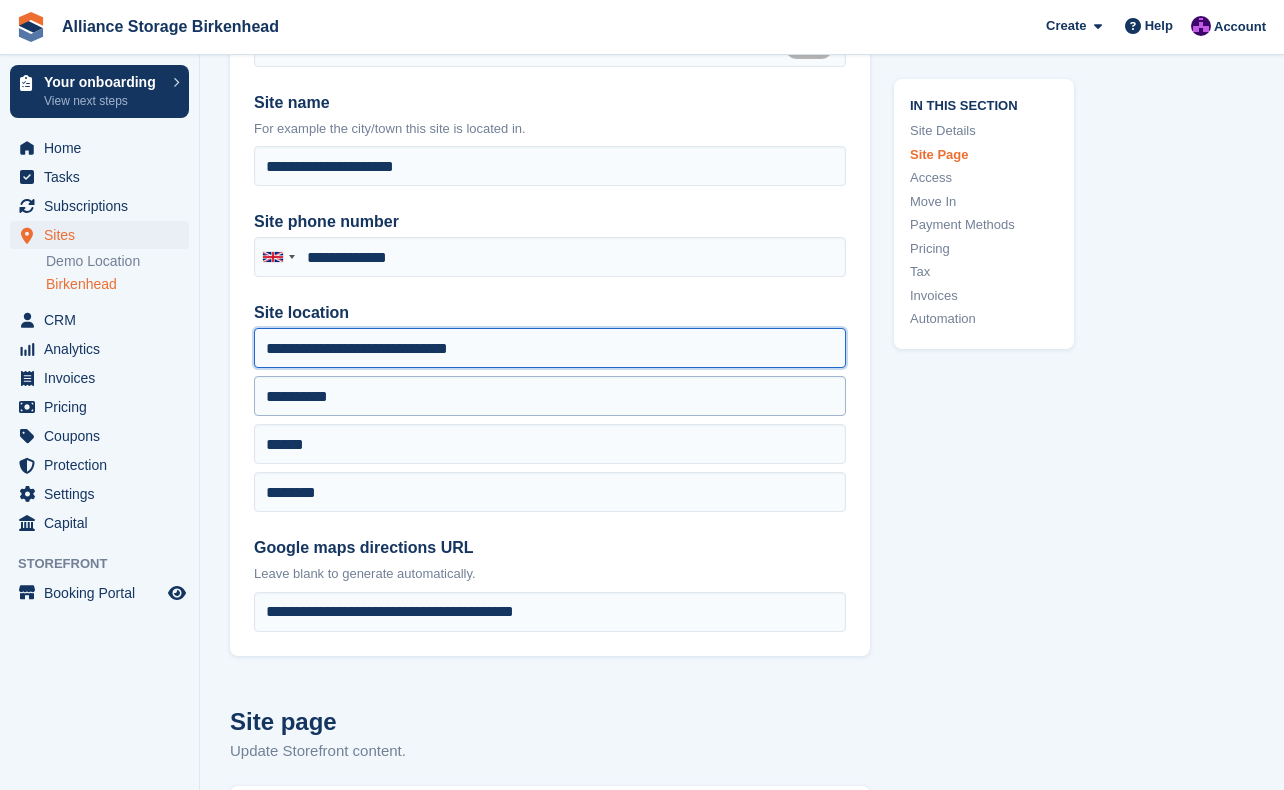 type on "**********" 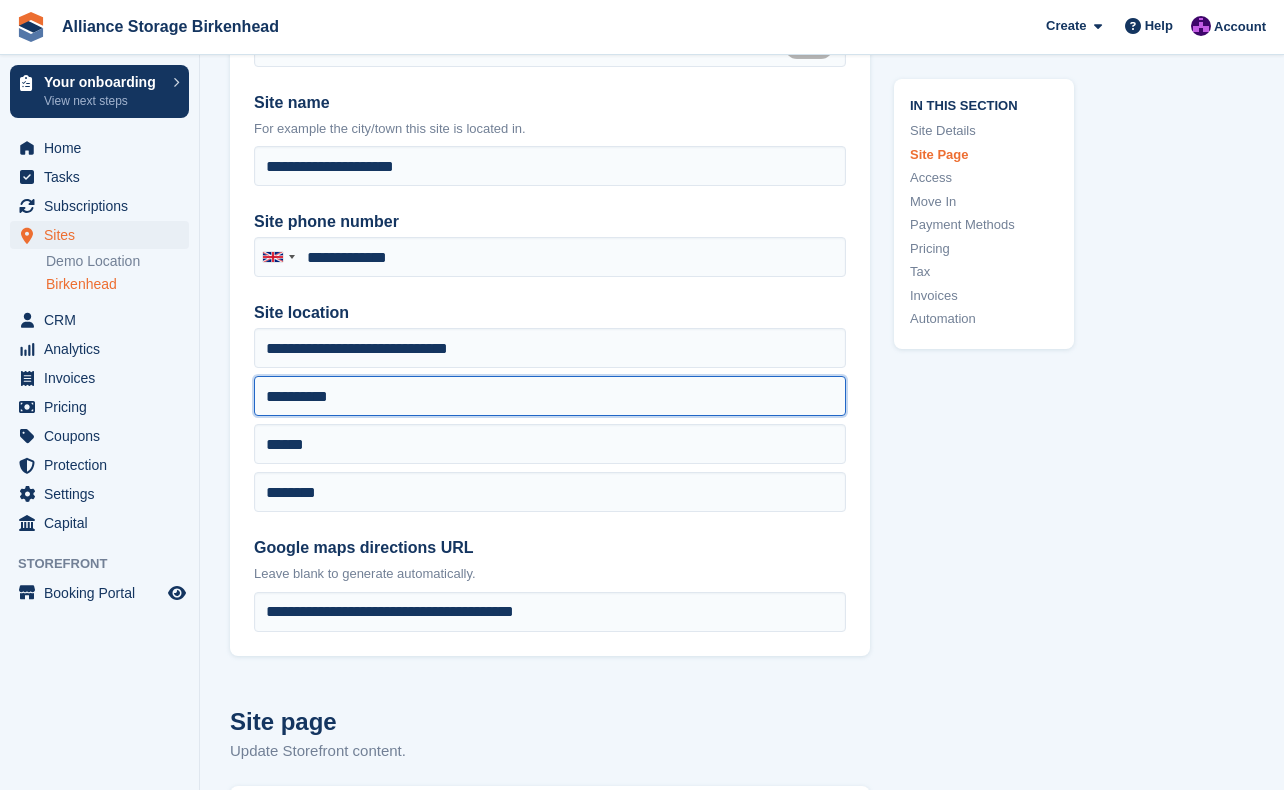 click on "**********" at bounding box center (550, 396) 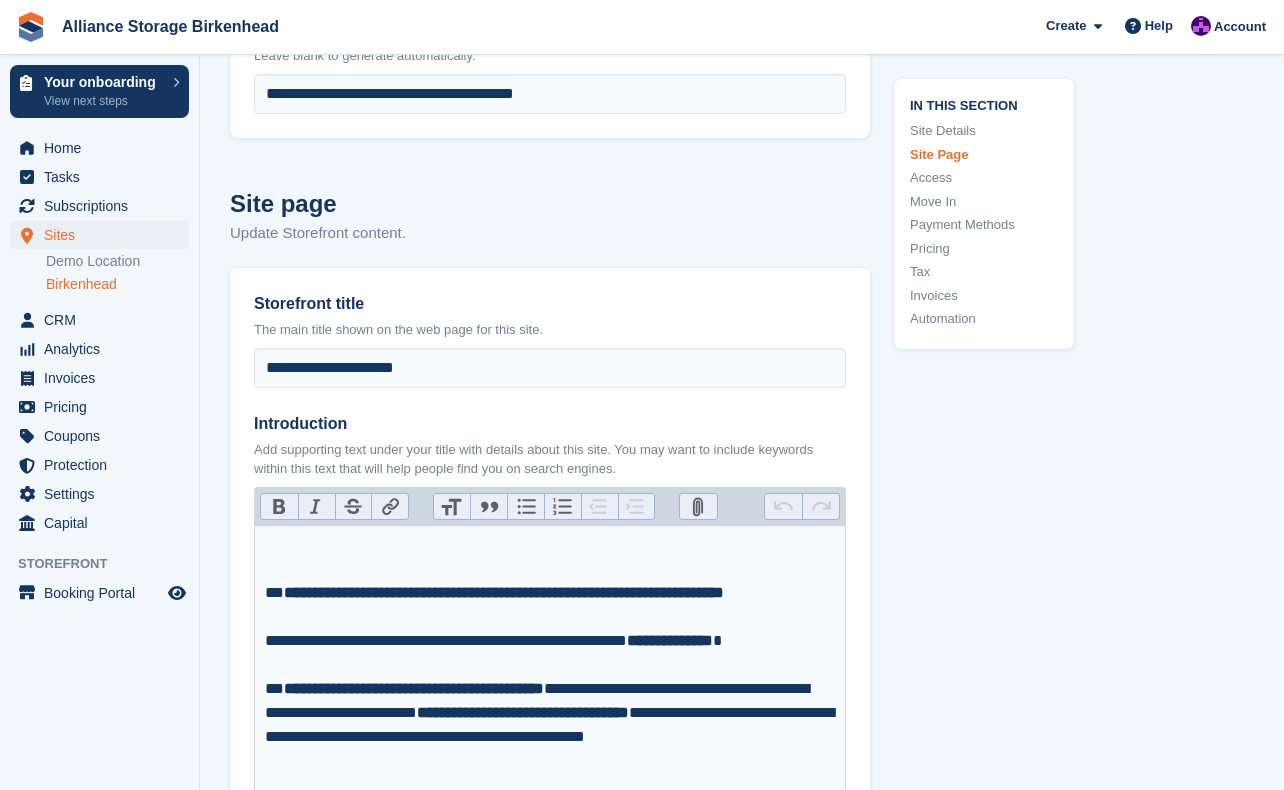 scroll, scrollTop: 568, scrollLeft: 0, axis: vertical 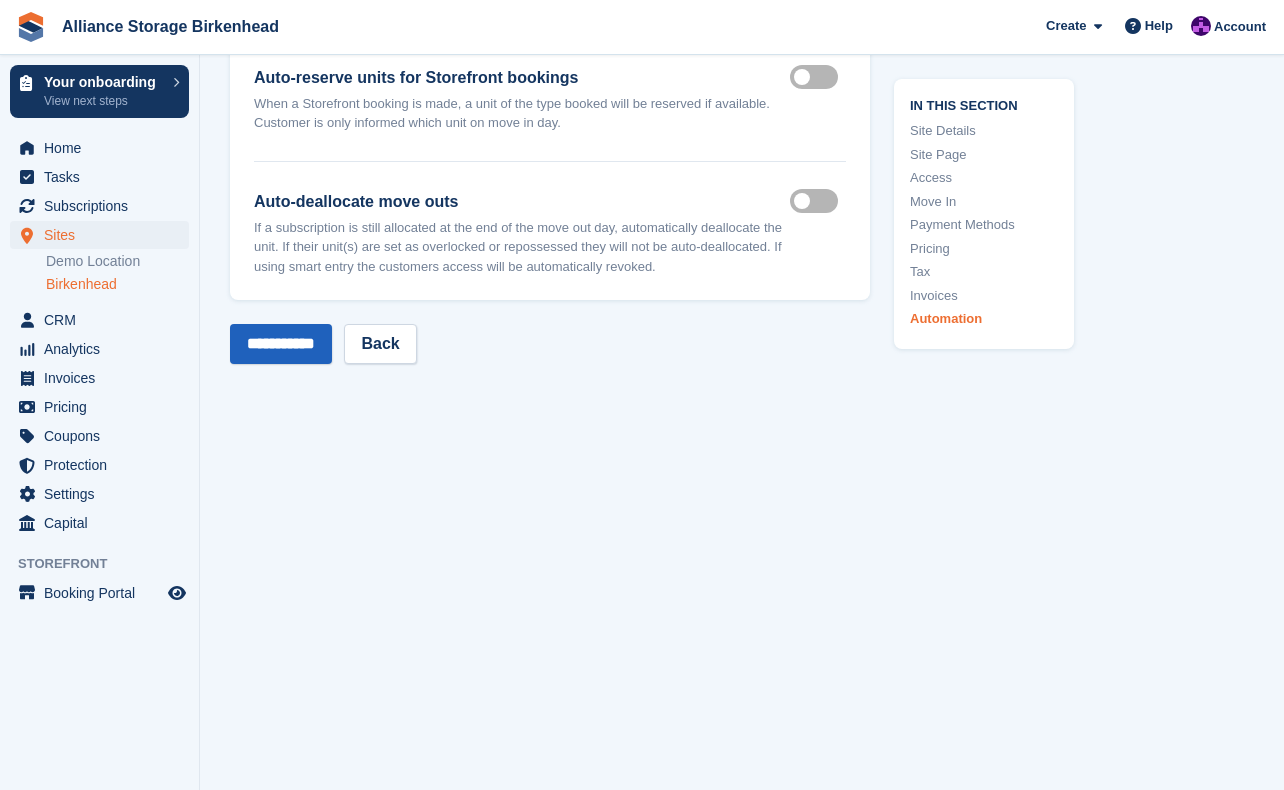 type on "**********" 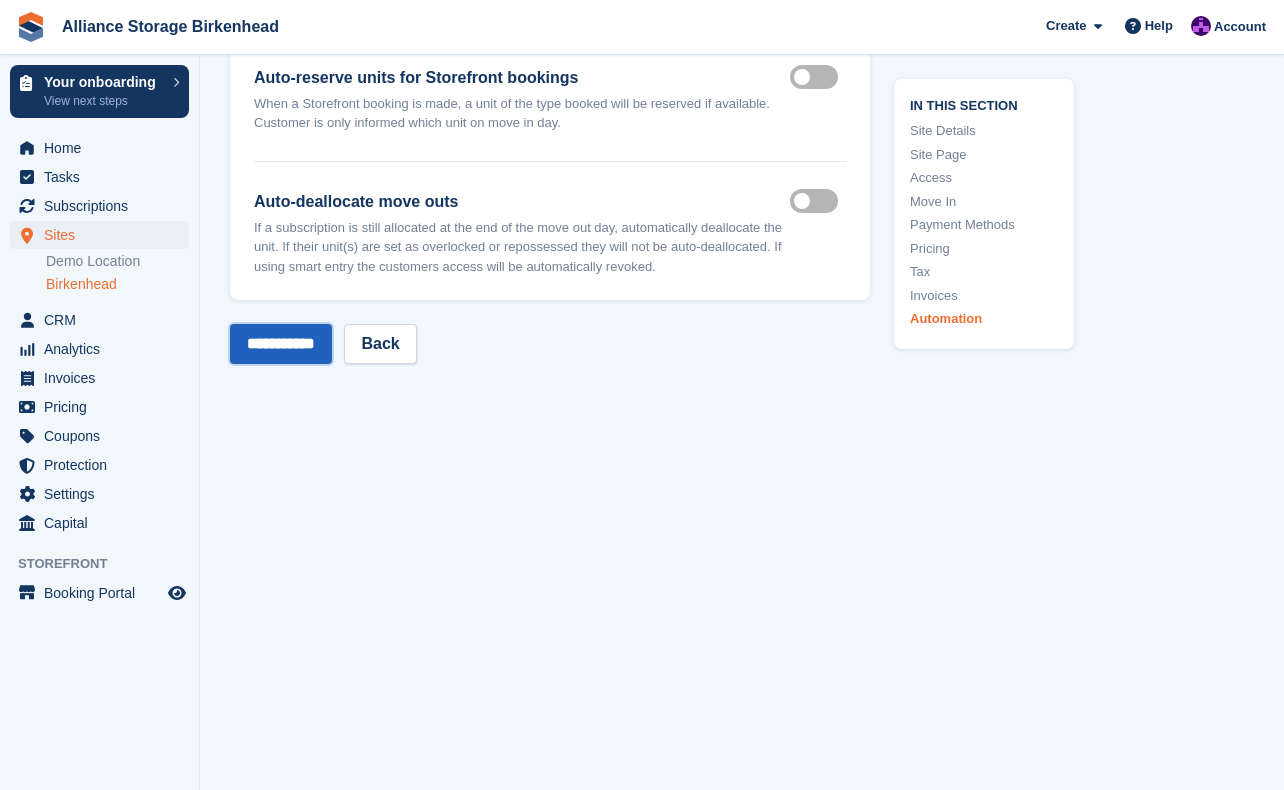 click on "**********" at bounding box center [281, 344] 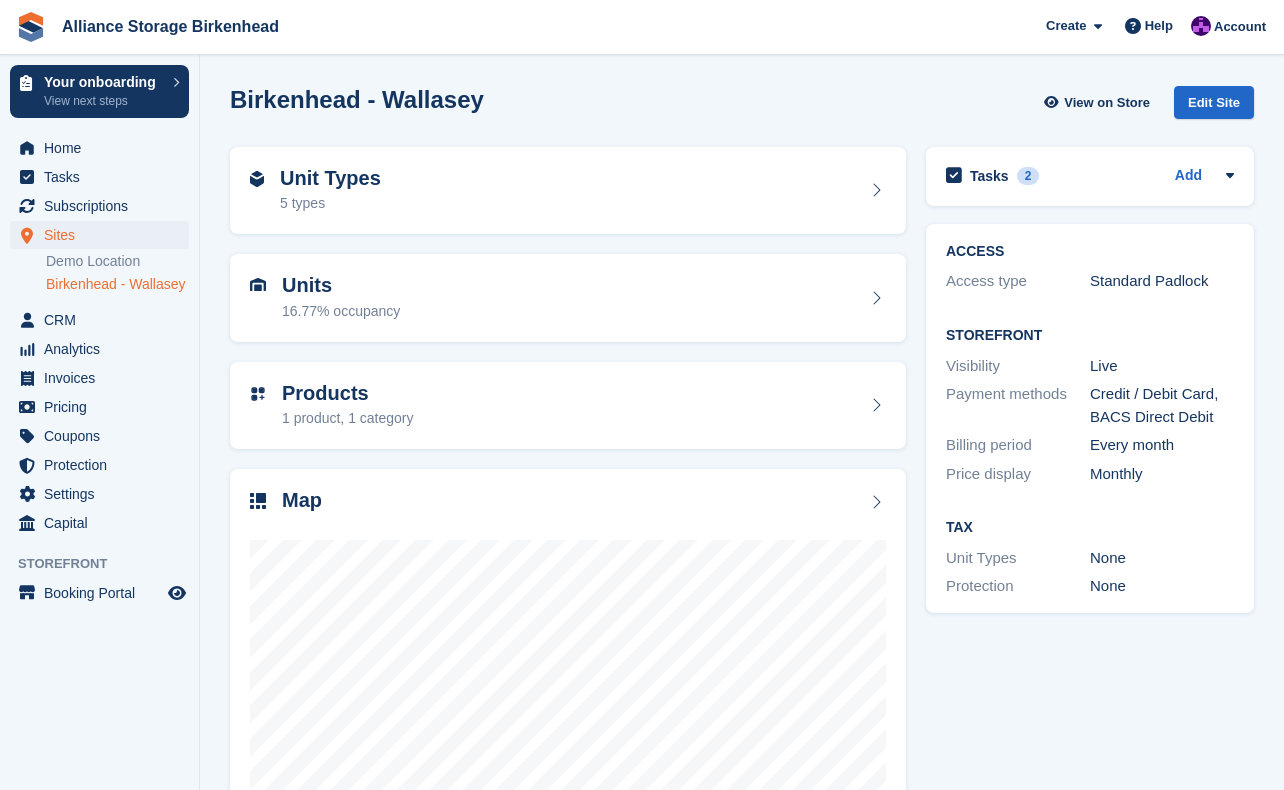 scroll, scrollTop: 0, scrollLeft: 0, axis: both 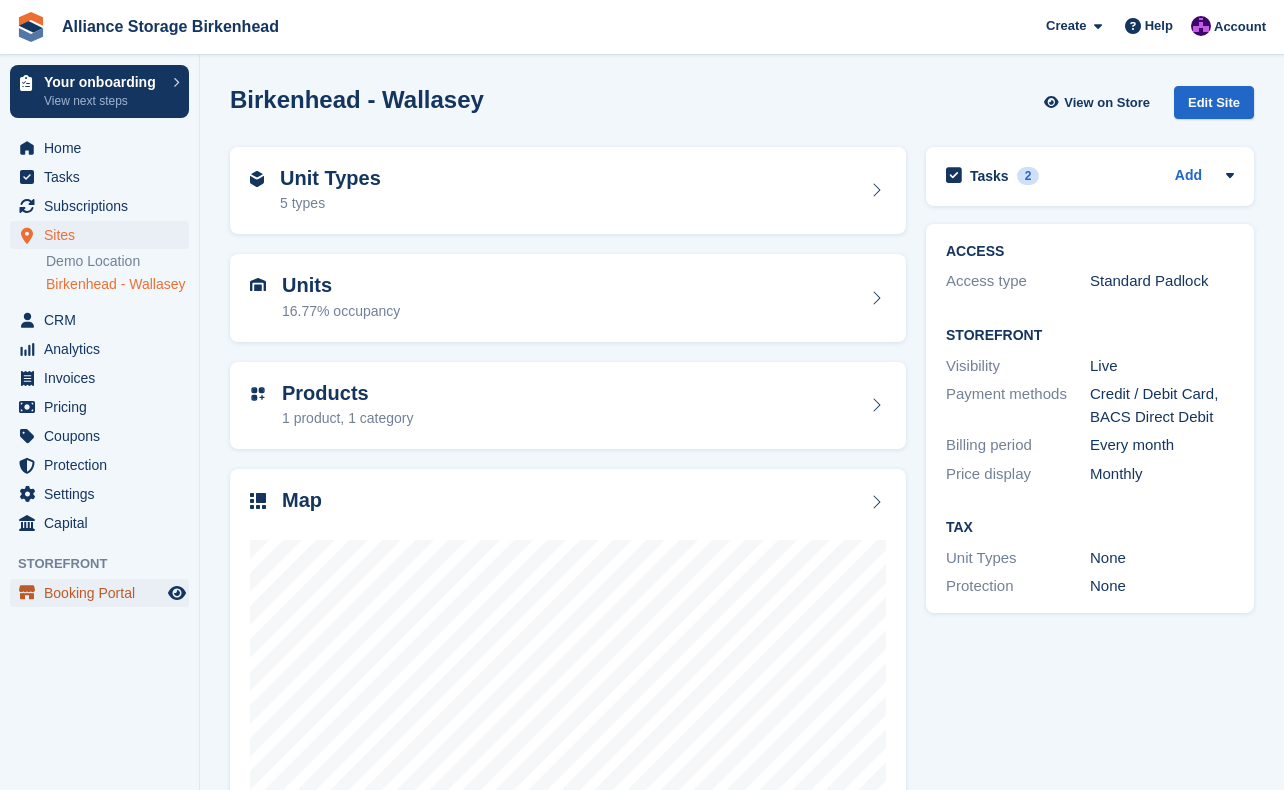 click on "Booking Portal" at bounding box center [104, 593] 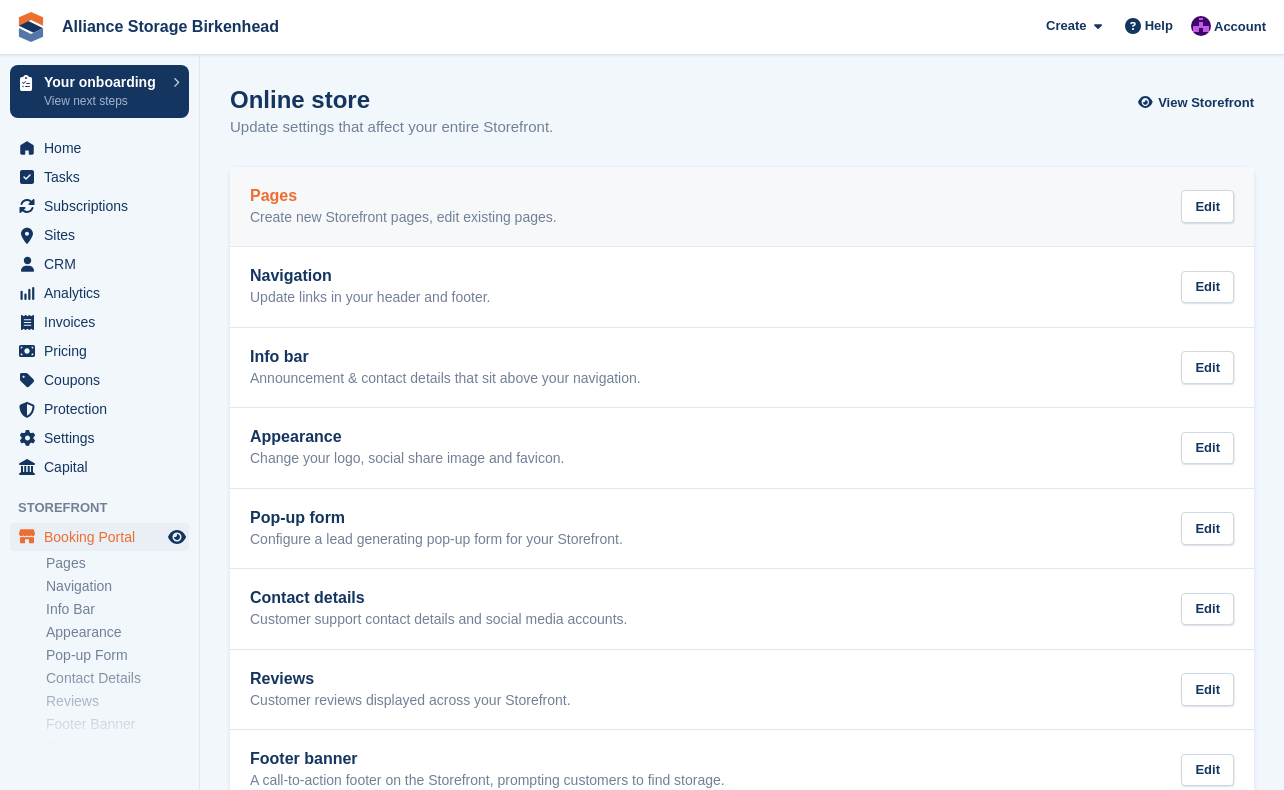 scroll, scrollTop: 0, scrollLeft: 0, axis: both 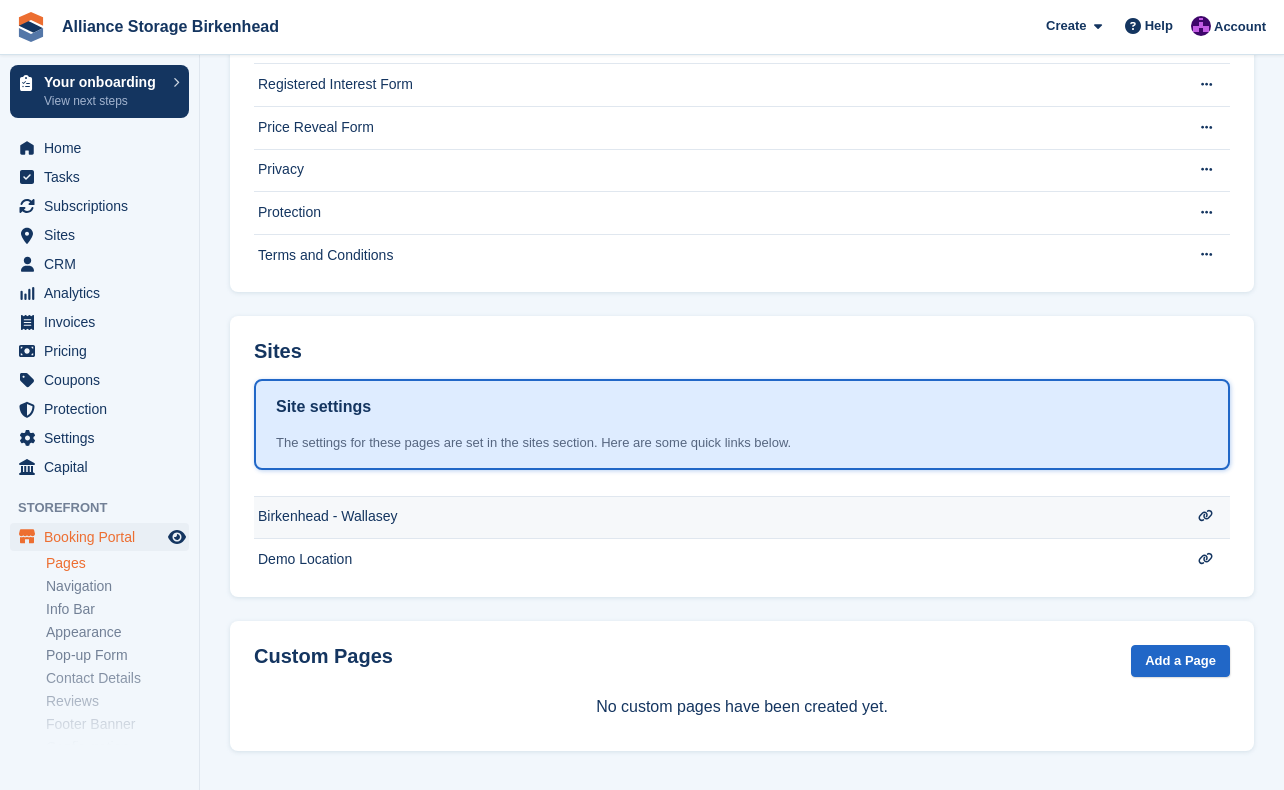 click on "Birkenhead - Wallasey" at bounding box center [717, 0] 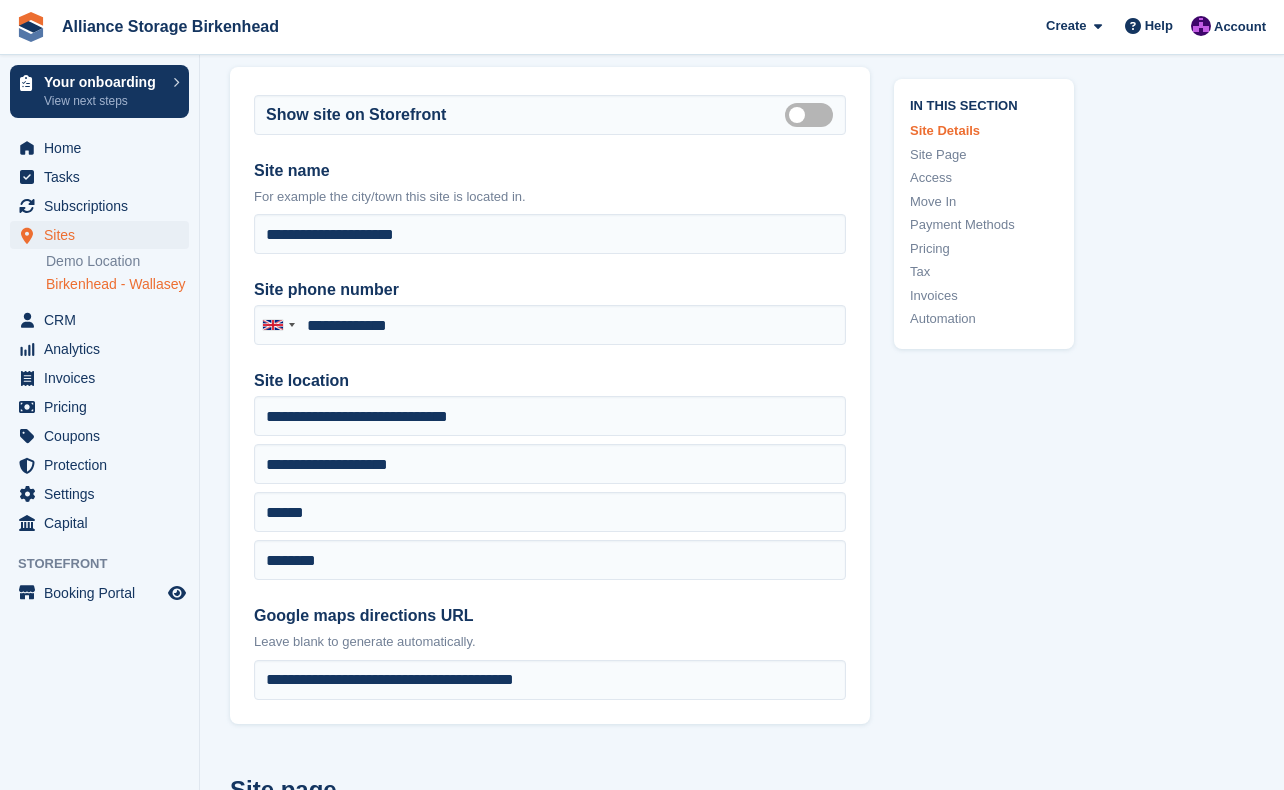 type on "**********" 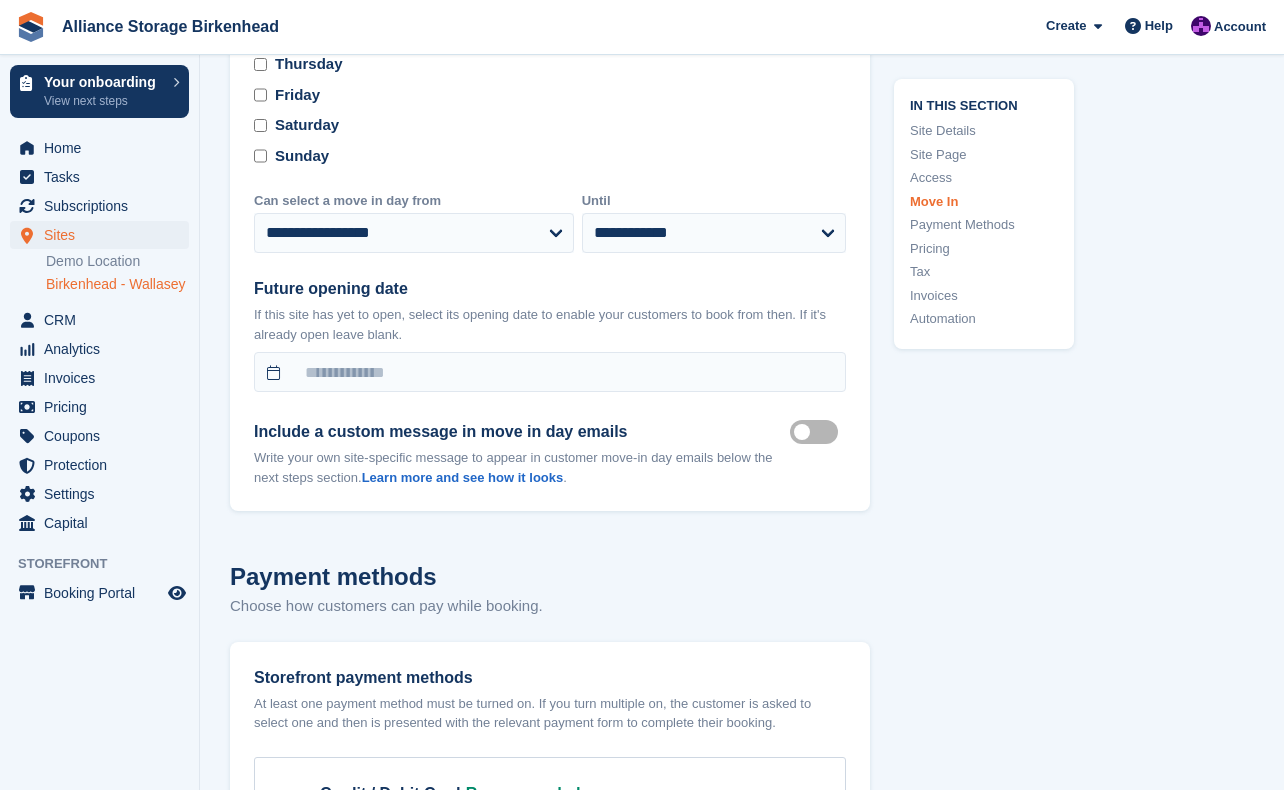 scroll, scrollTop: 6700, scrollLeft: 0, axis: vertical 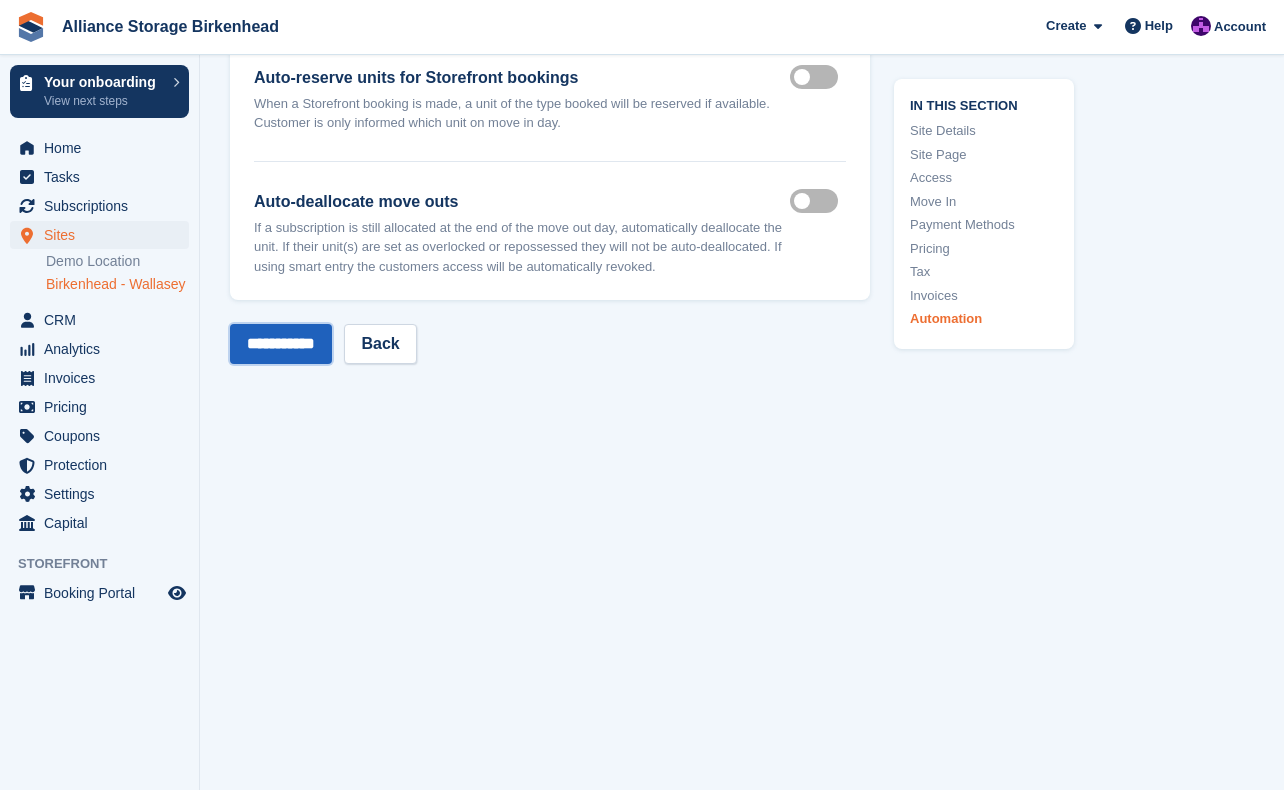 click on "**********" at bounding box center [281, 344] 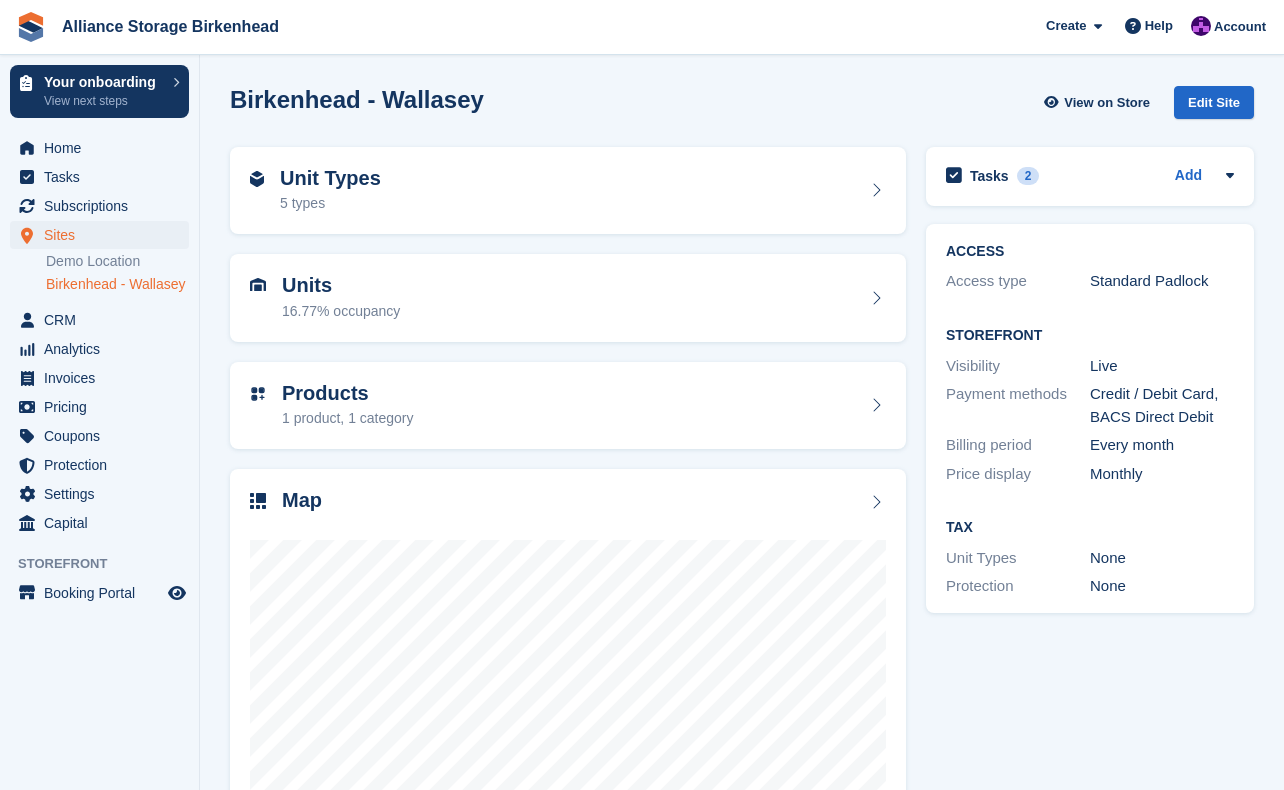 scroll, scrollTop: 0, scrollLeft: 0, axis: both 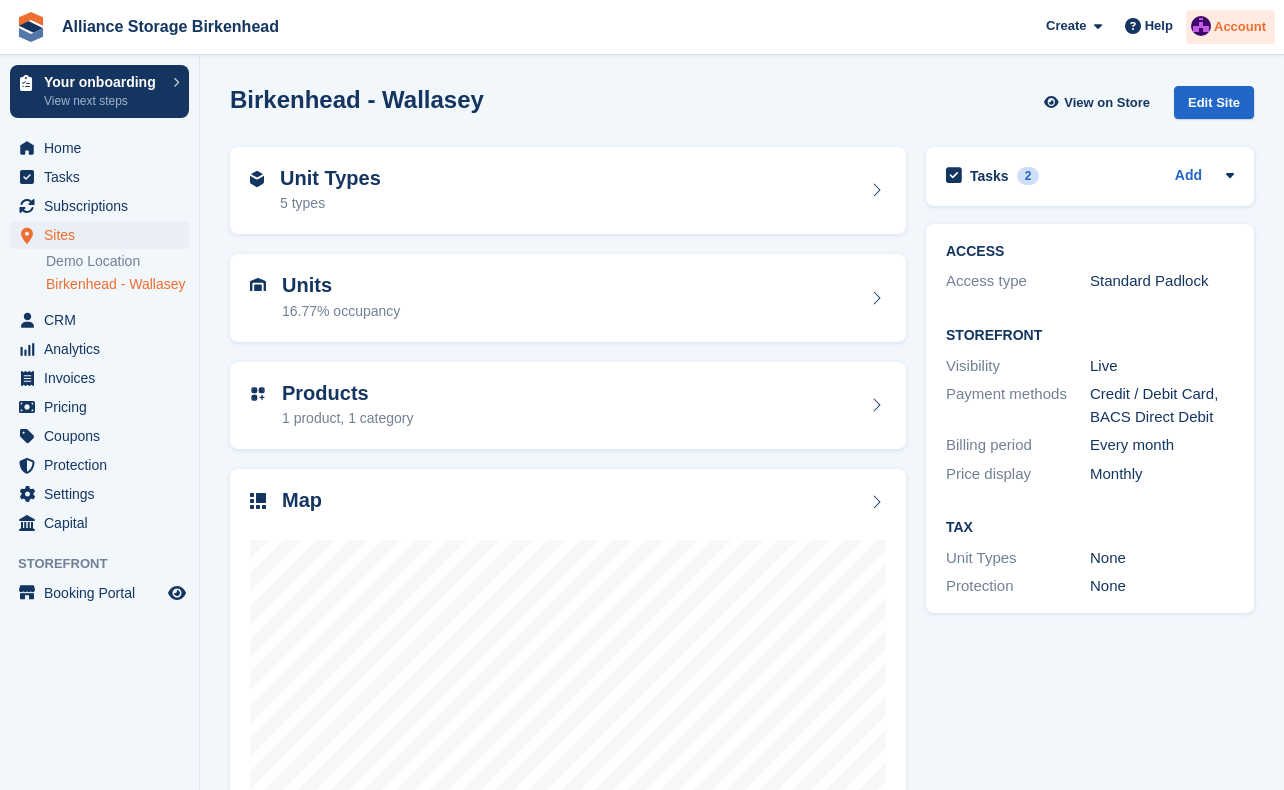 click on "Account" at bounding box center (1240, 27) 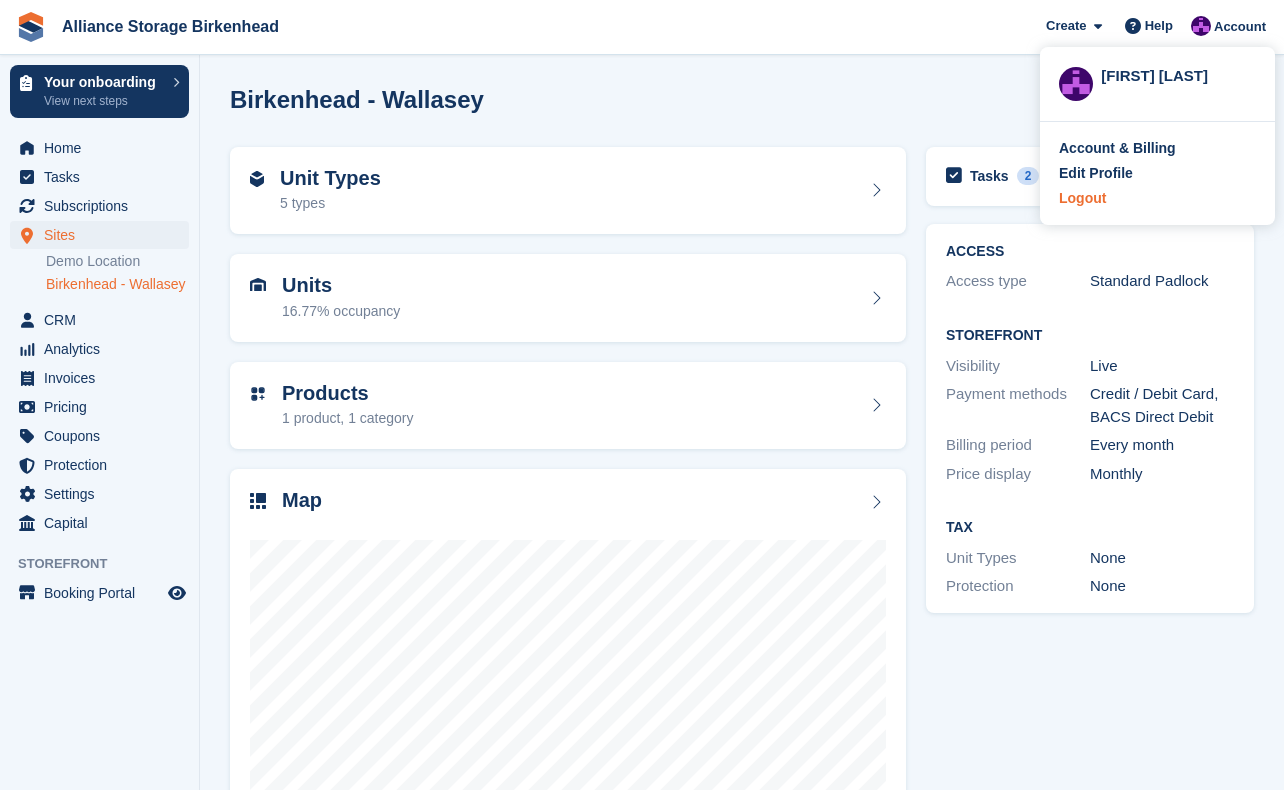 click on "Logout" at bounding box center [1082, 198] 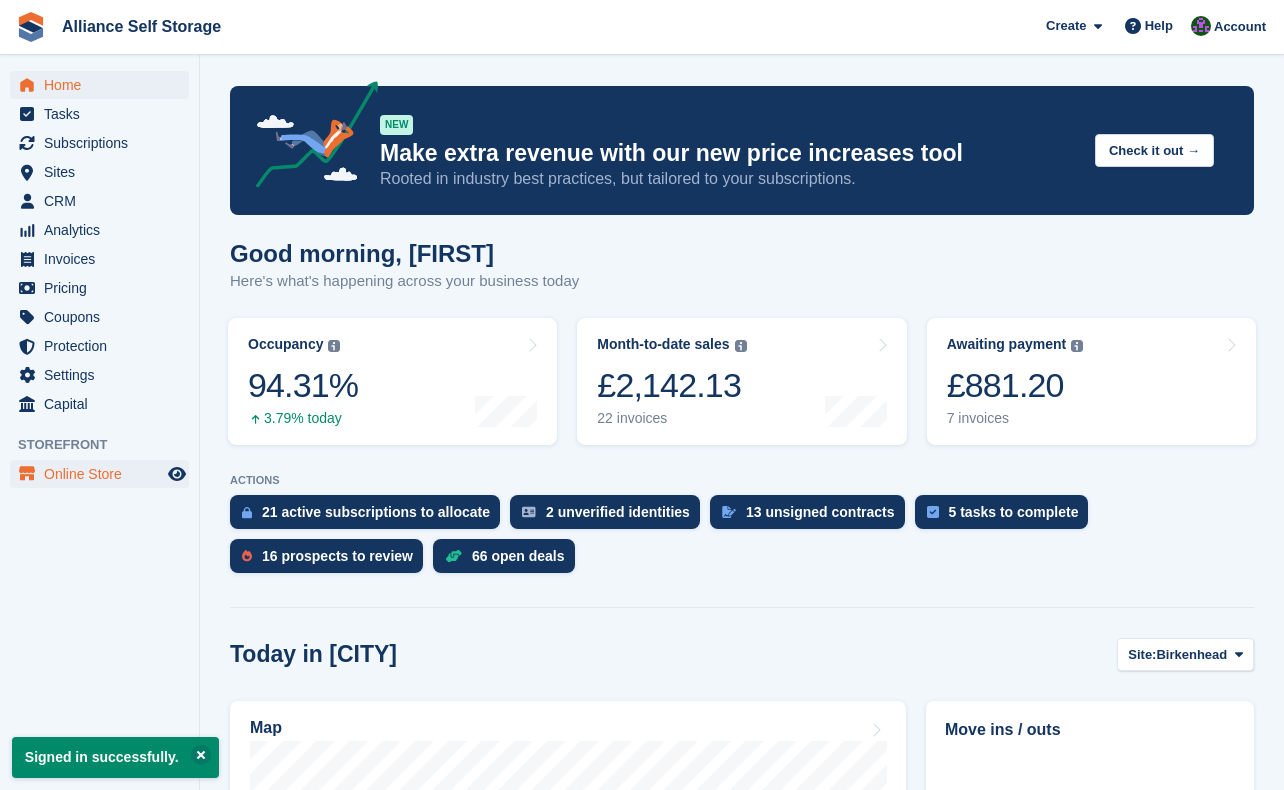 scroll, scrollTop: 0, scrollLeft: 0, axis: both 